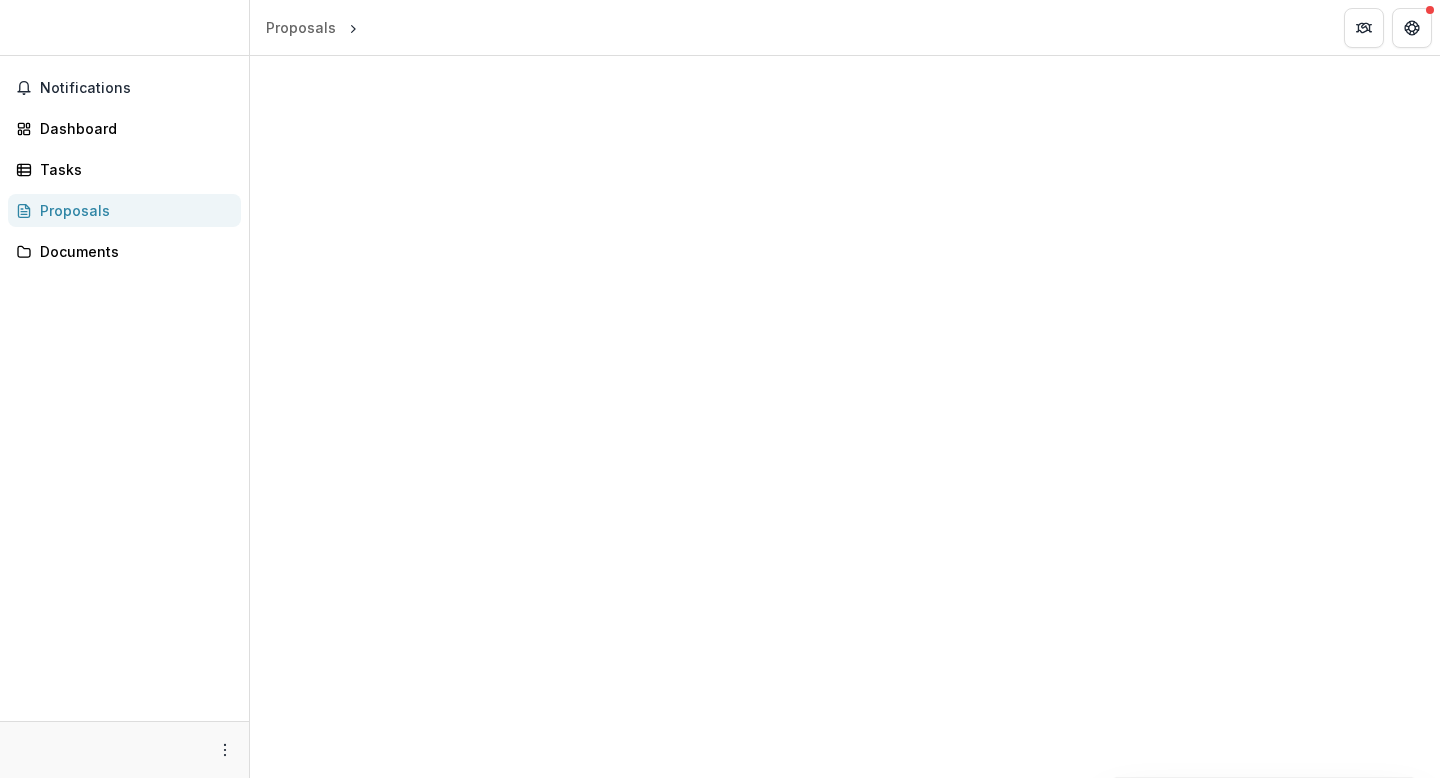scroll, scrollTop: 0, scrollLeft: 0, axis: both 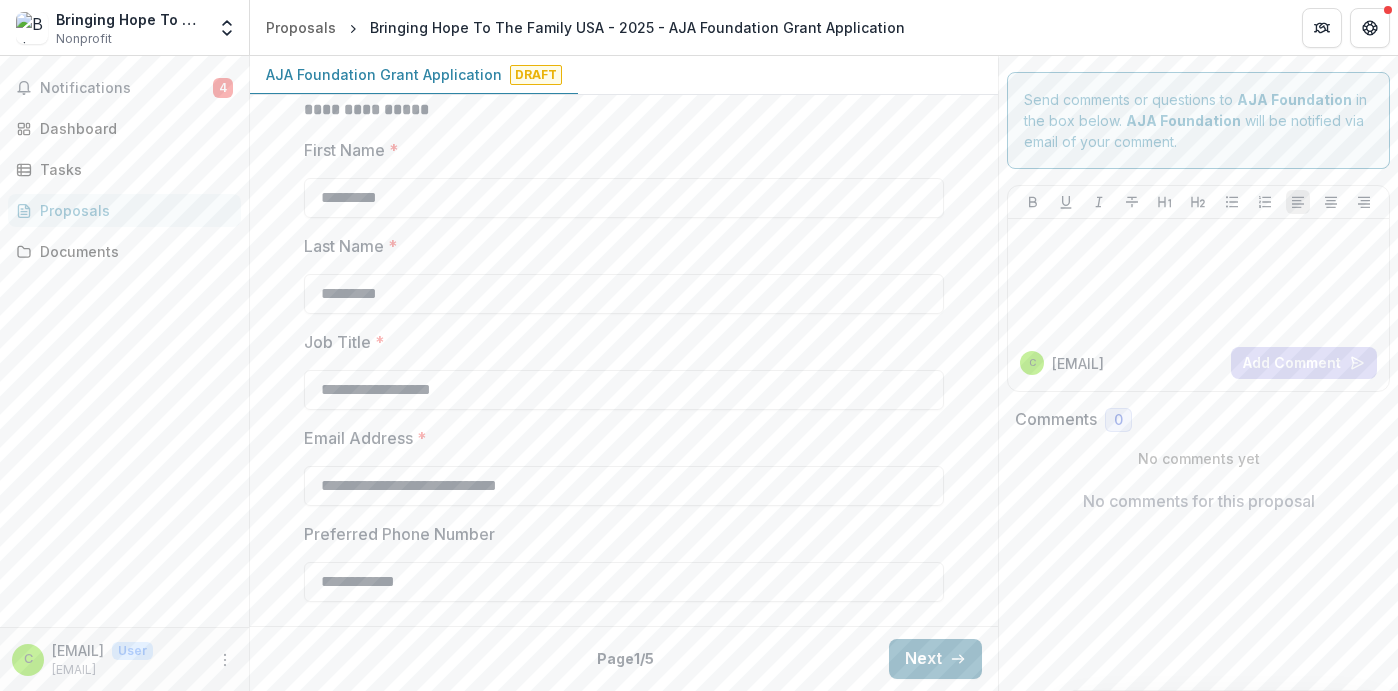 click on "Next" at bounding box center (935, 659) 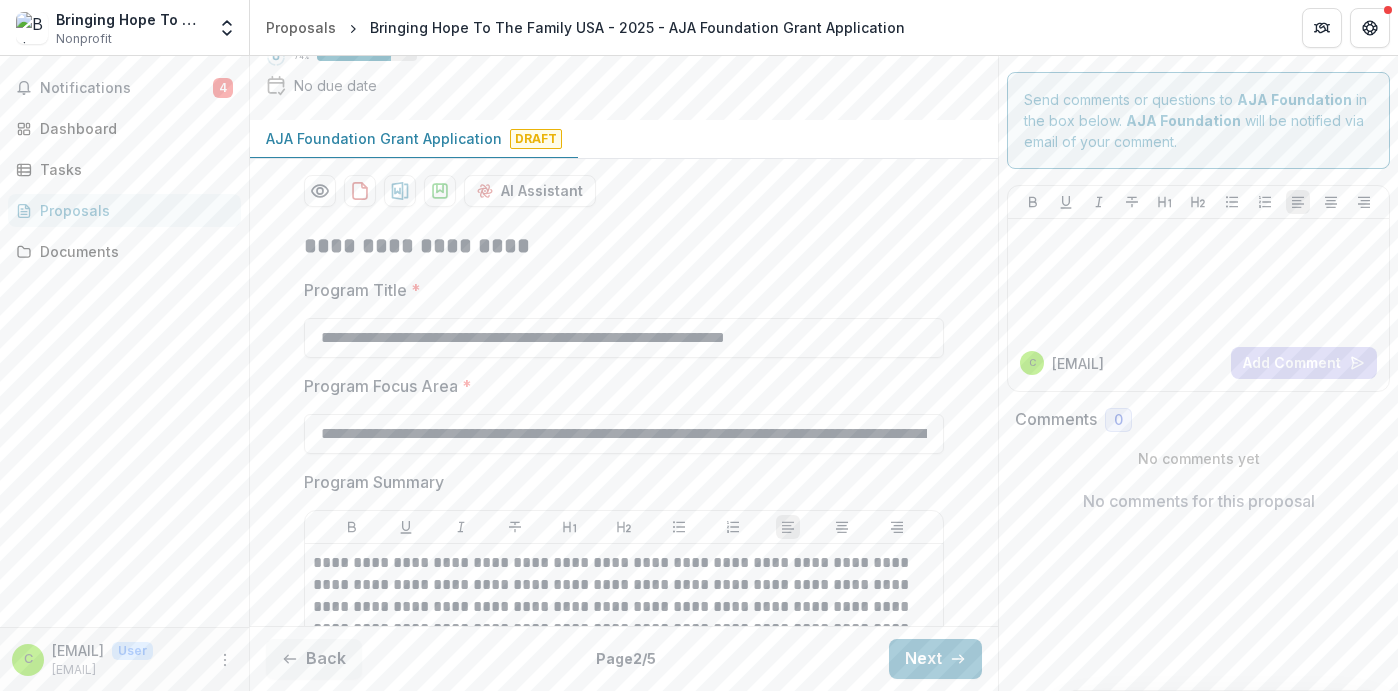 scroll, scrollTop: 154, scrollLeft: 0, axis: vertical 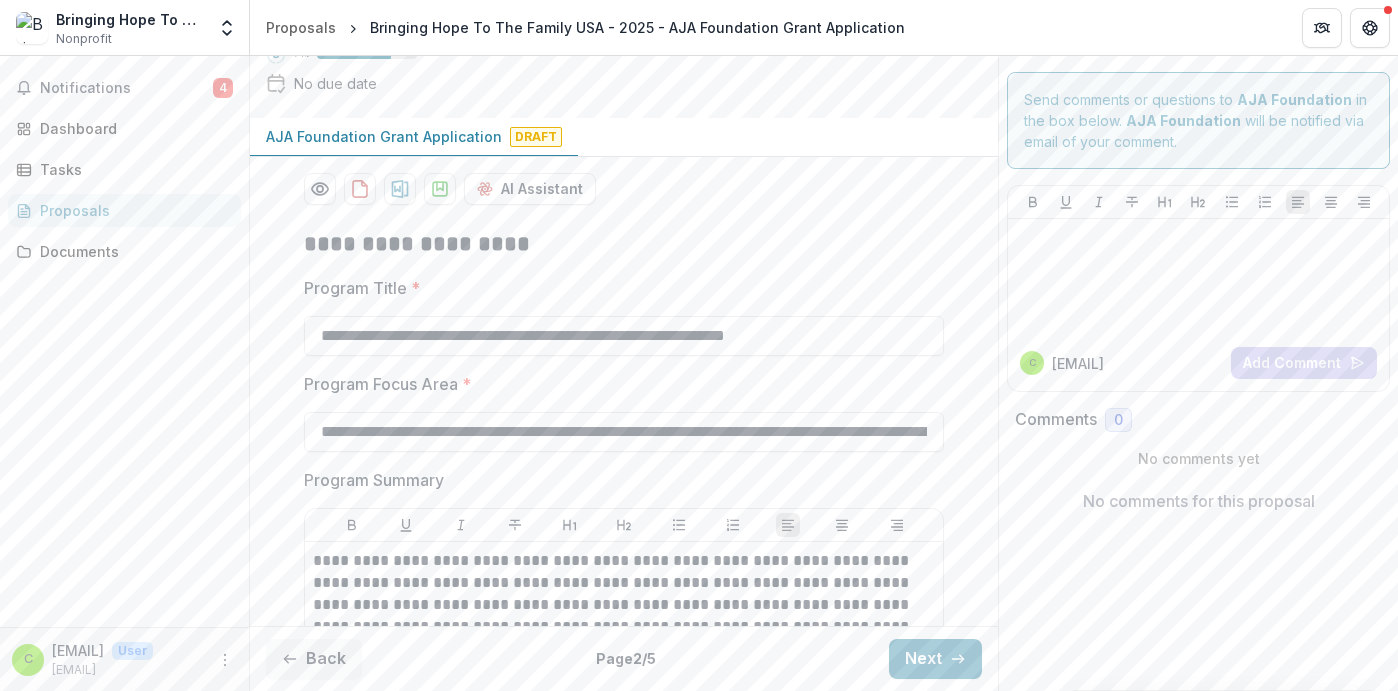 drag, startPoint x: 316, startPoint y: 427, endPoint x: 767, endPoint y: 561, distance: 470.48593 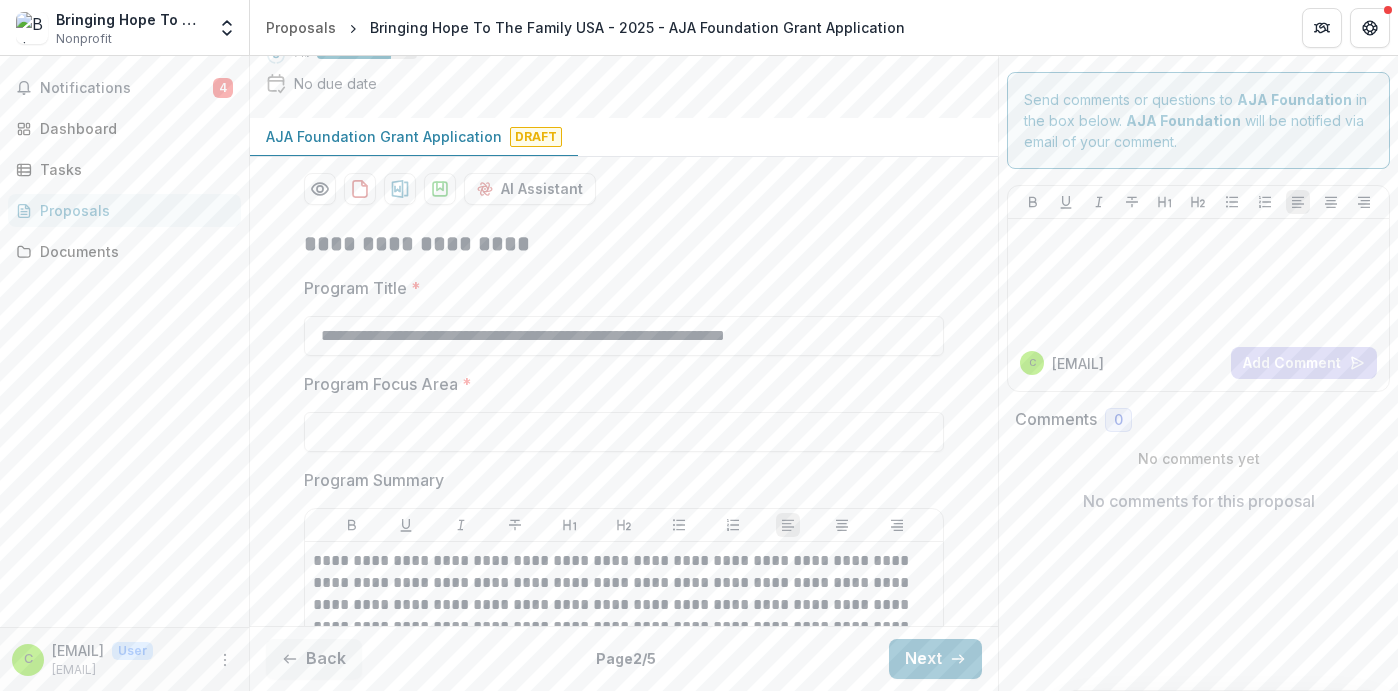paste on "**********" 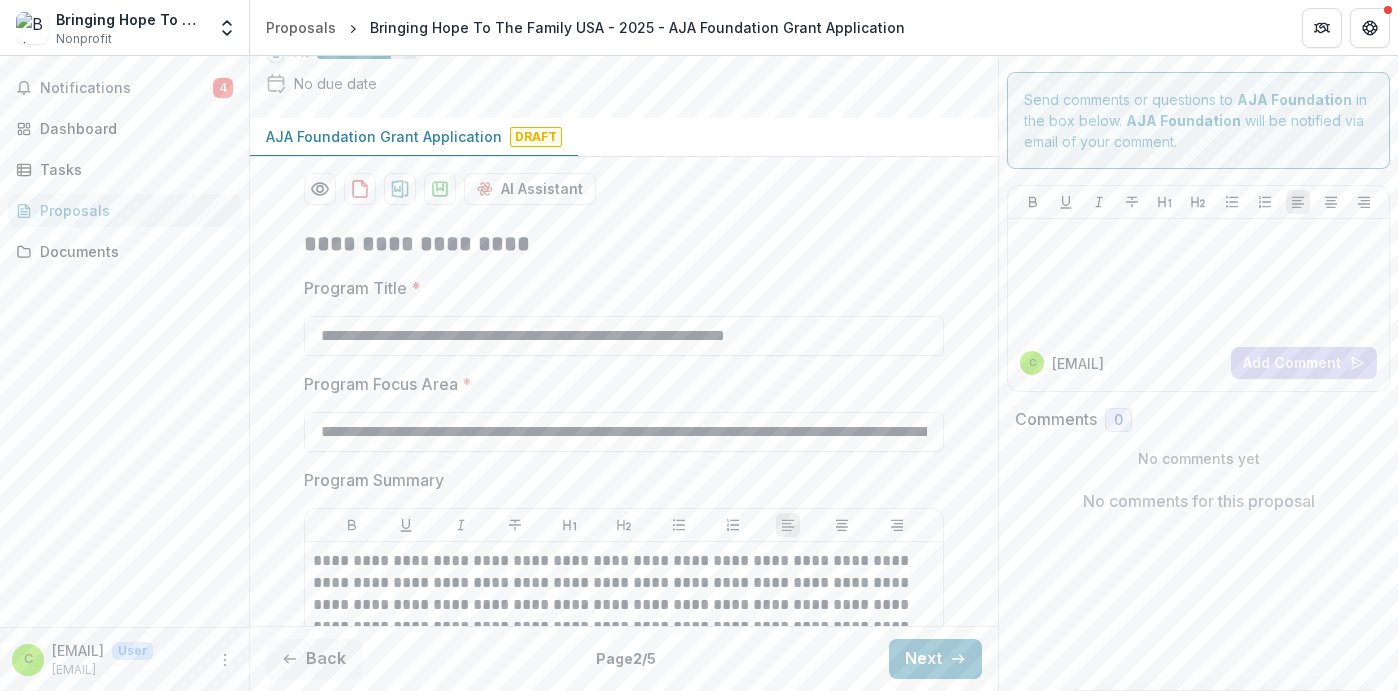 scroll, scrollTop: 0, scrollLeft: 2417, axis: horizontal 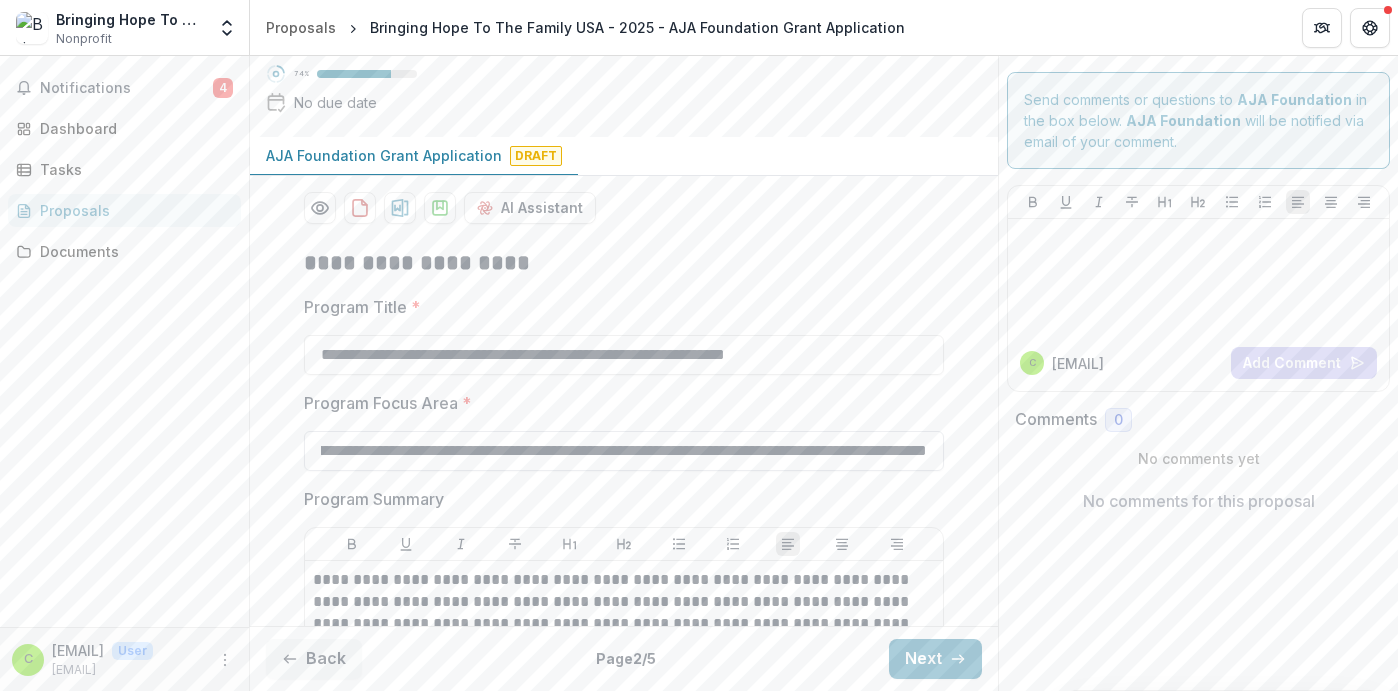 click on "**********" at bounding box center [624, 451] 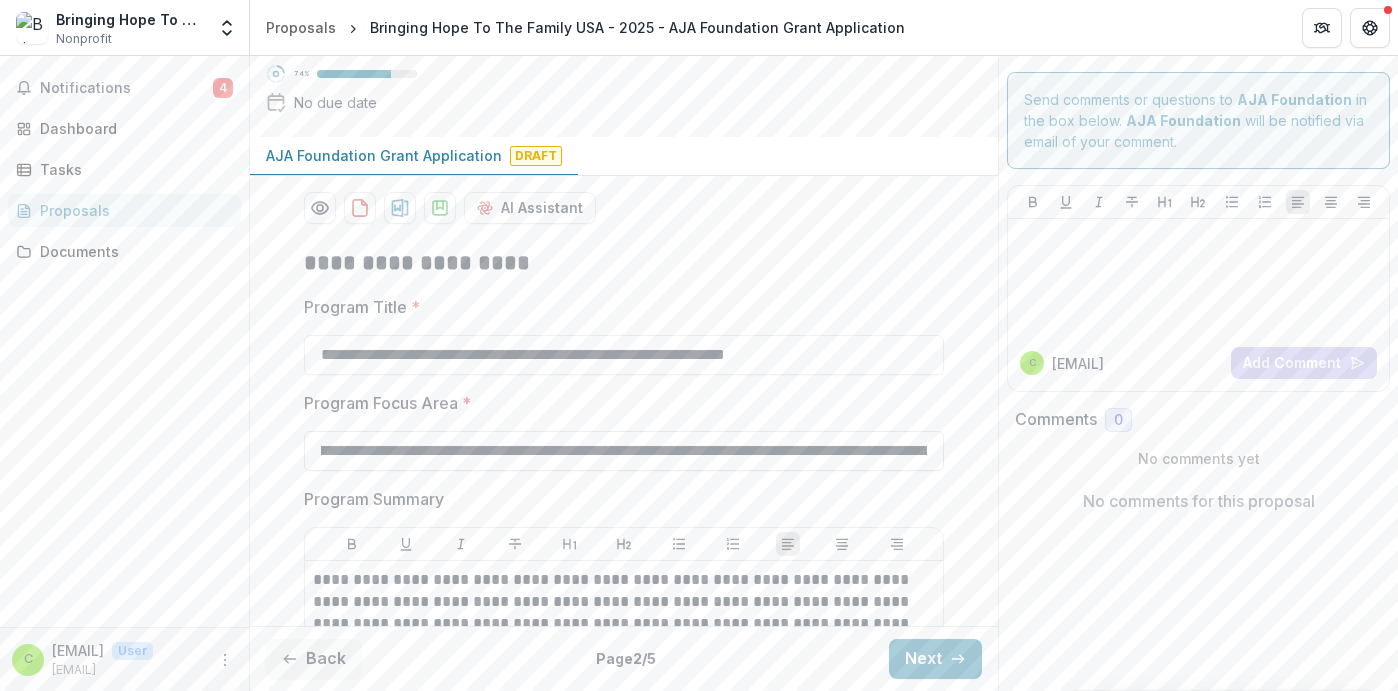 scroll, scrollTop: 0, scrollLeft: 0, axis: both 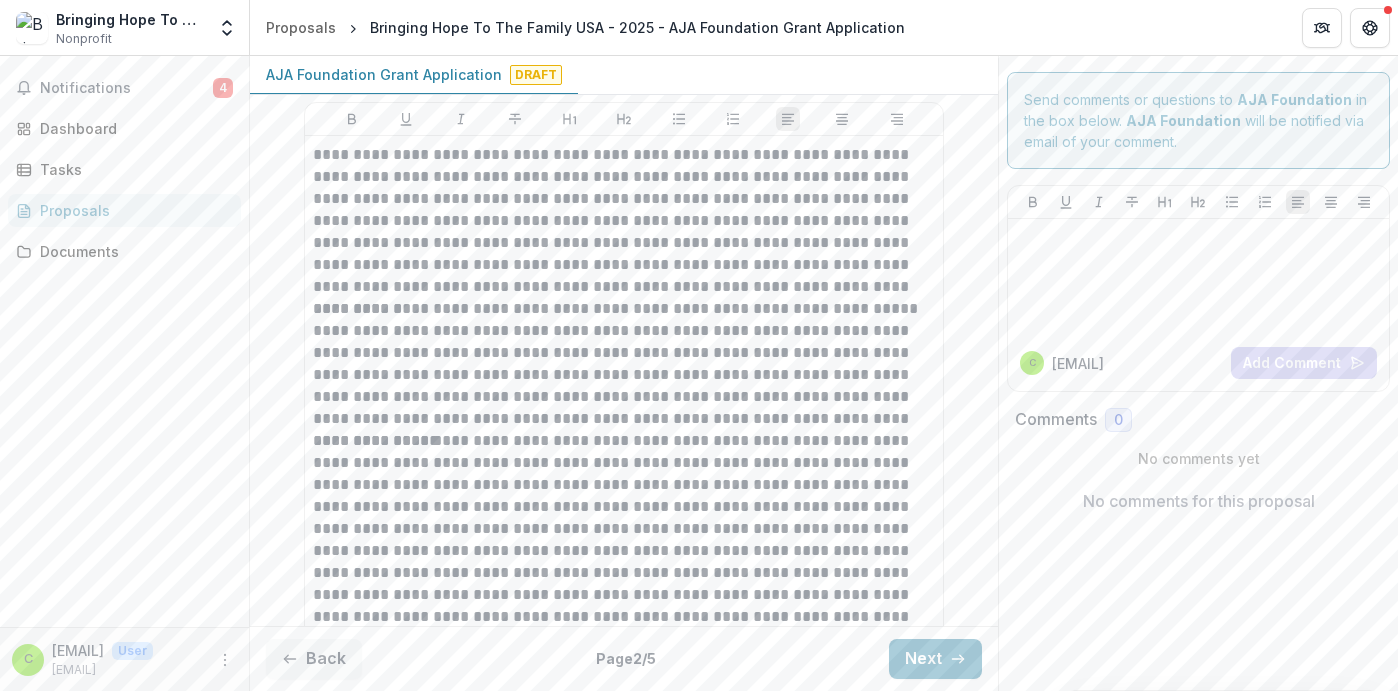 type on "**********" 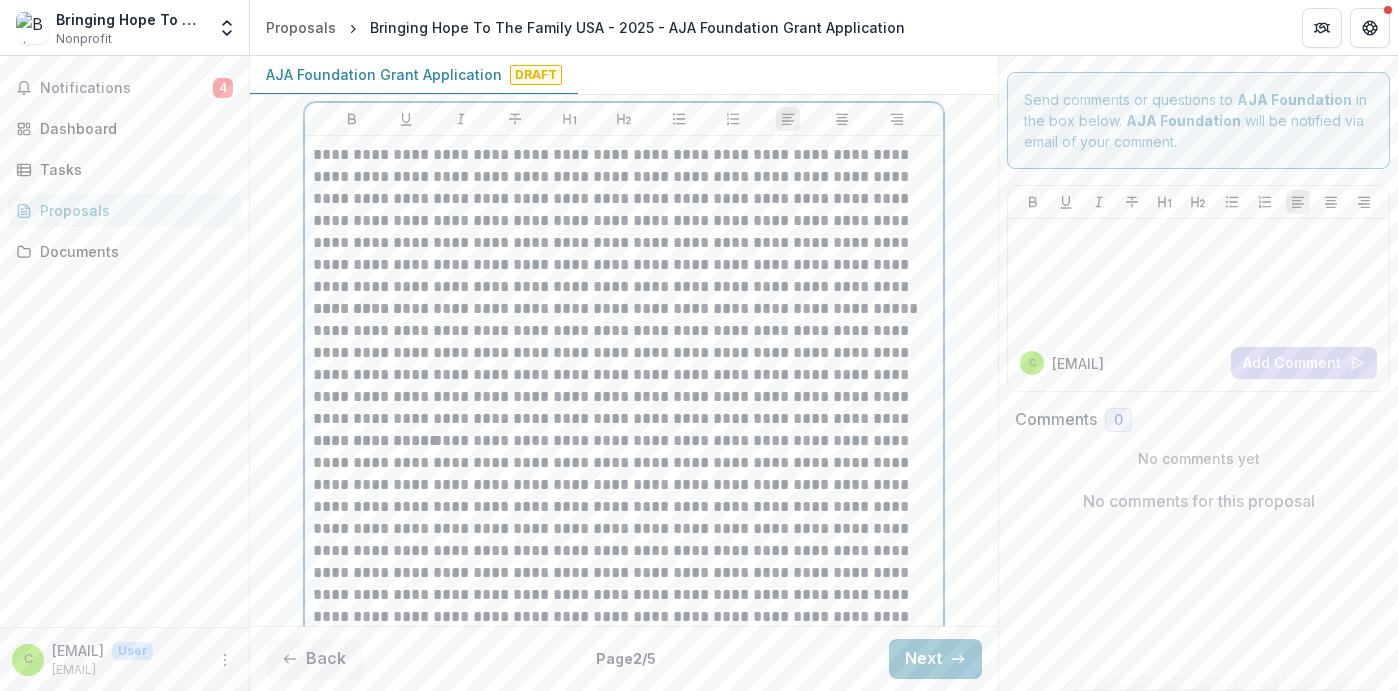 click on "**********" at bounding box center (624, 221) 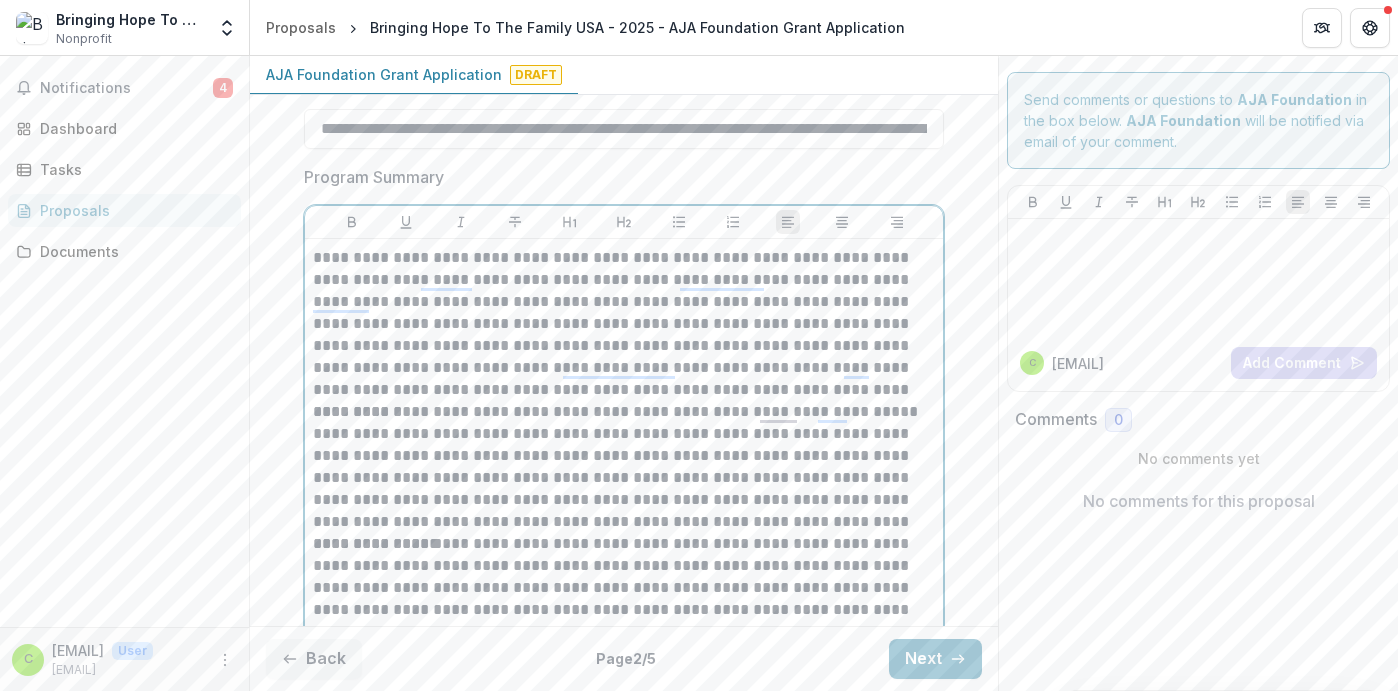 scroll, scrollTop: 416, scrollLeft: 0, axis: vertical 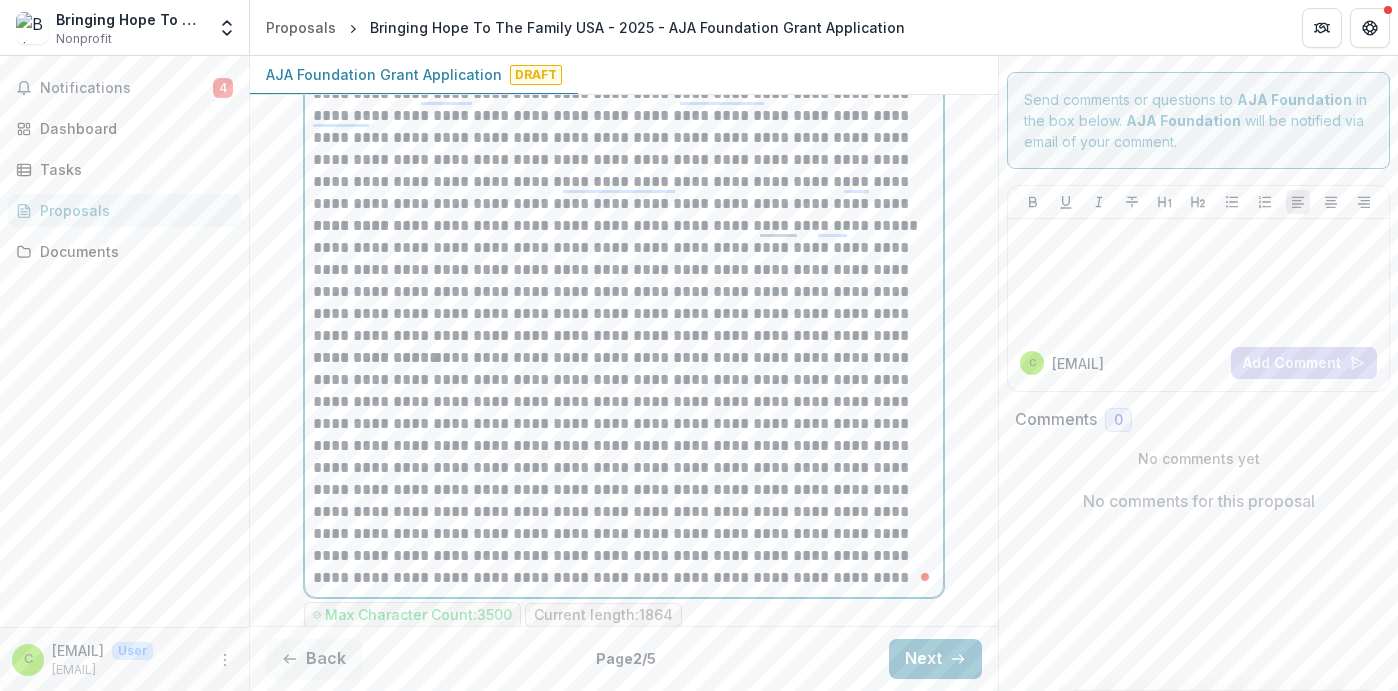 click on "**********" at bounding box center (624, 292) 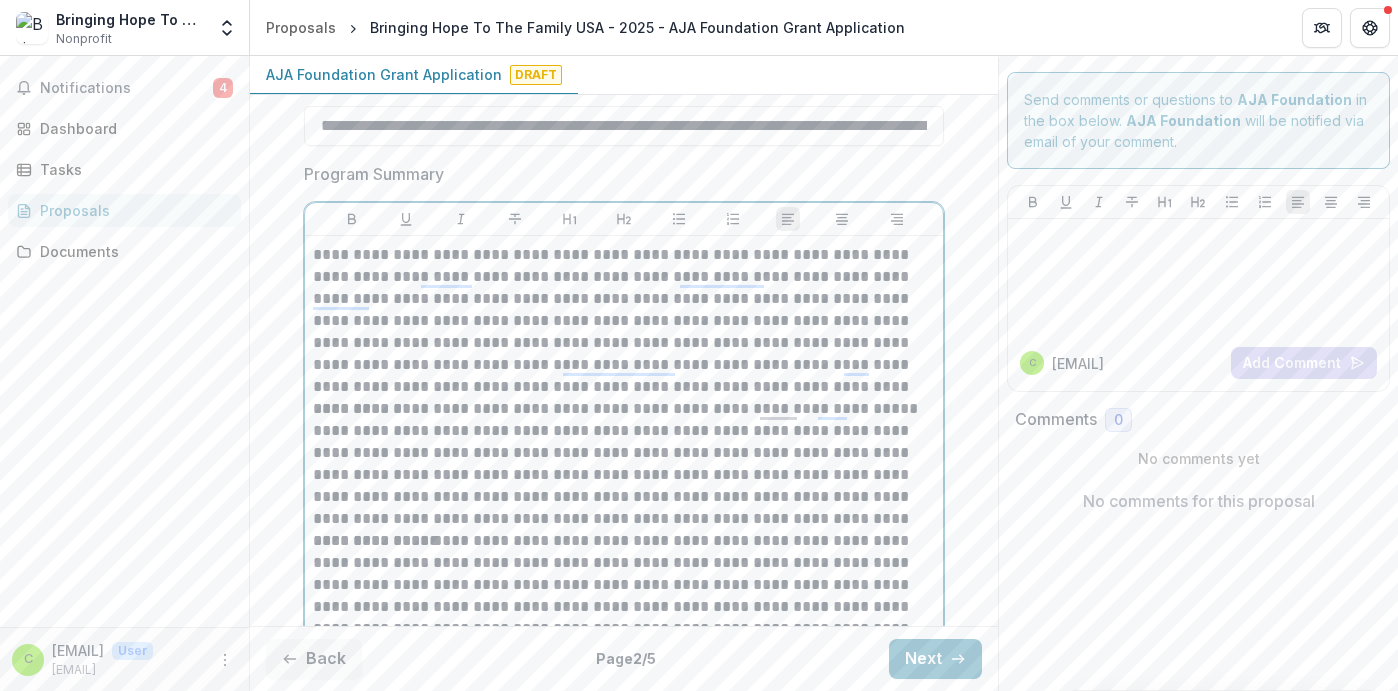 scroll, scrollTop: 455, scrollLeft: 0, axis: vertical 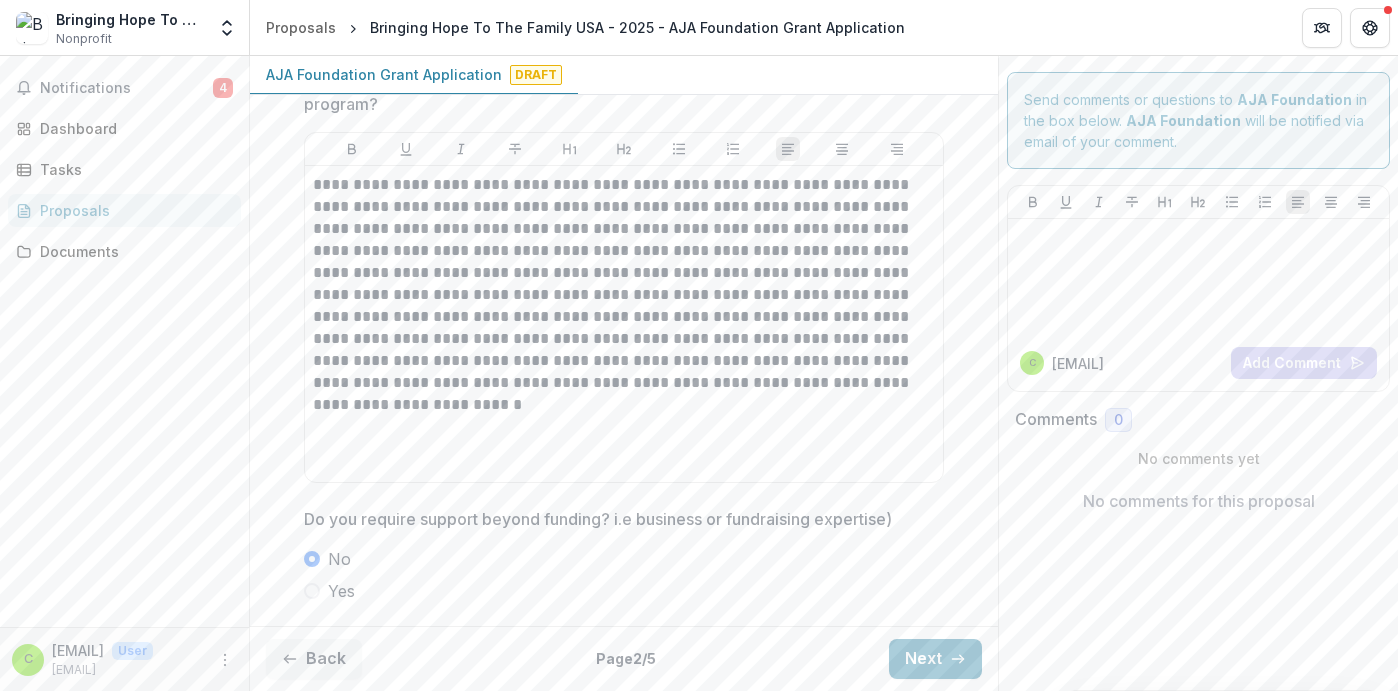 drag, startPoint x: 310, startPoint y: 257, endPoint x: 750, endPoint y: 548, distance: 527.52344 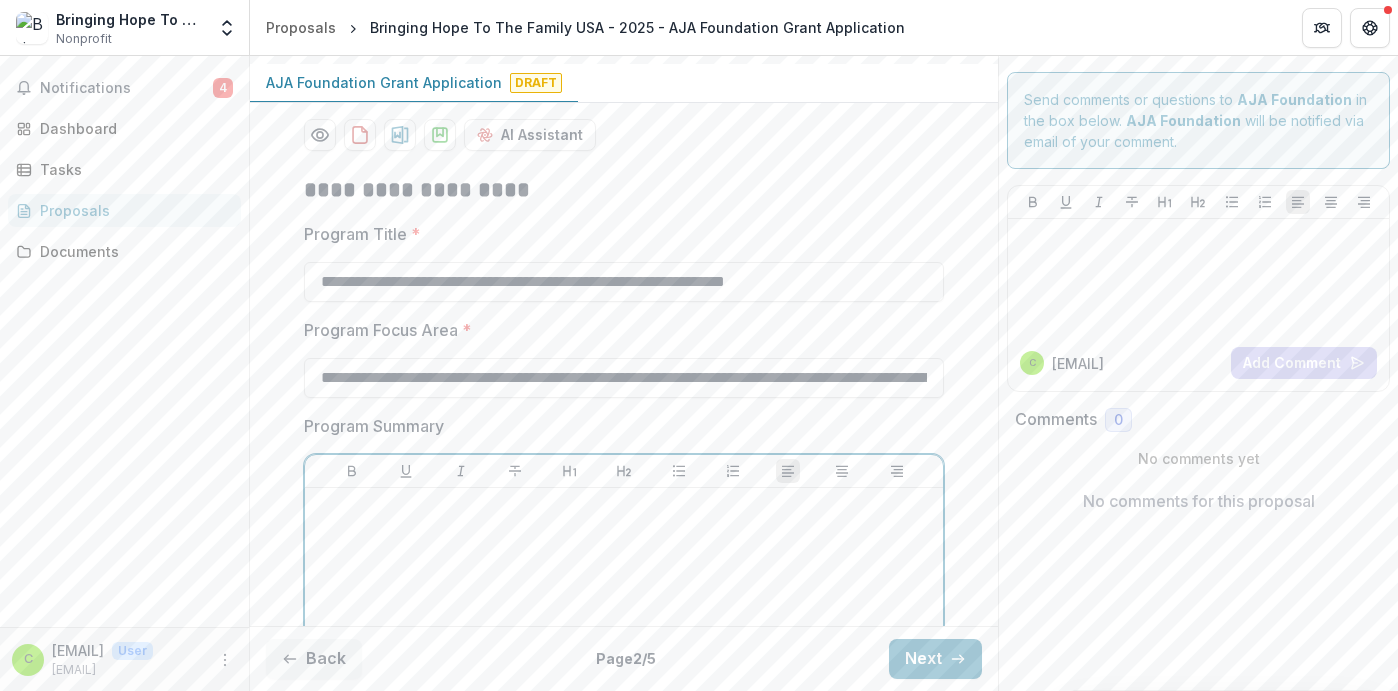 scroll, scrollTop: 218, scrollLeft: 0, axis: vertical 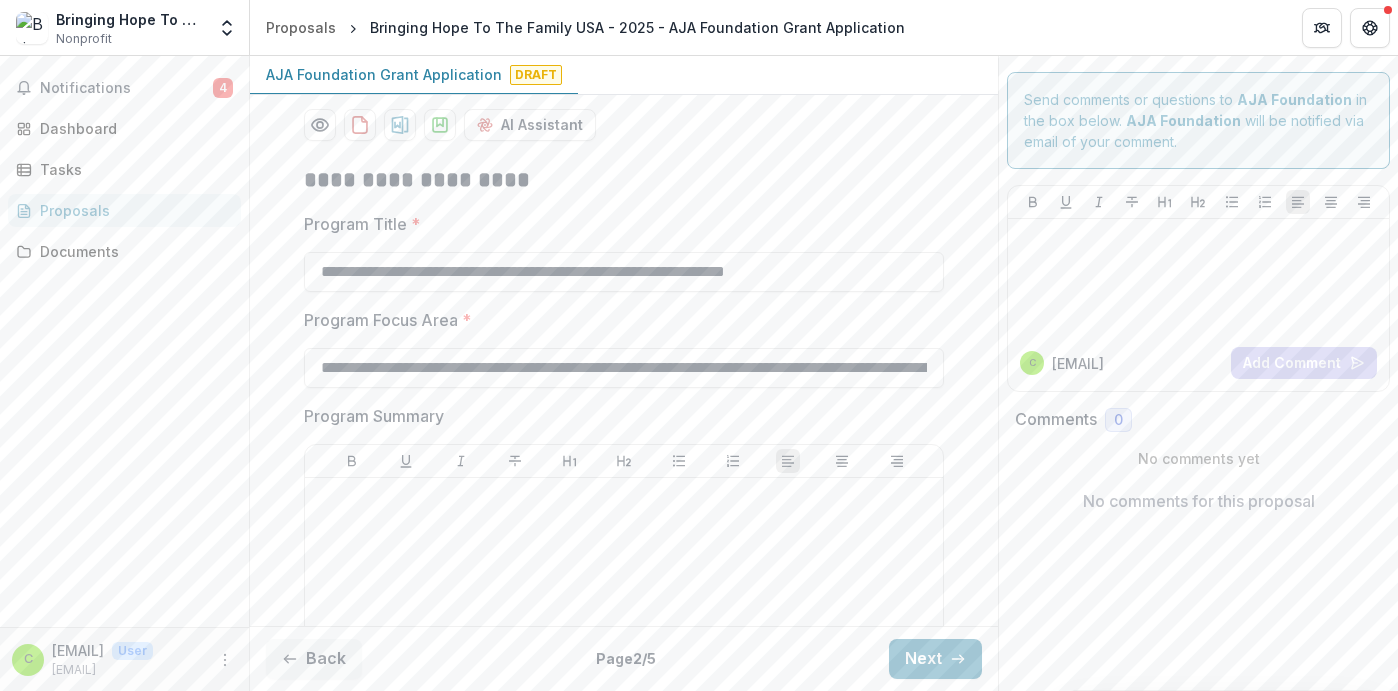 click on "**********" at bounding box center [624, 1236] 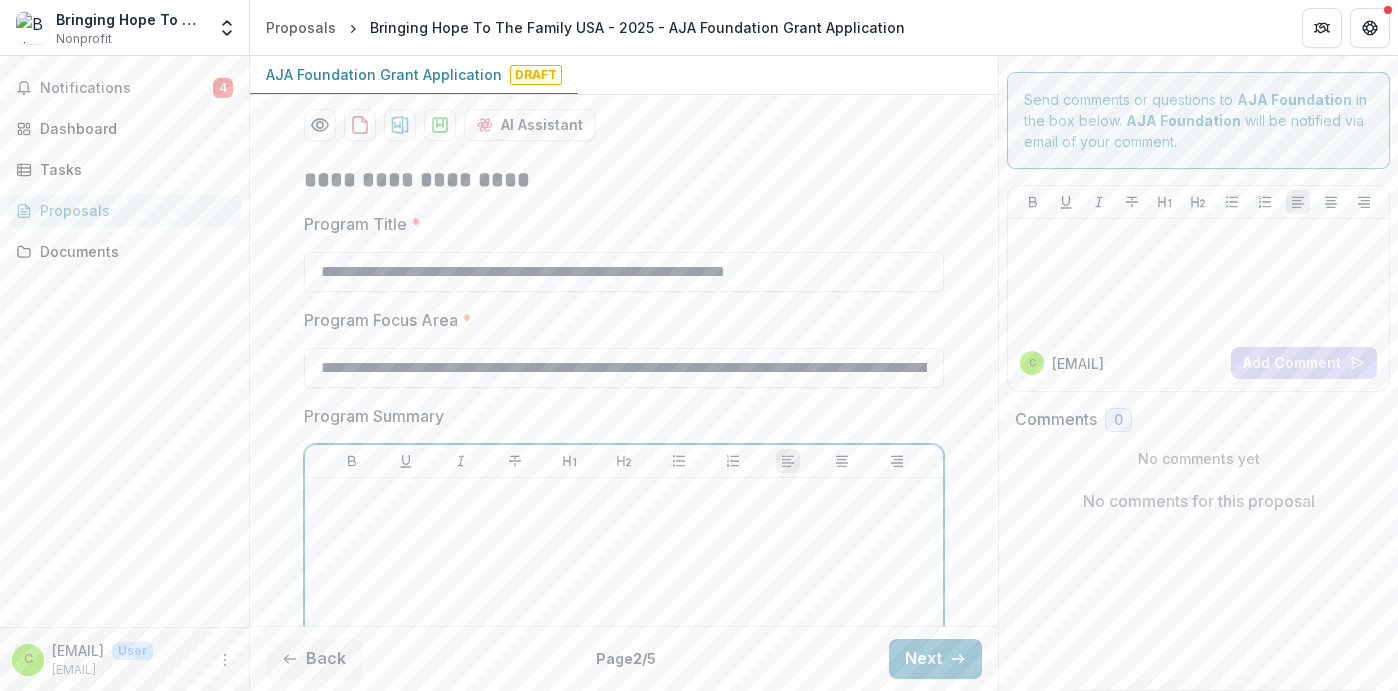 click at bounding box center [624, 497] 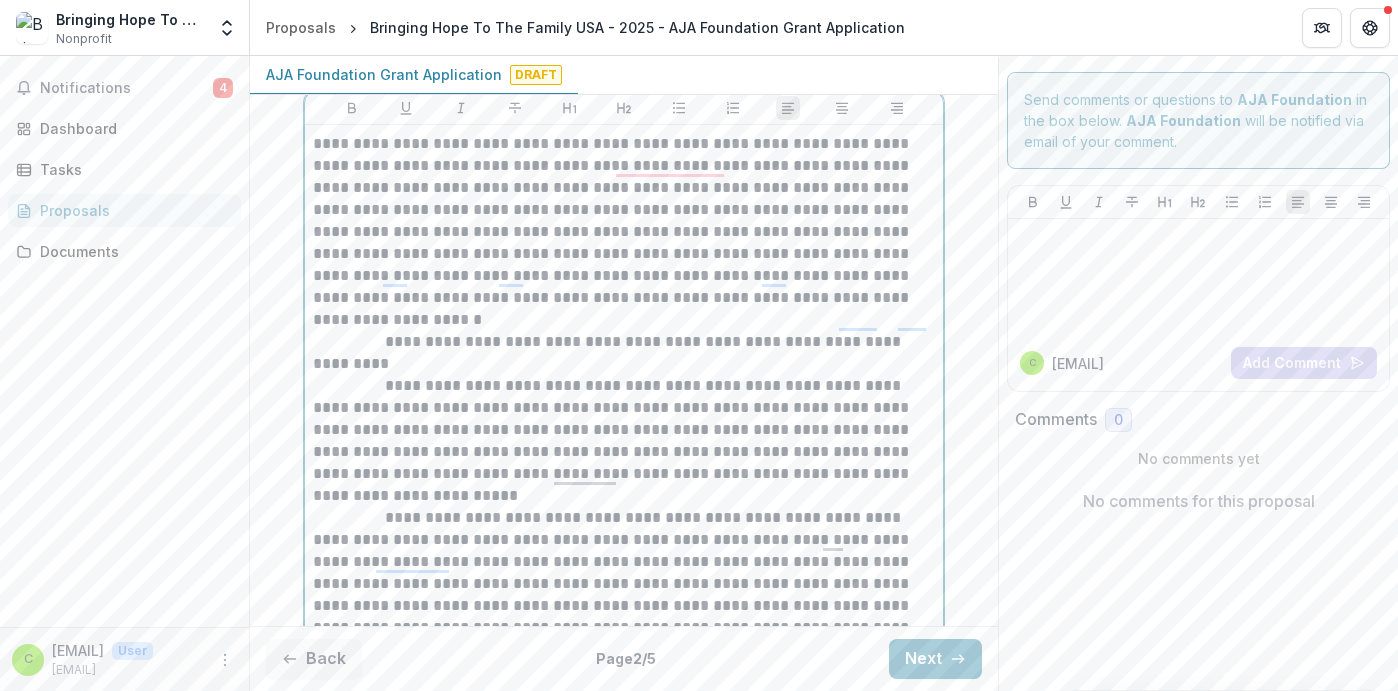 scroll, scrollTop: 572, scrollLeft: 0, axis: vertical 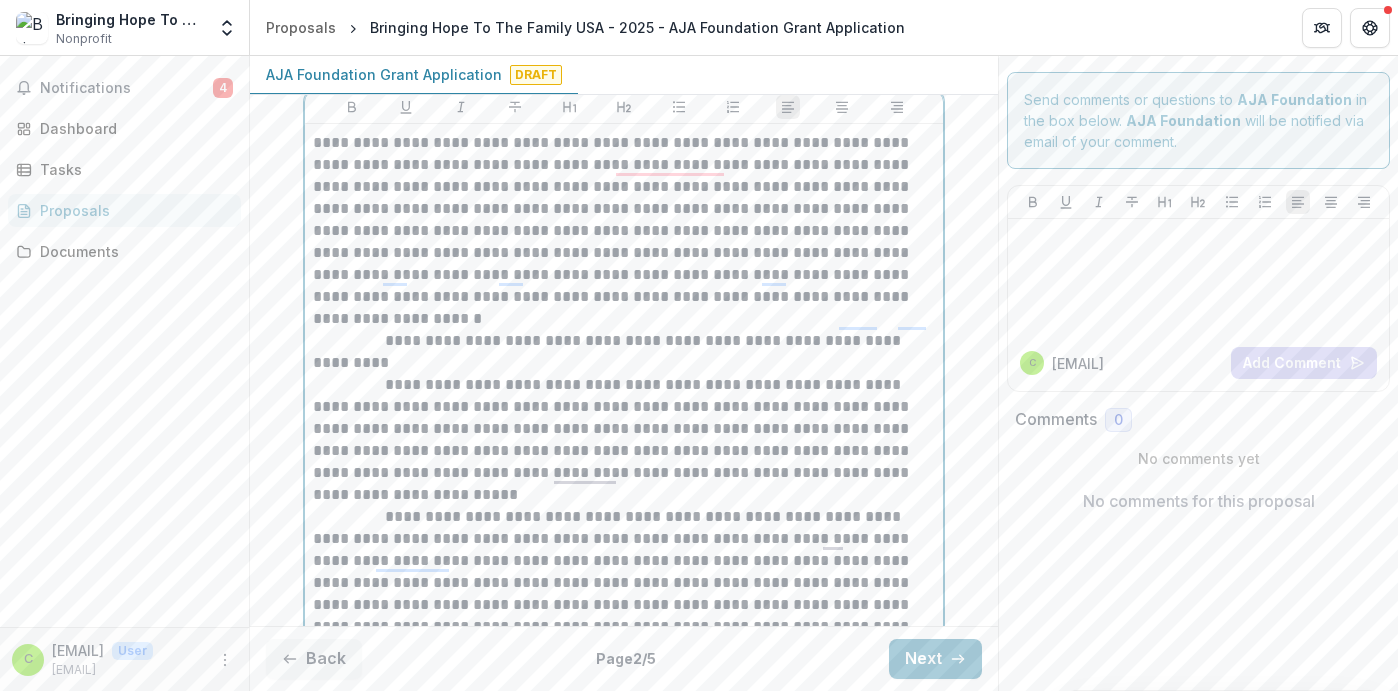 click on "**********" at bounding box center (624, 462) 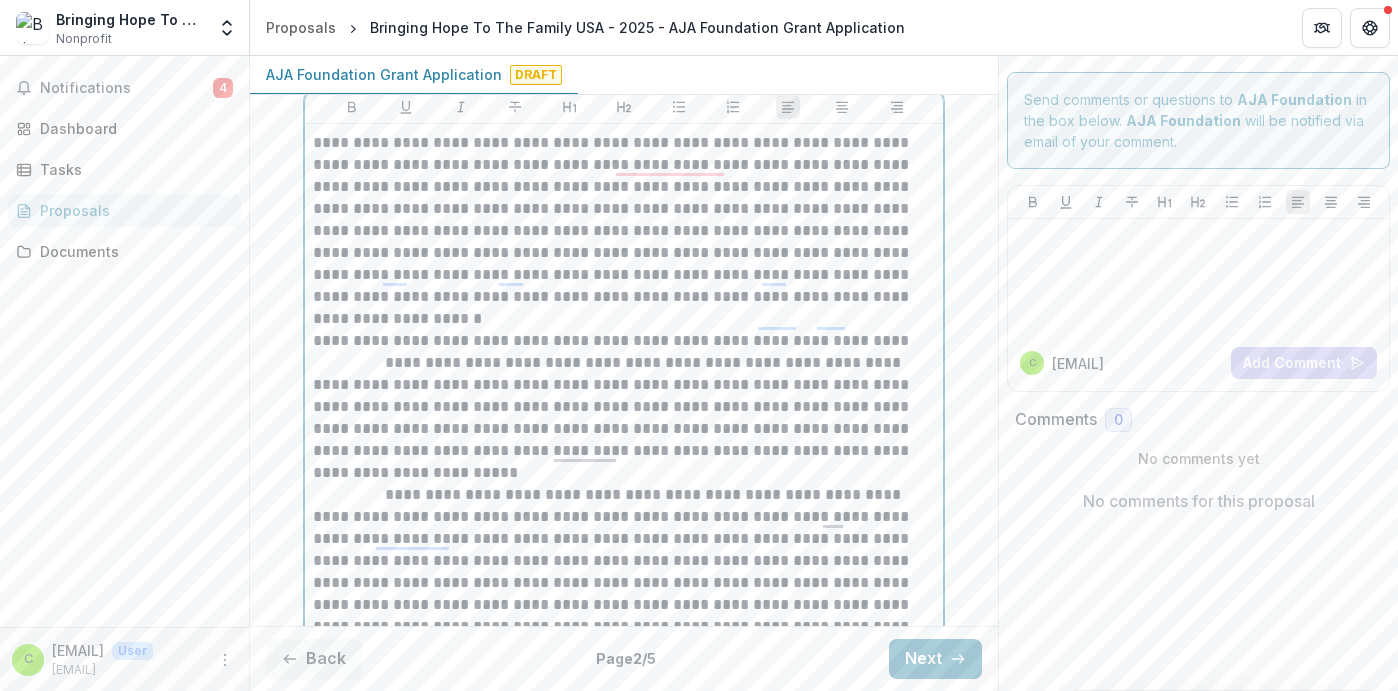 click on "**********" at bounding box center [624, 451] 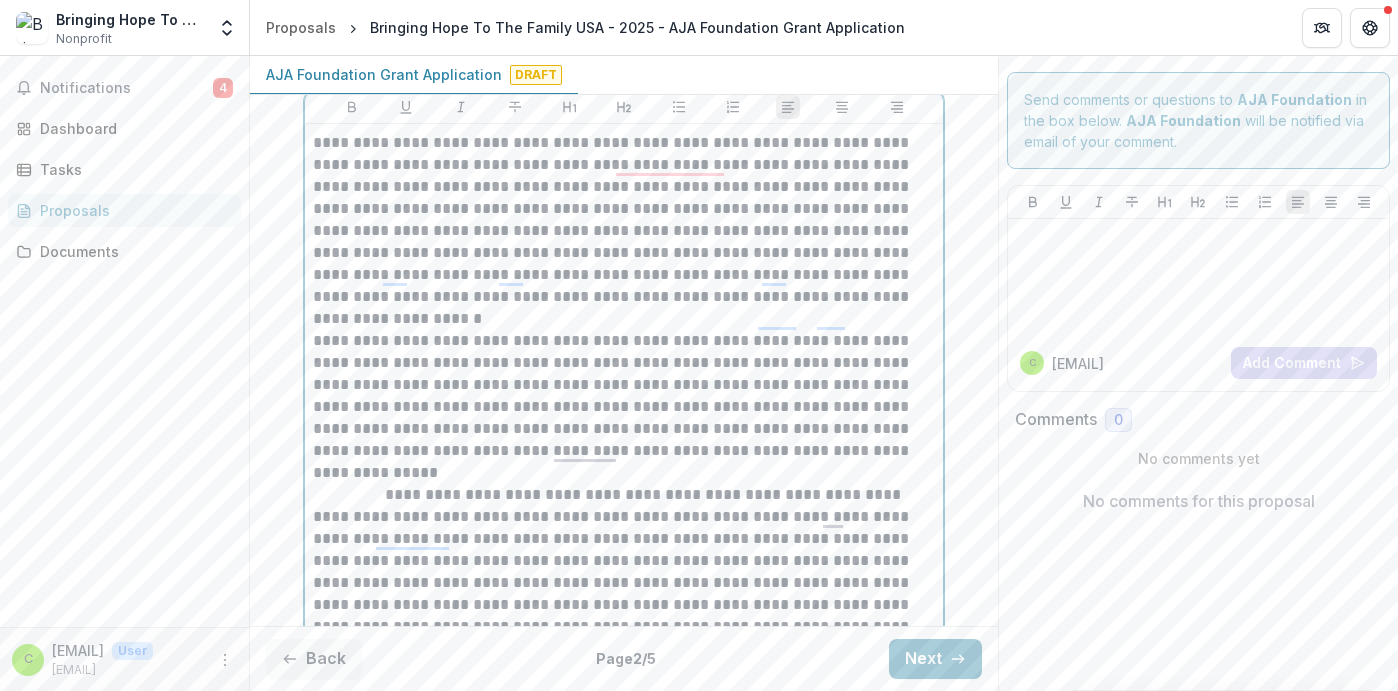 click on "**********" at bounding box center [624, 451] 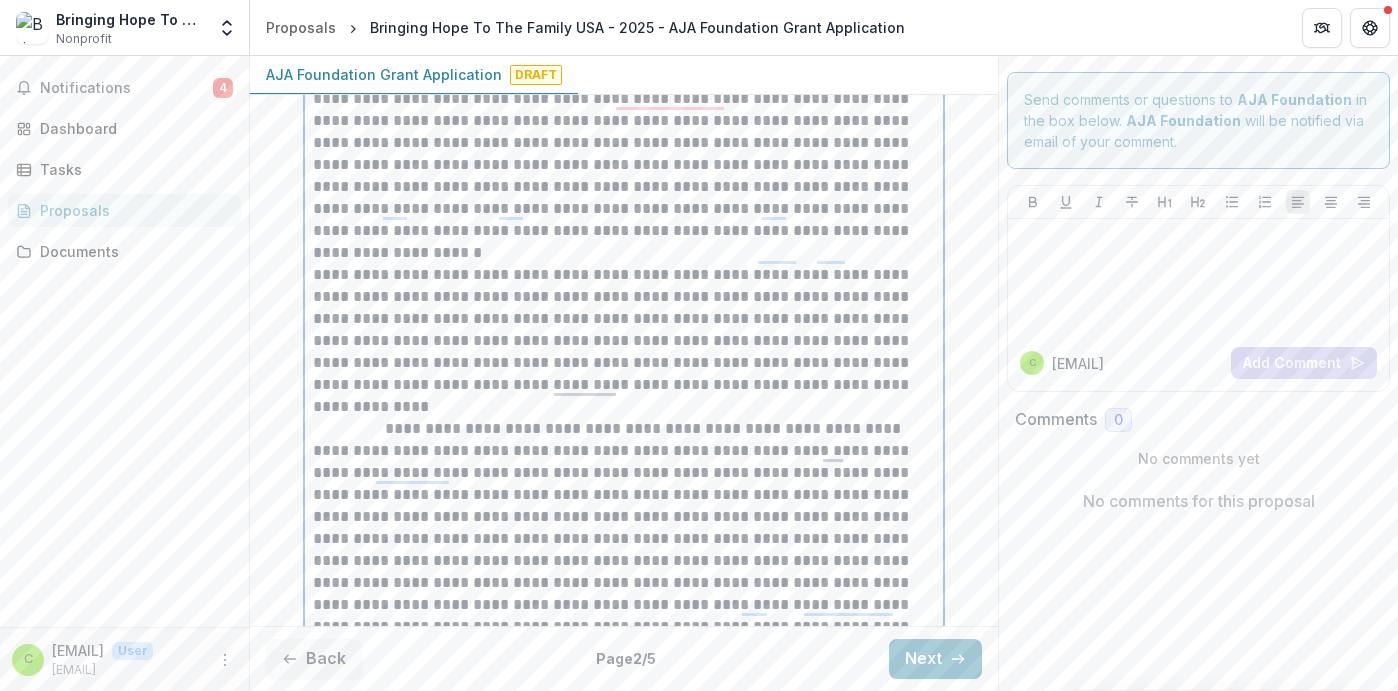 scroll, scrollTop: 672, scrollLeft: 0, axis: vertical 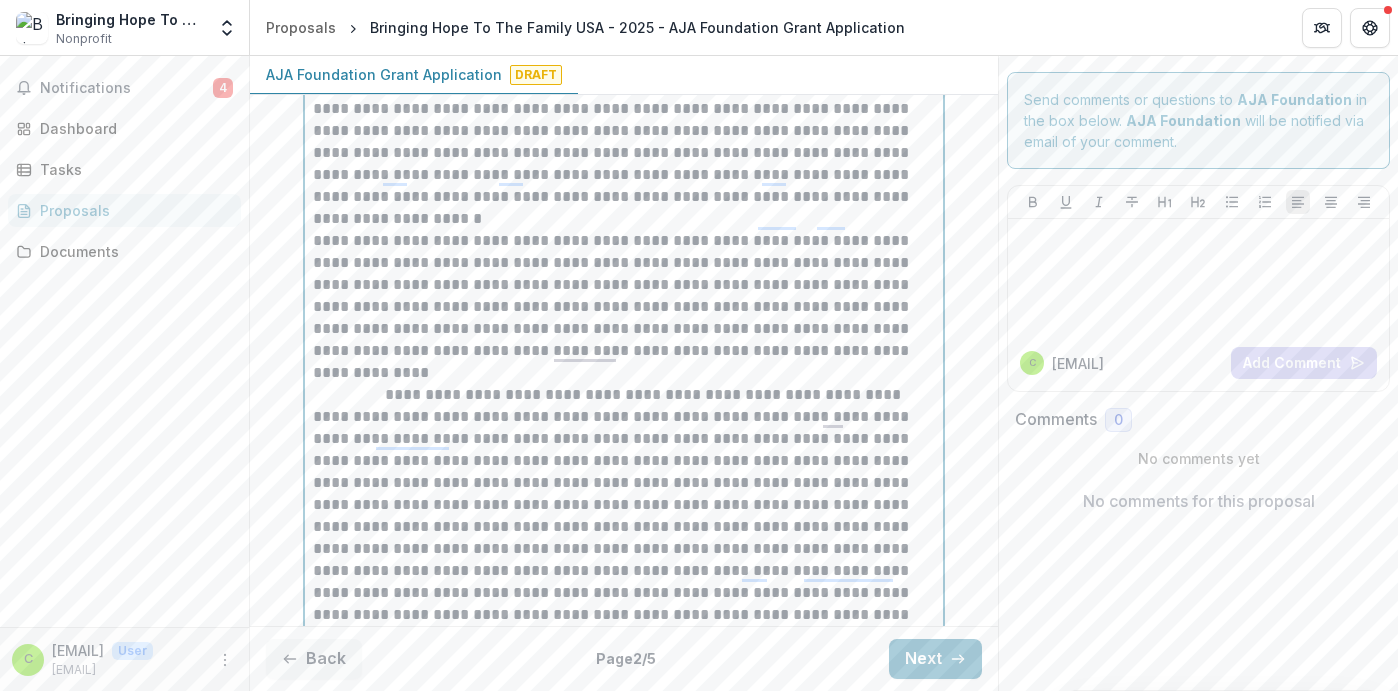 click on "**********" at bounding box center [624, 351] 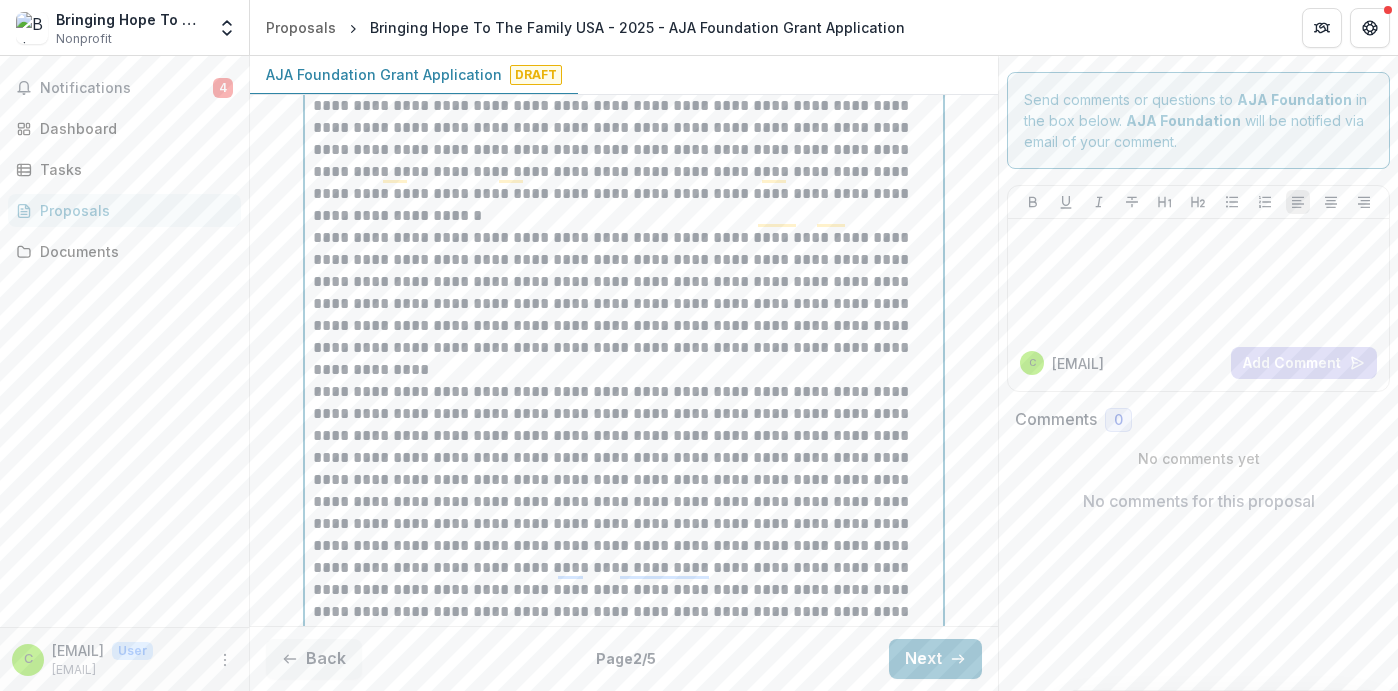 scroll, scrollTop: 672, scrollLeft: 0, axis: vertical 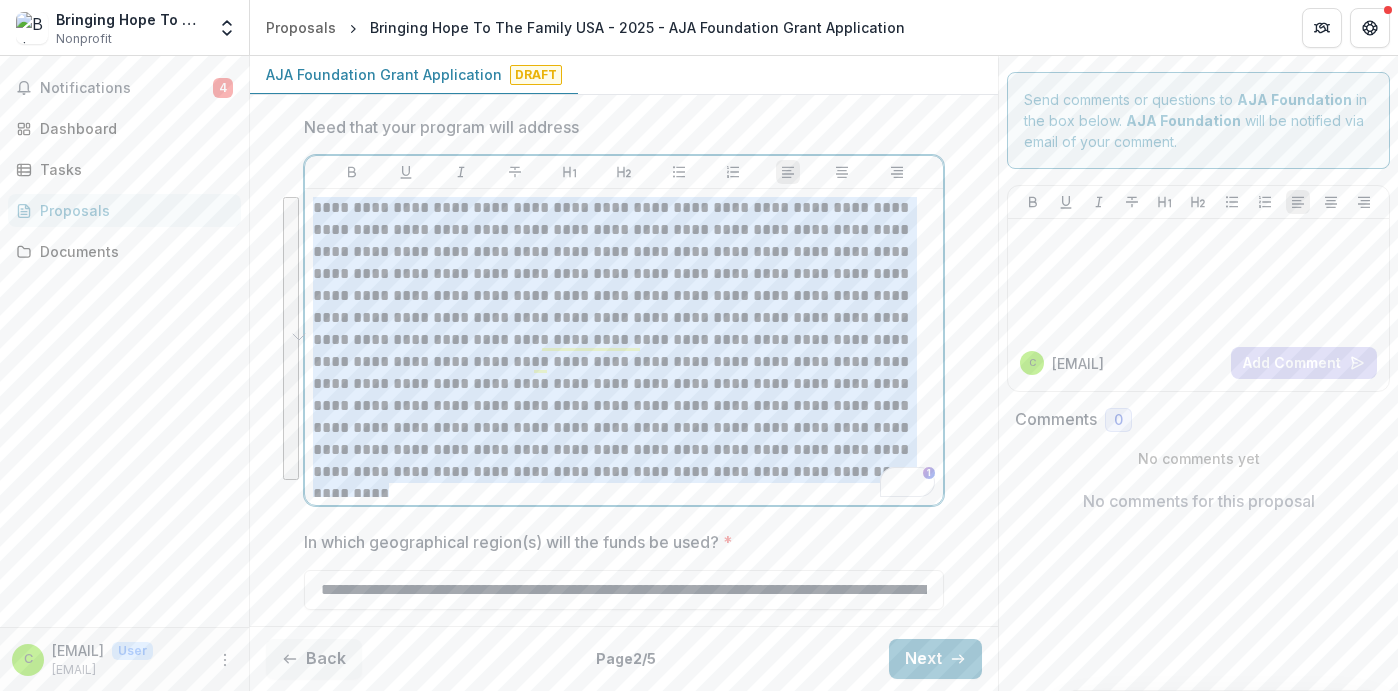 drag, startPoint x: 310, startPoint y: 203, endPoint x: 642, endPoint y: 481, distance: 433.02194 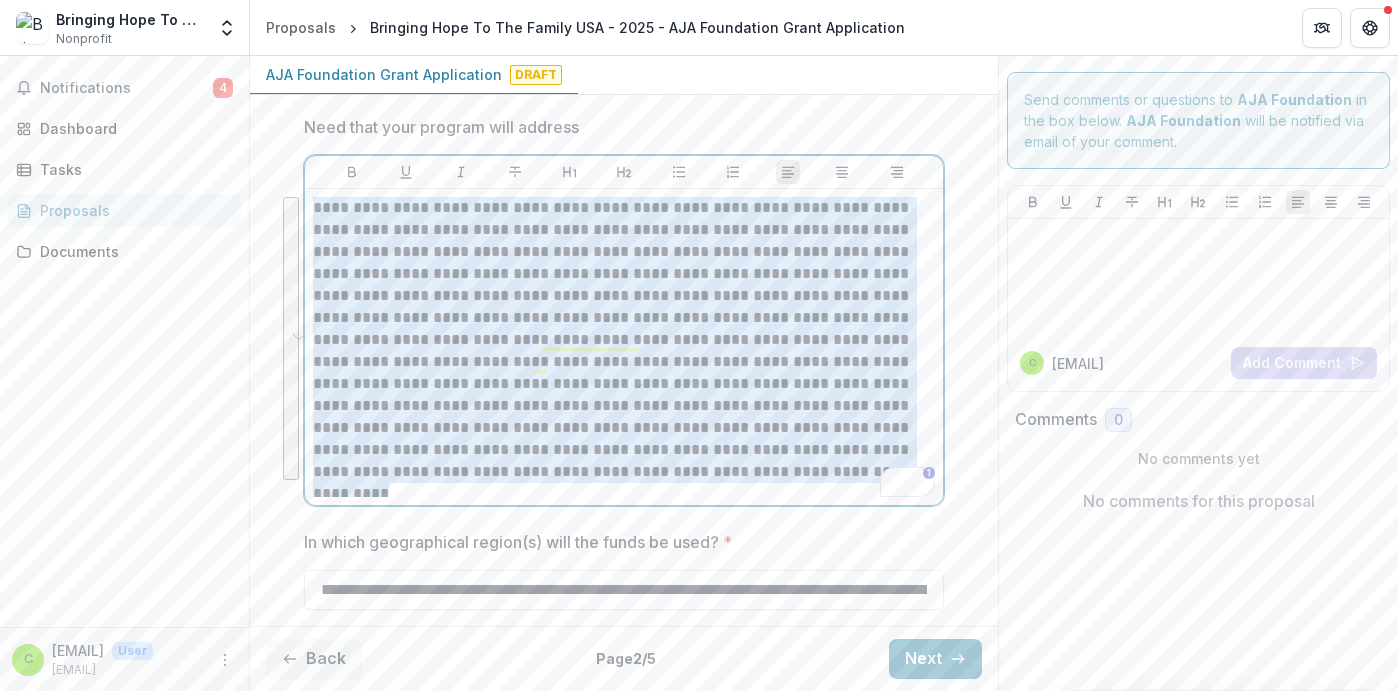 click on "**********" at bounding box center [624, 340] 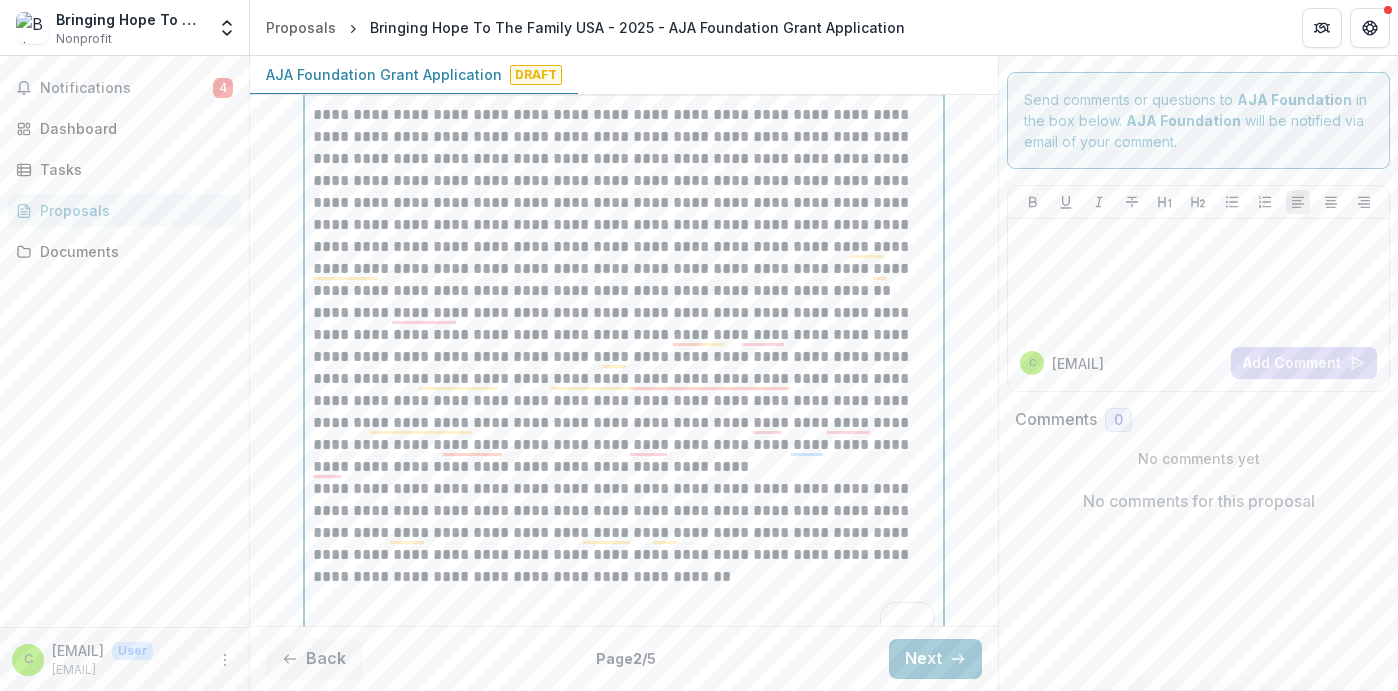scroll, scrollTop: 1372, scrollLeft: 0, axis: vertical 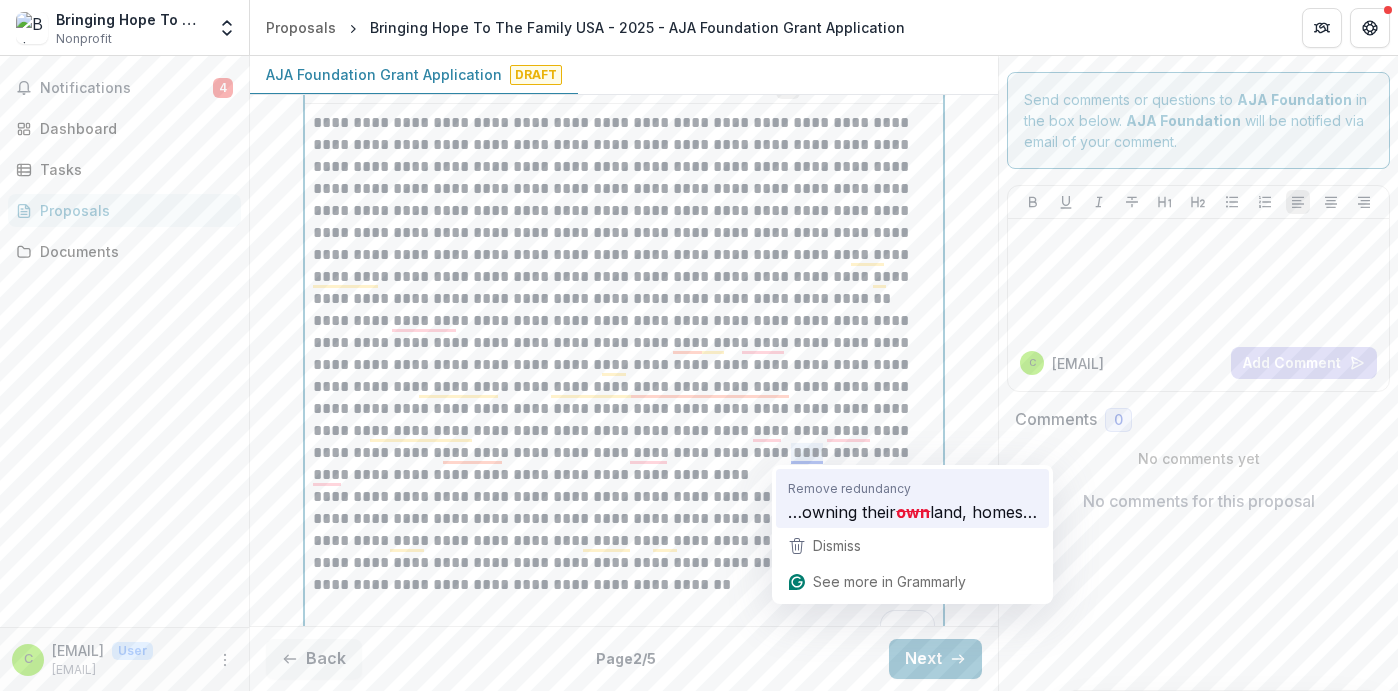 type 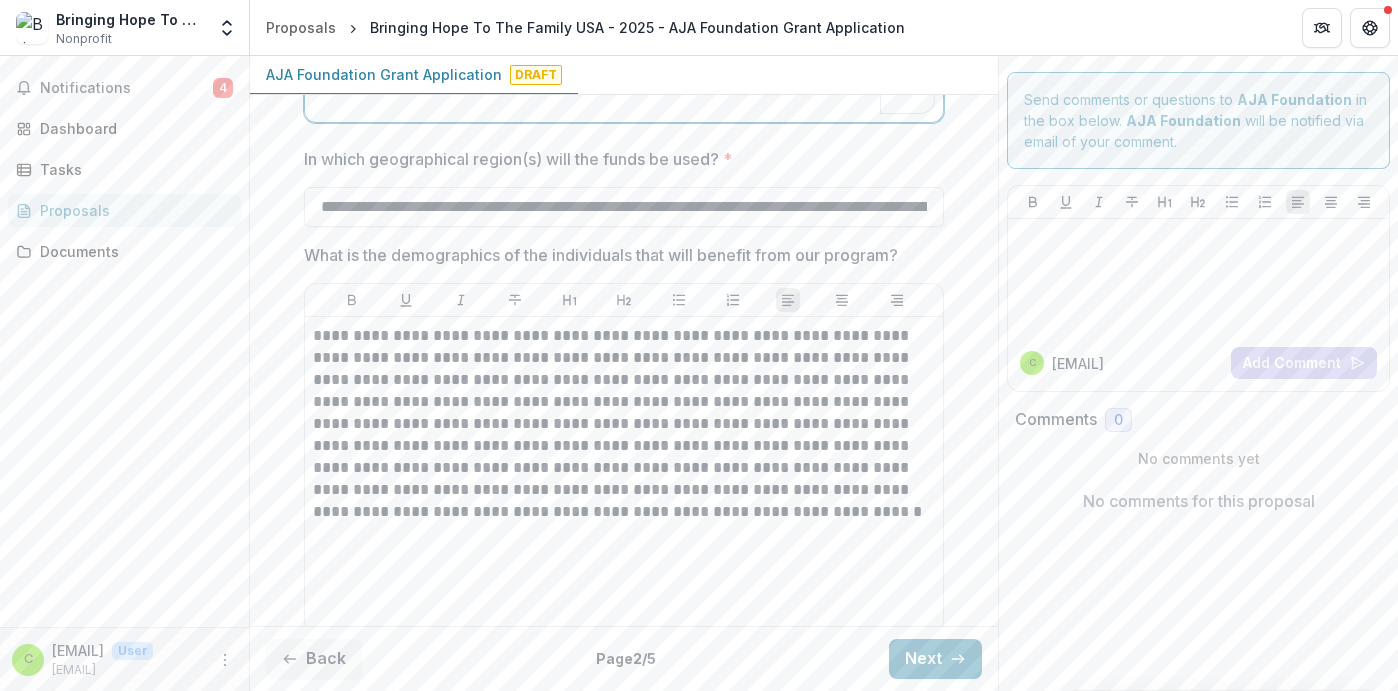 scroll, scrollTop: 1897, scrollLeft: 0, axis: vertical 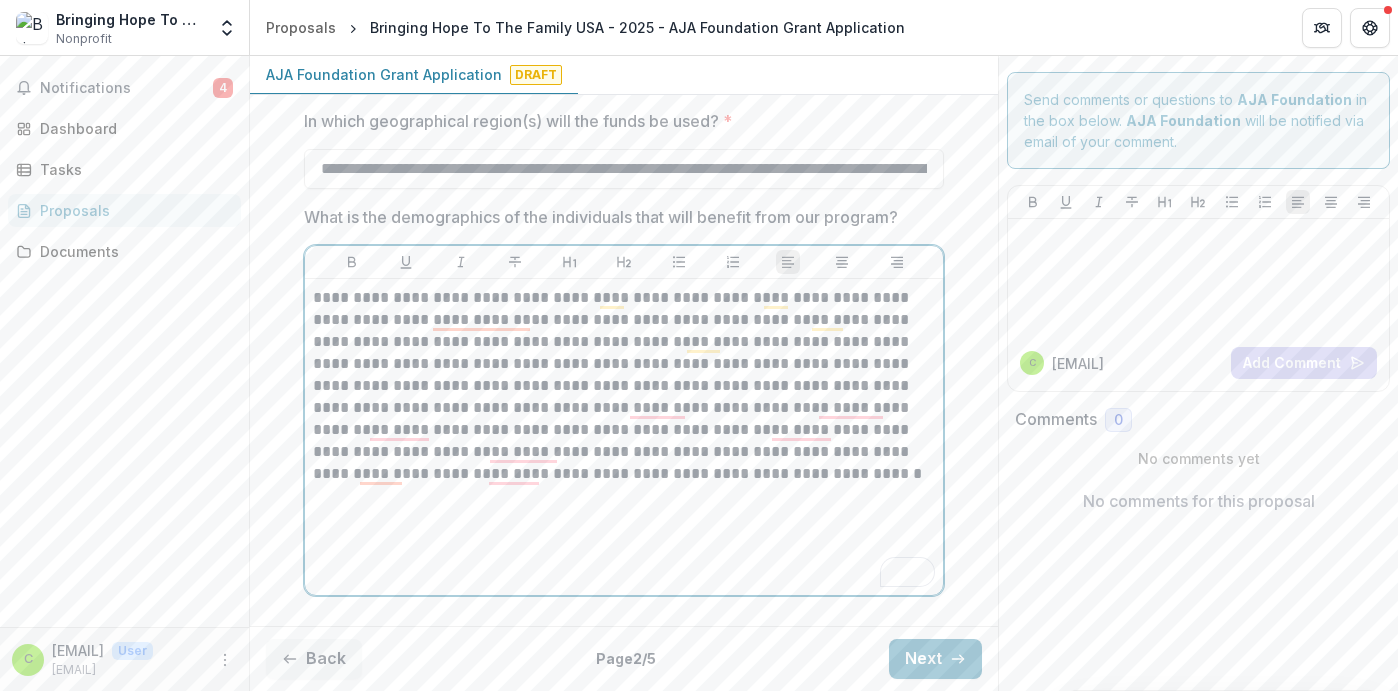 click on "**********" at bounding box center (624, 386) 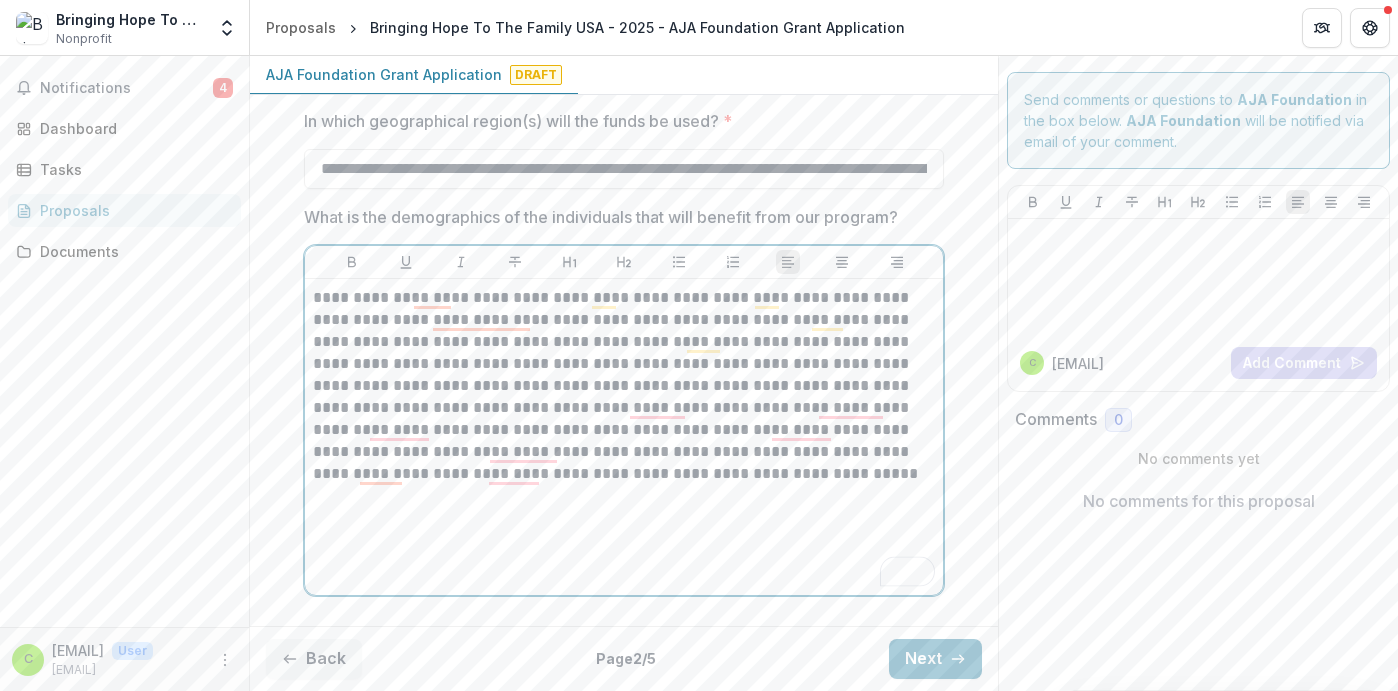click on "**********" at bounding box center (624, 386) 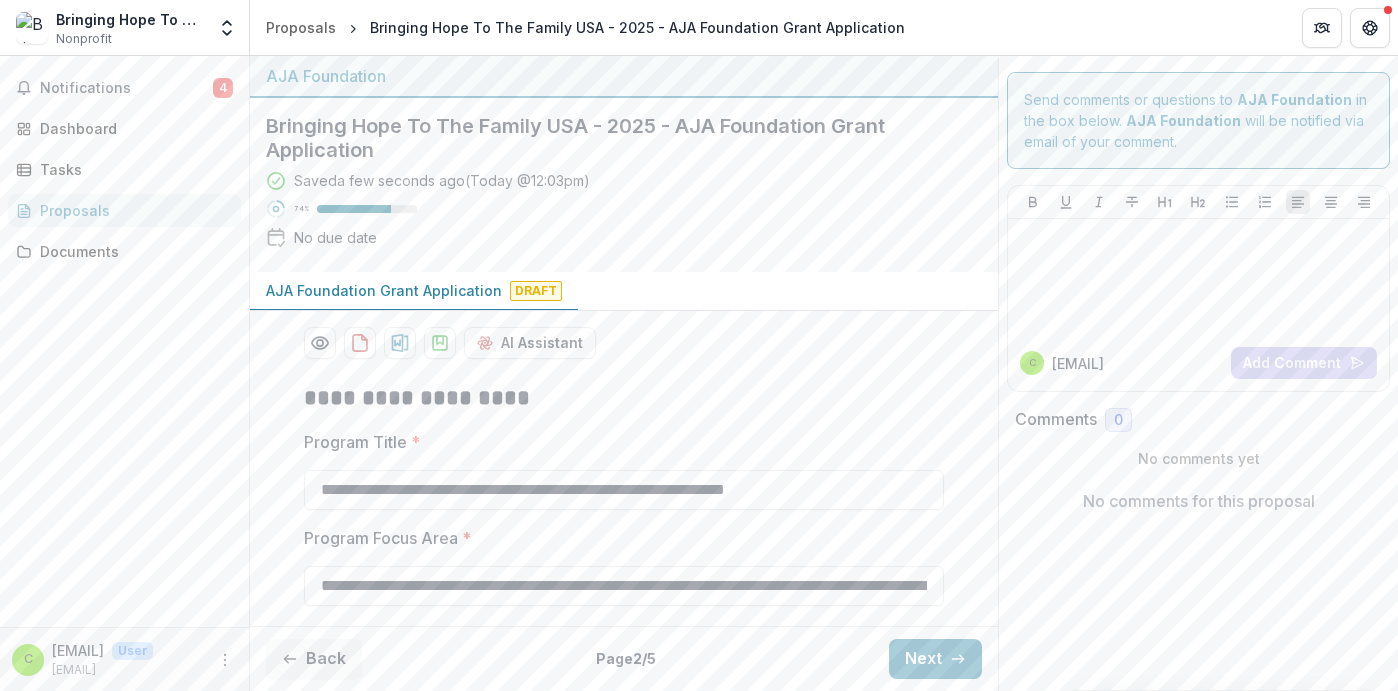 scroll, scrollTop: 0, scrollLeft: 0, axis: both 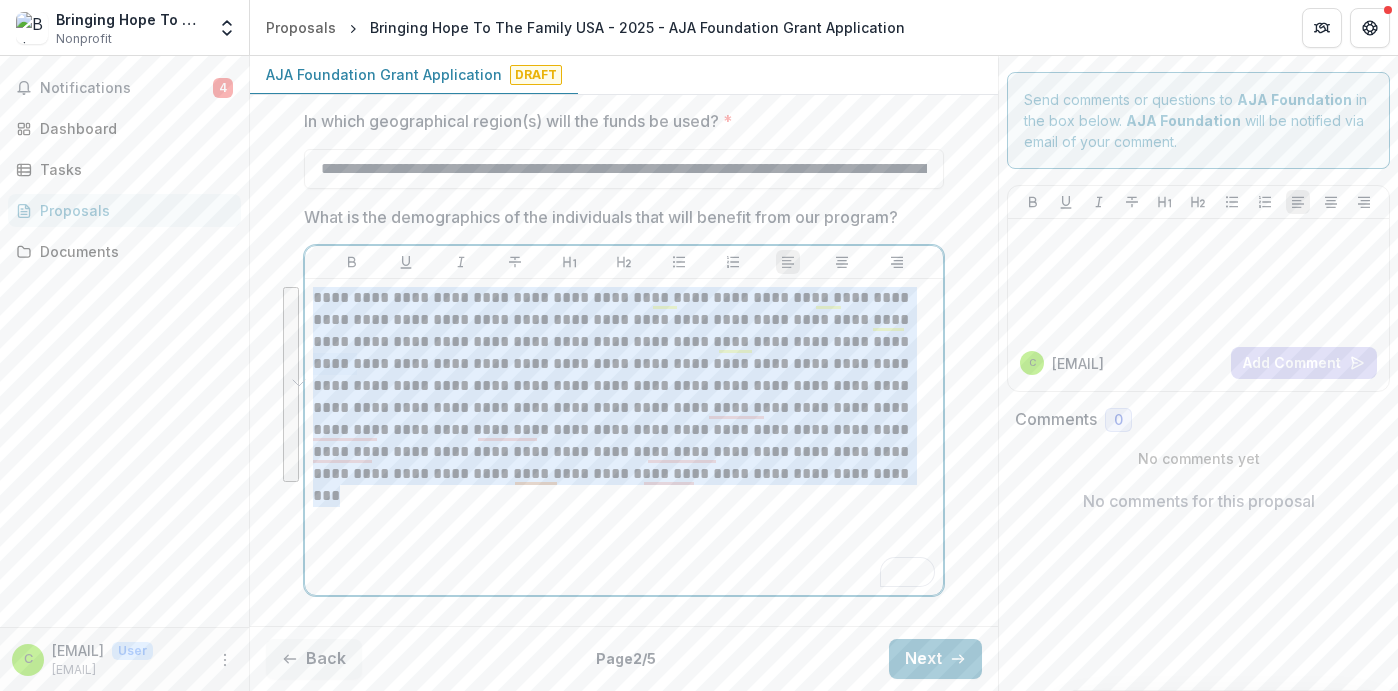 drag, startPoint x: 309, startPoint y: 288, endPoint x: 791, endPoint y: 474, distance: 516.643 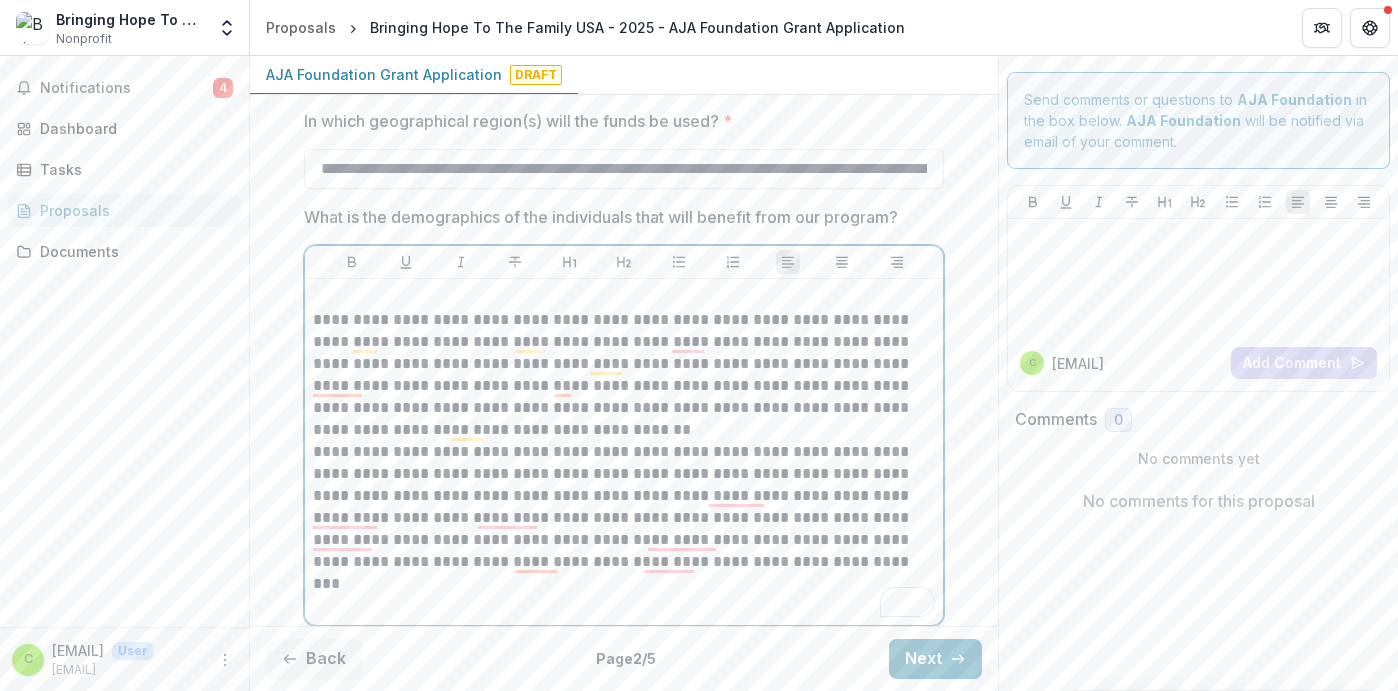 click on "**********" at bounding box center [624, 375] 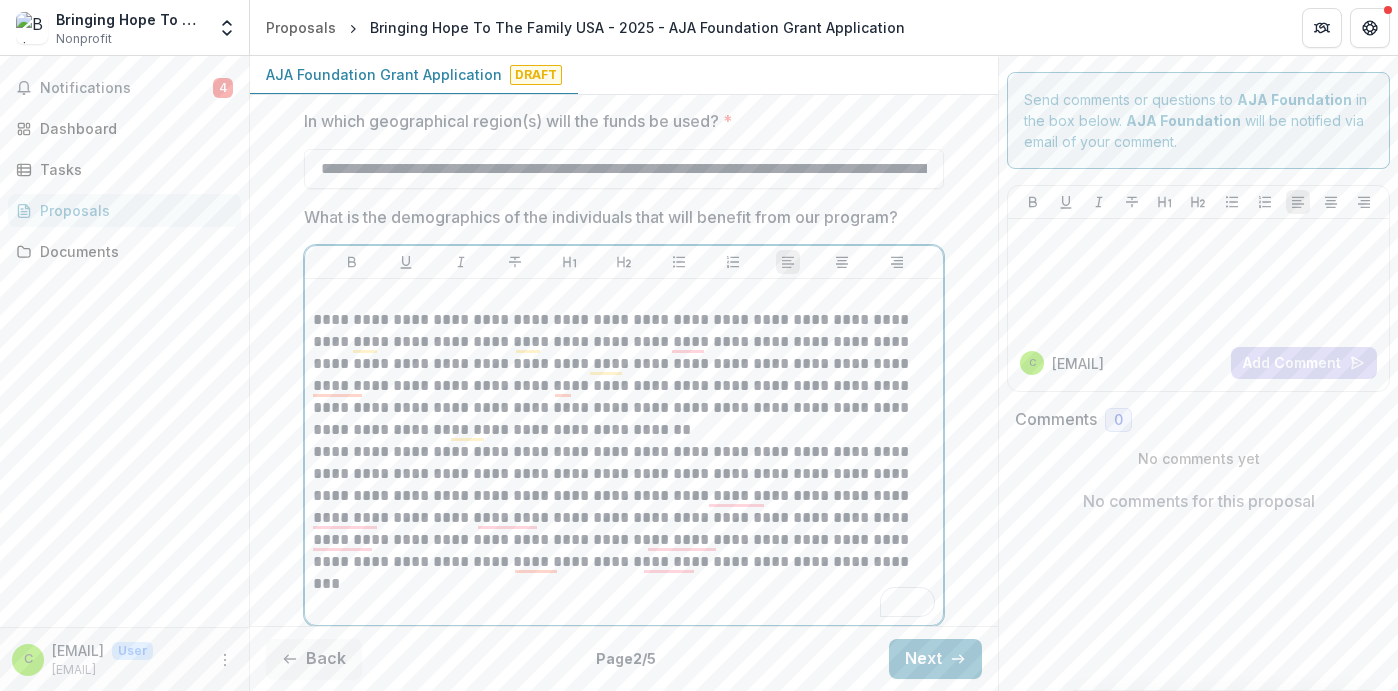 type 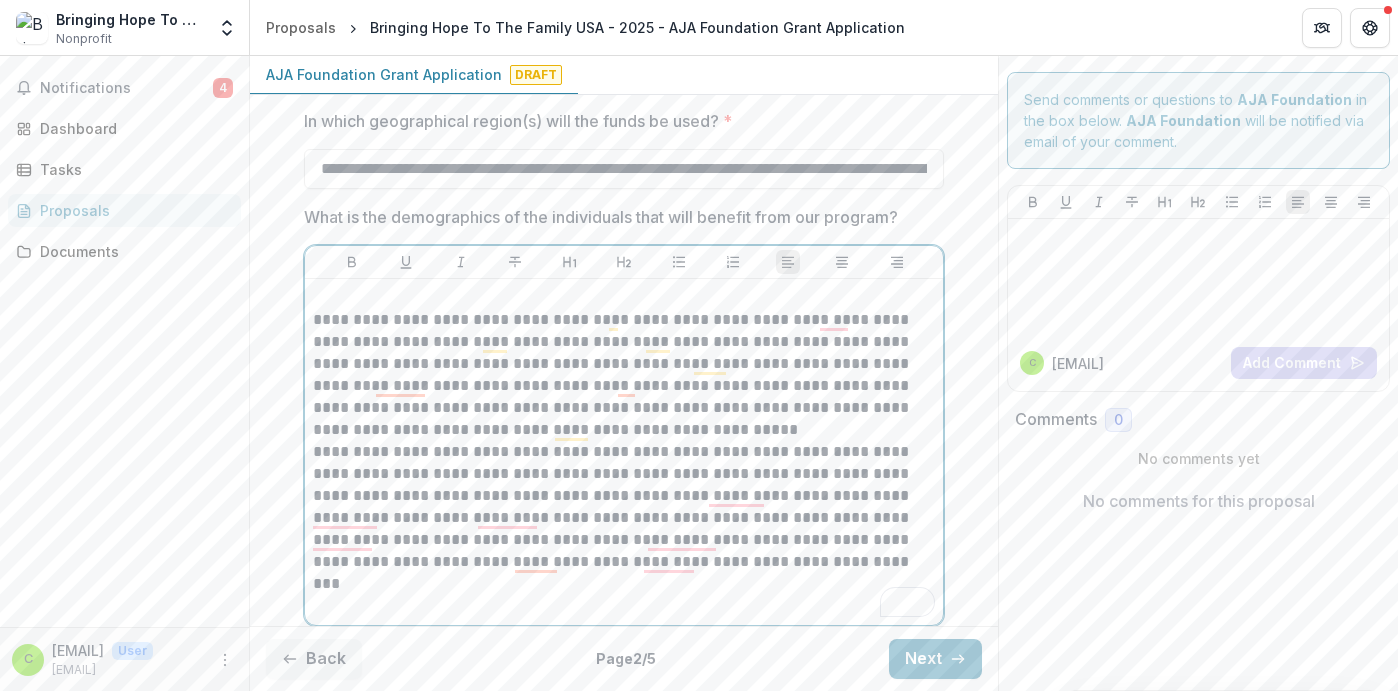 click on "**********" at bounding box center [624, 375] 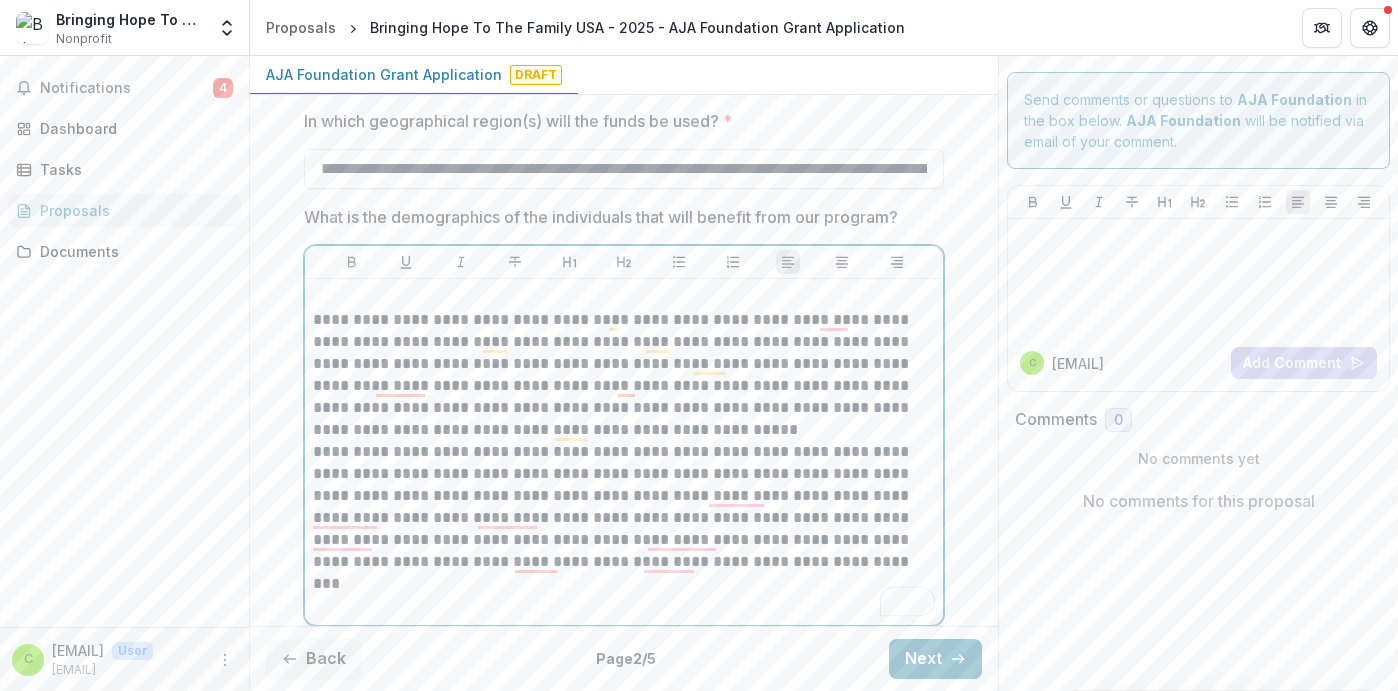 click on "**********" at bounding box center [624, 375] 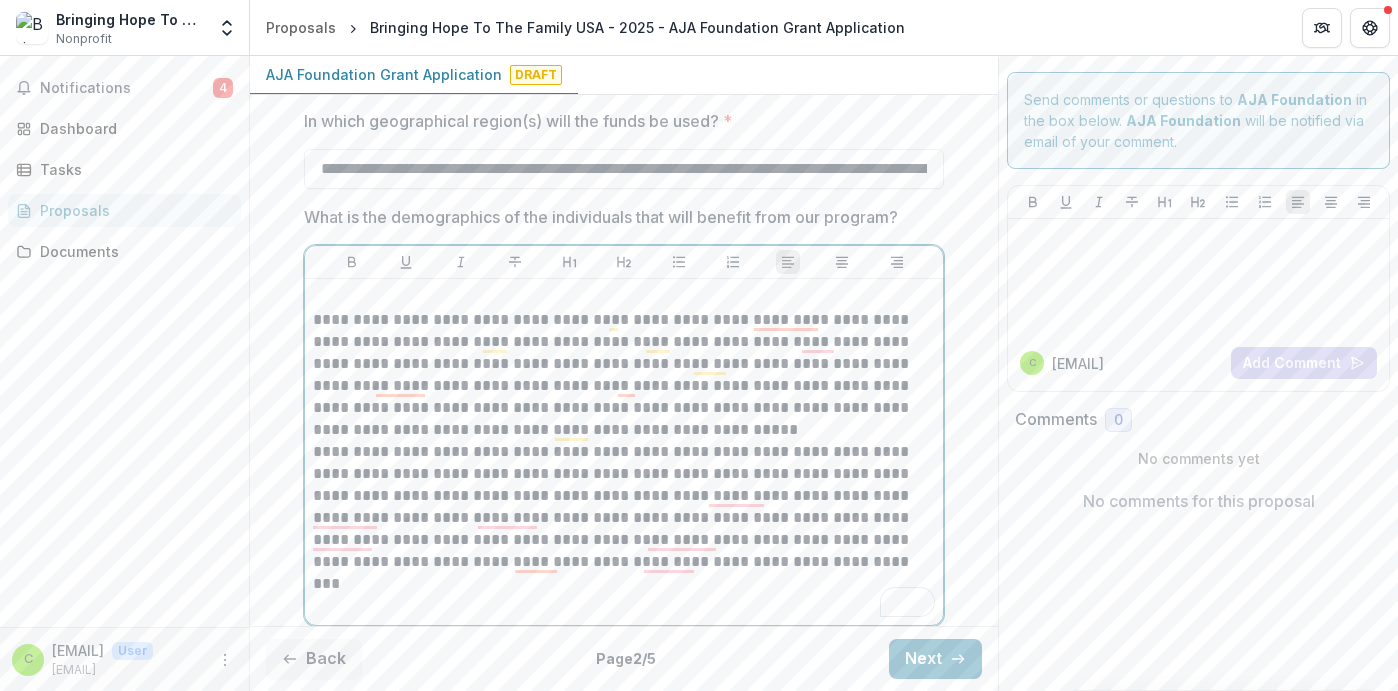 click on "**********" at bounding box center [624, 375] 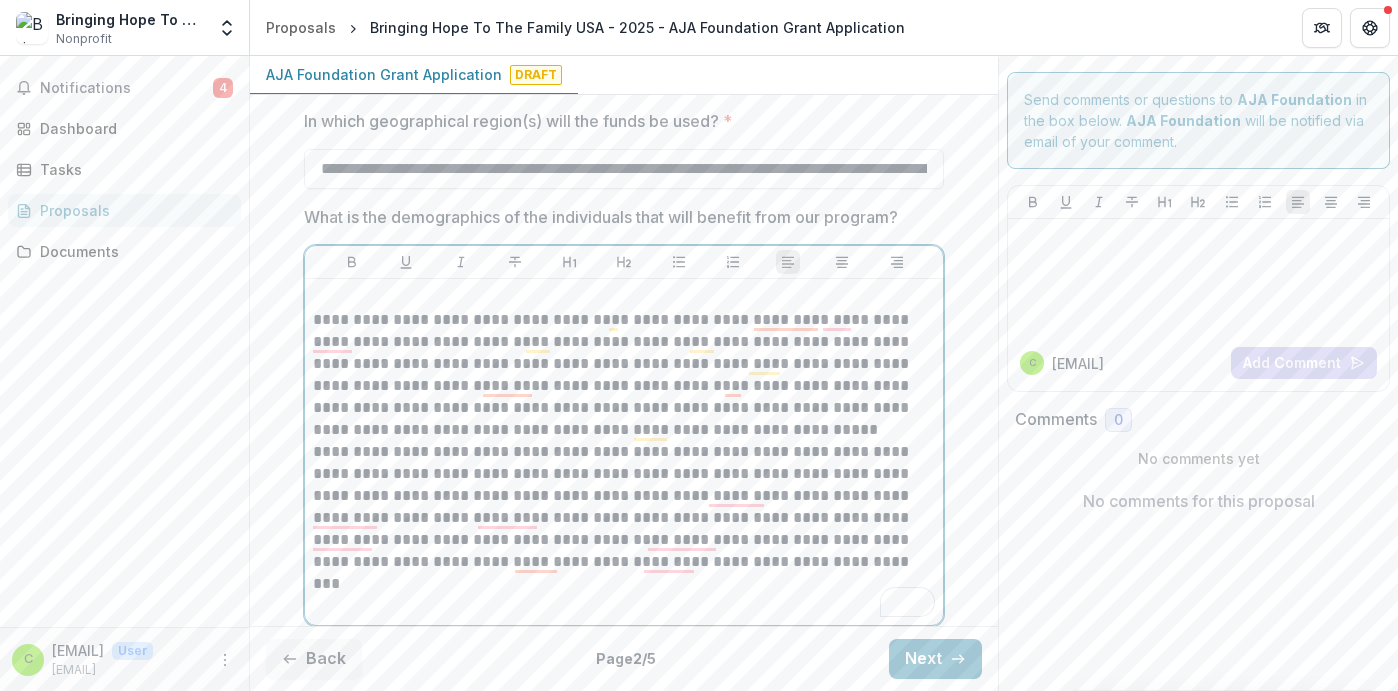 click on "**********" at bounding box center [624, 375] 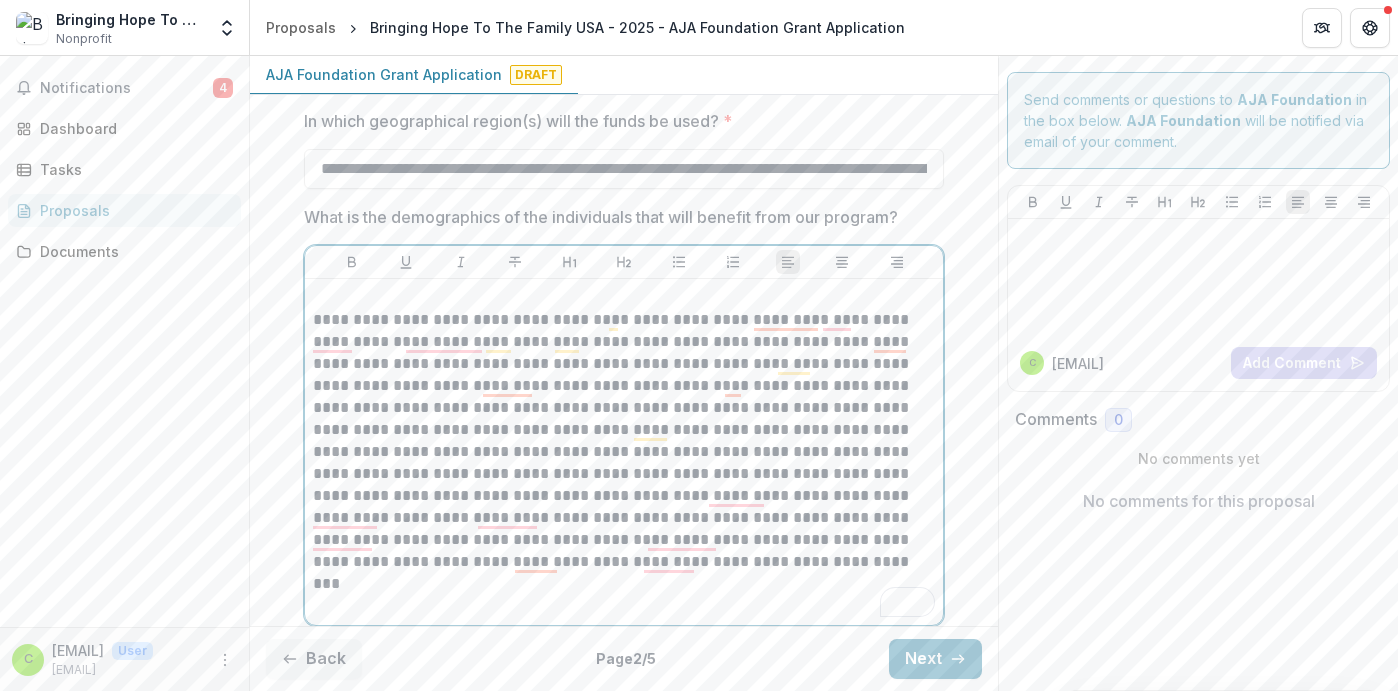 click on "**********" at bounding box center (624, 375) 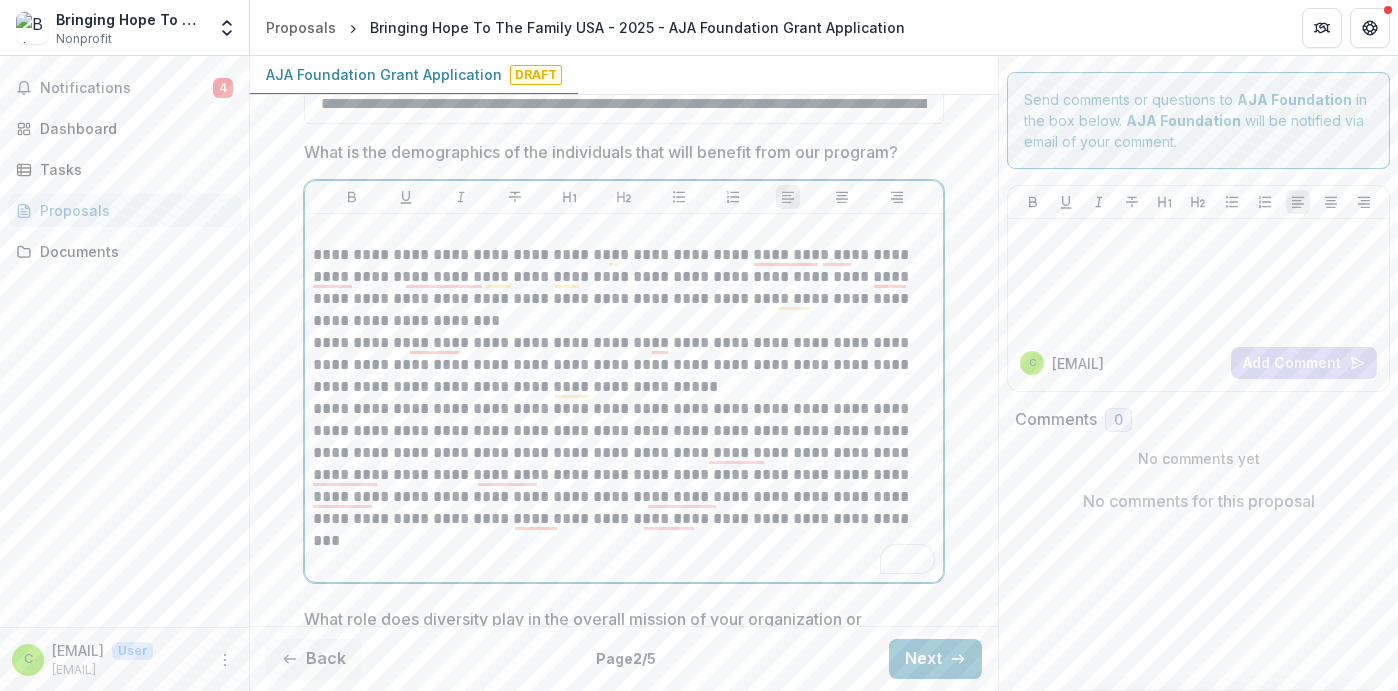 scroll, scrollTop: 1999, scrollLeft: 0, axis: vertical 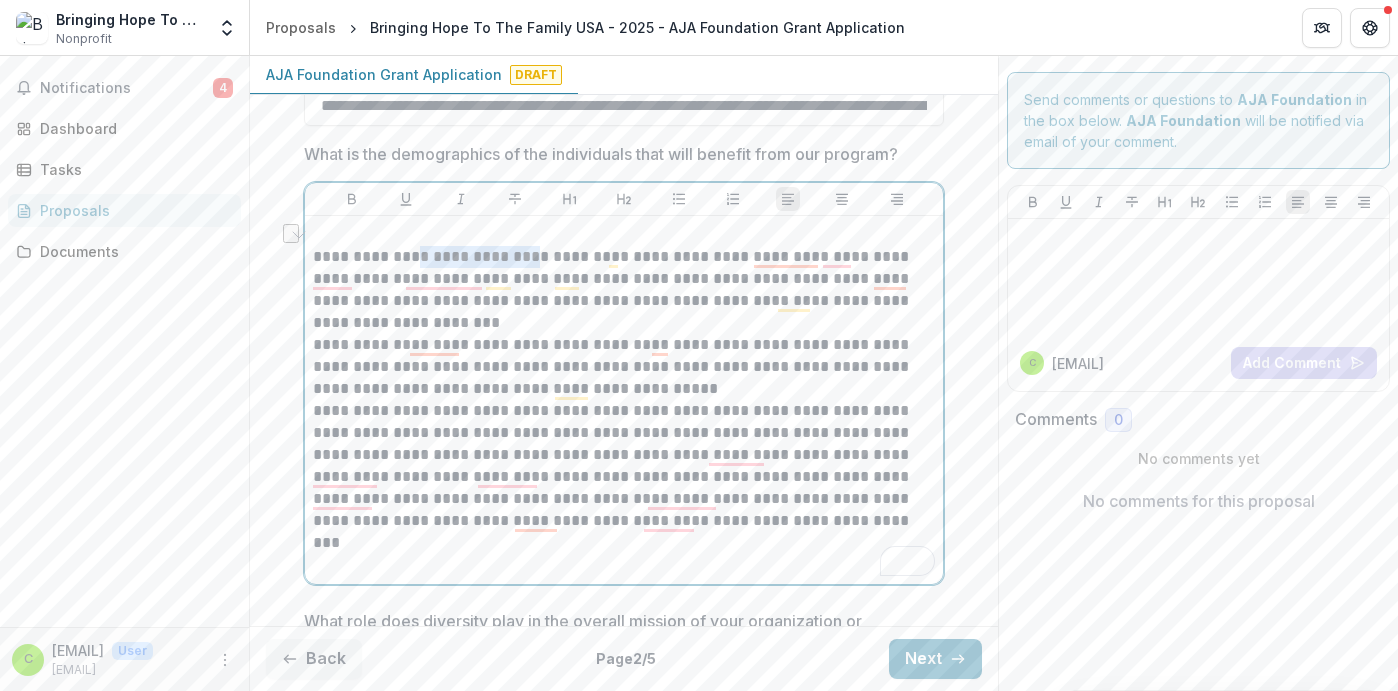 drag, startPoint x: 538, startPoint y: 256, endPoint x: 410, endPoint y: 260, distance: 128.06248 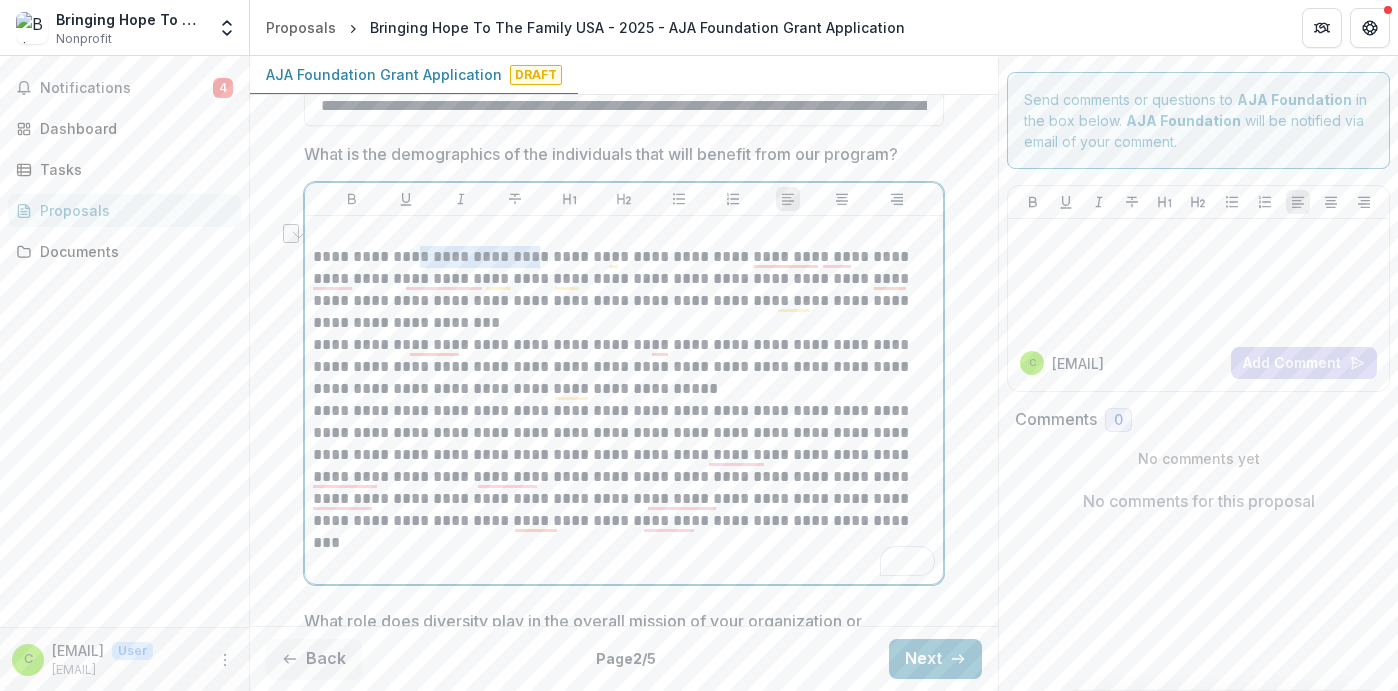 click on "**********" at bounding box center (624, 290) 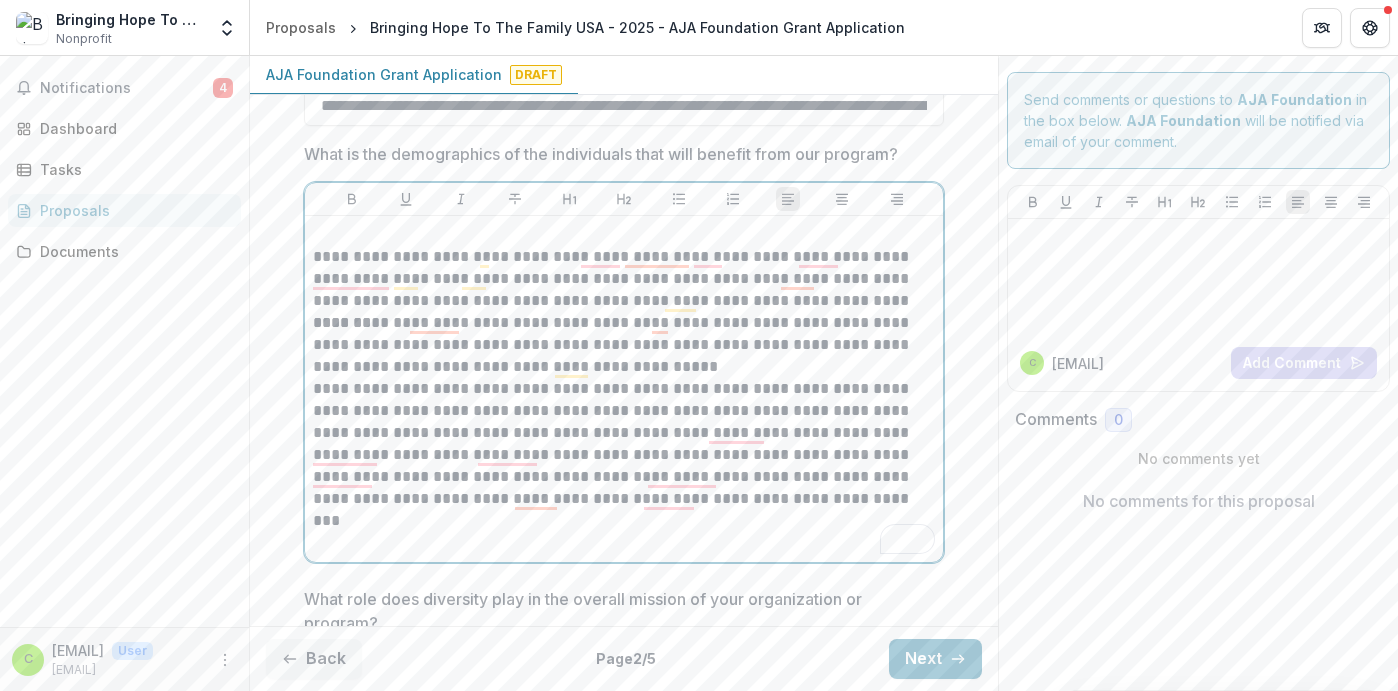 click on "**********" at bounding box center (624, 279) 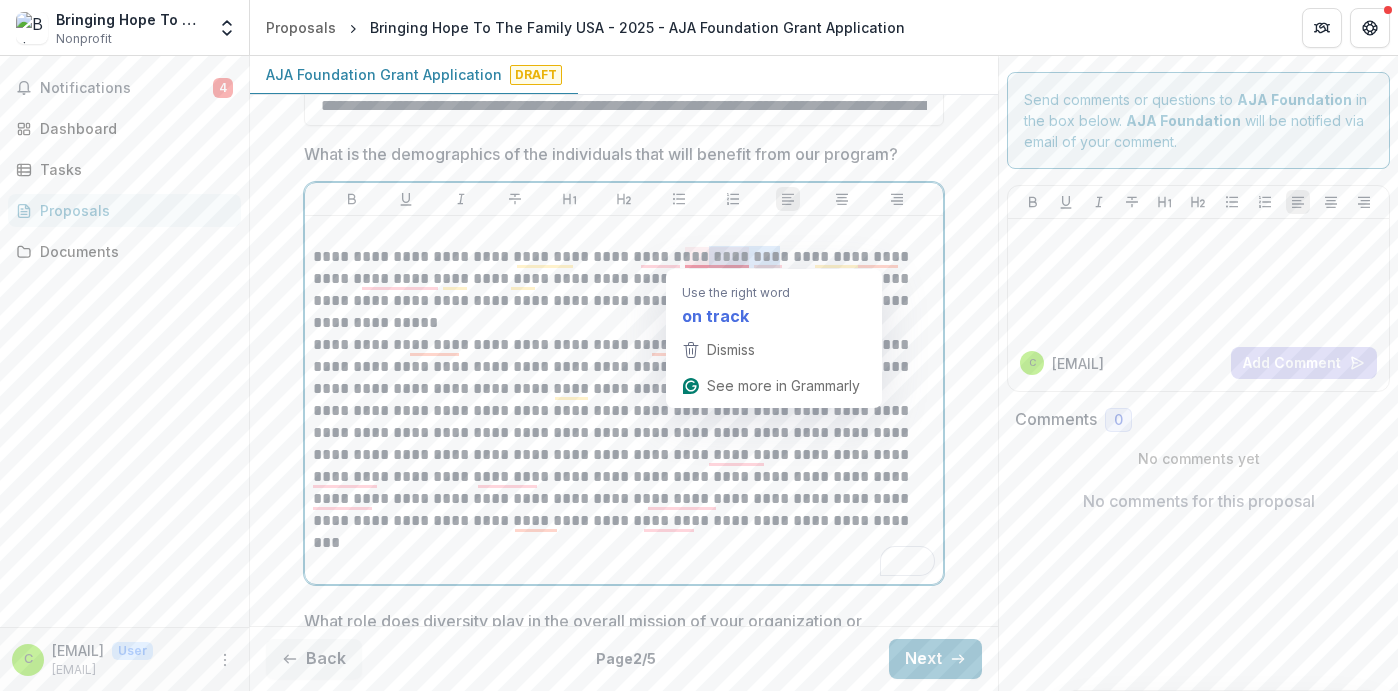 drag, startPoint x: 682, startPoint y: 257, endPoint x: 750, endPoint y: 253, distance: 68.117546 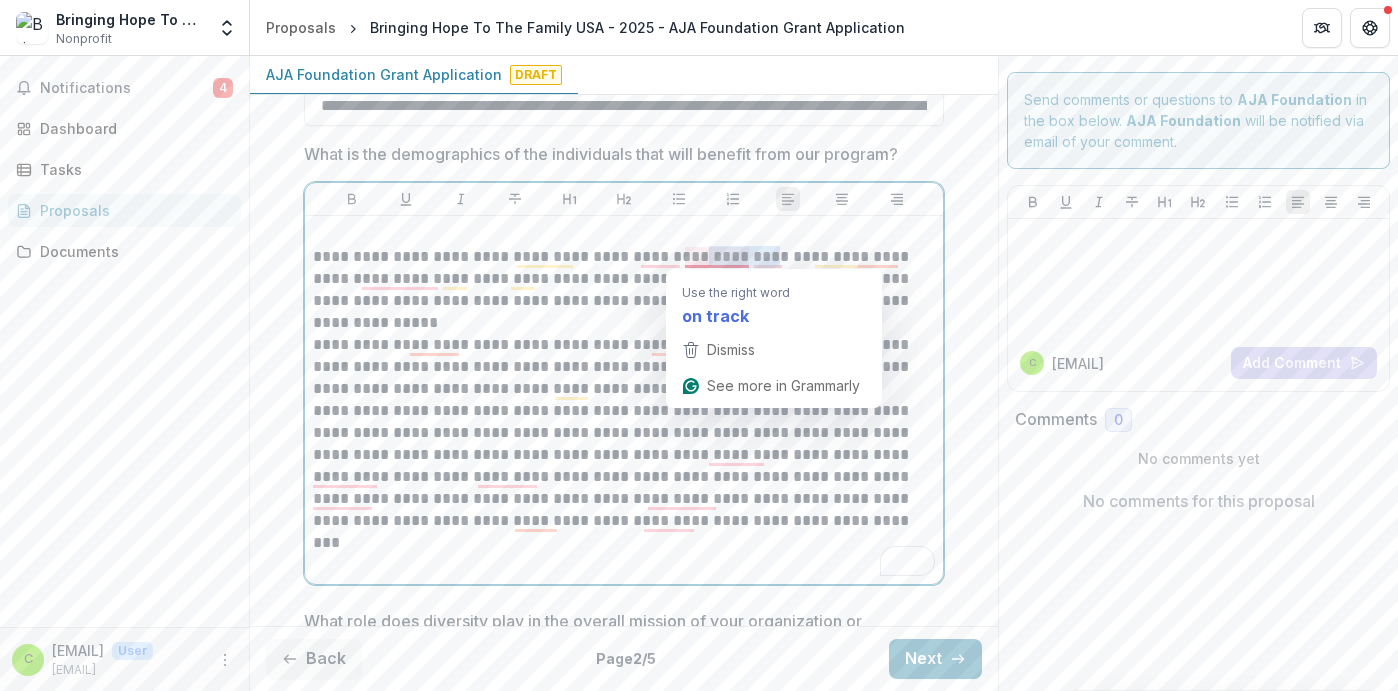 click on "**********" at bounding box center (624, 290) 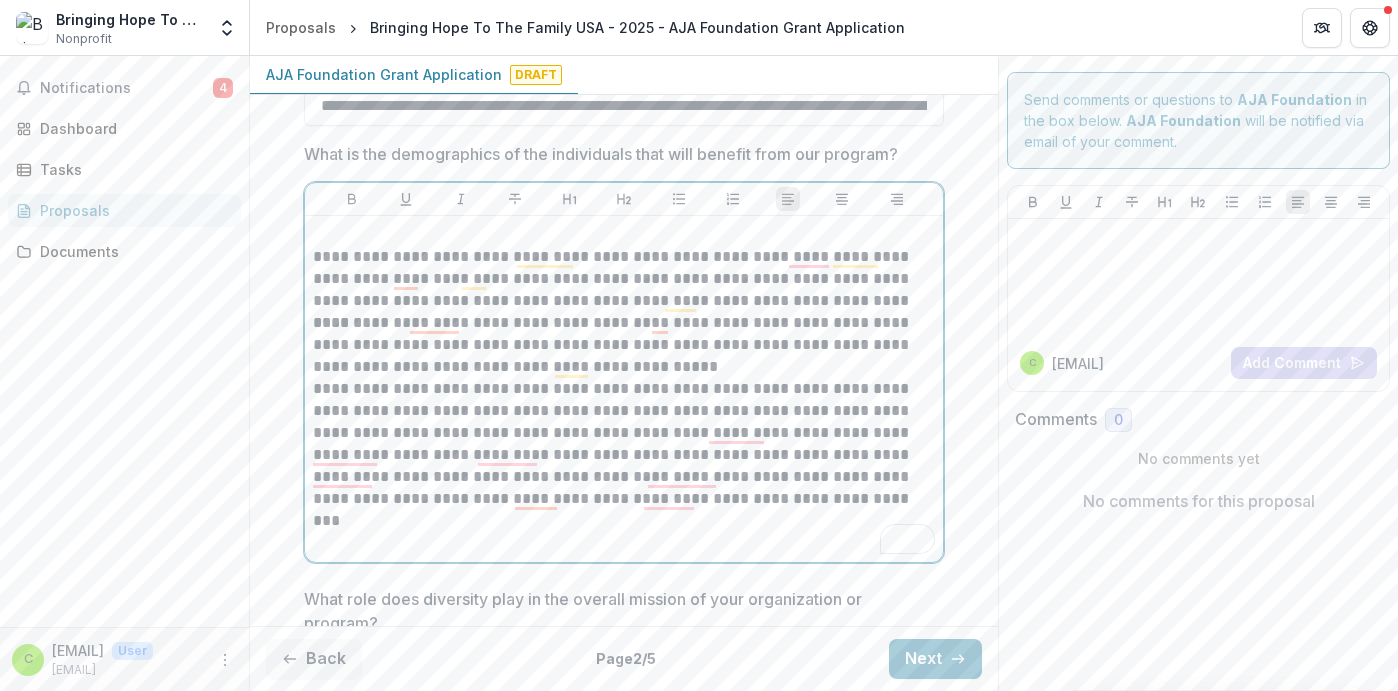 click on "**********" at bounding box center (624, 345) 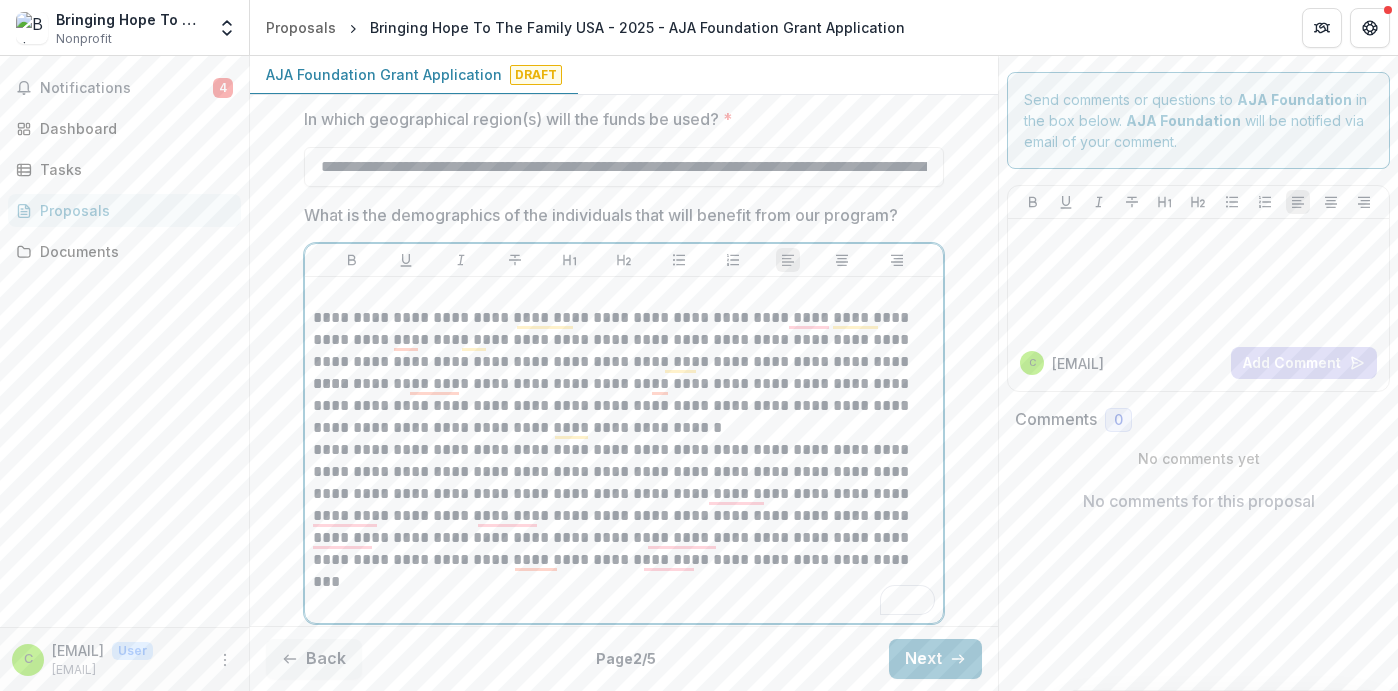 scroll, scrollTop: 1937, scrollLeft: 0, axis: vertical 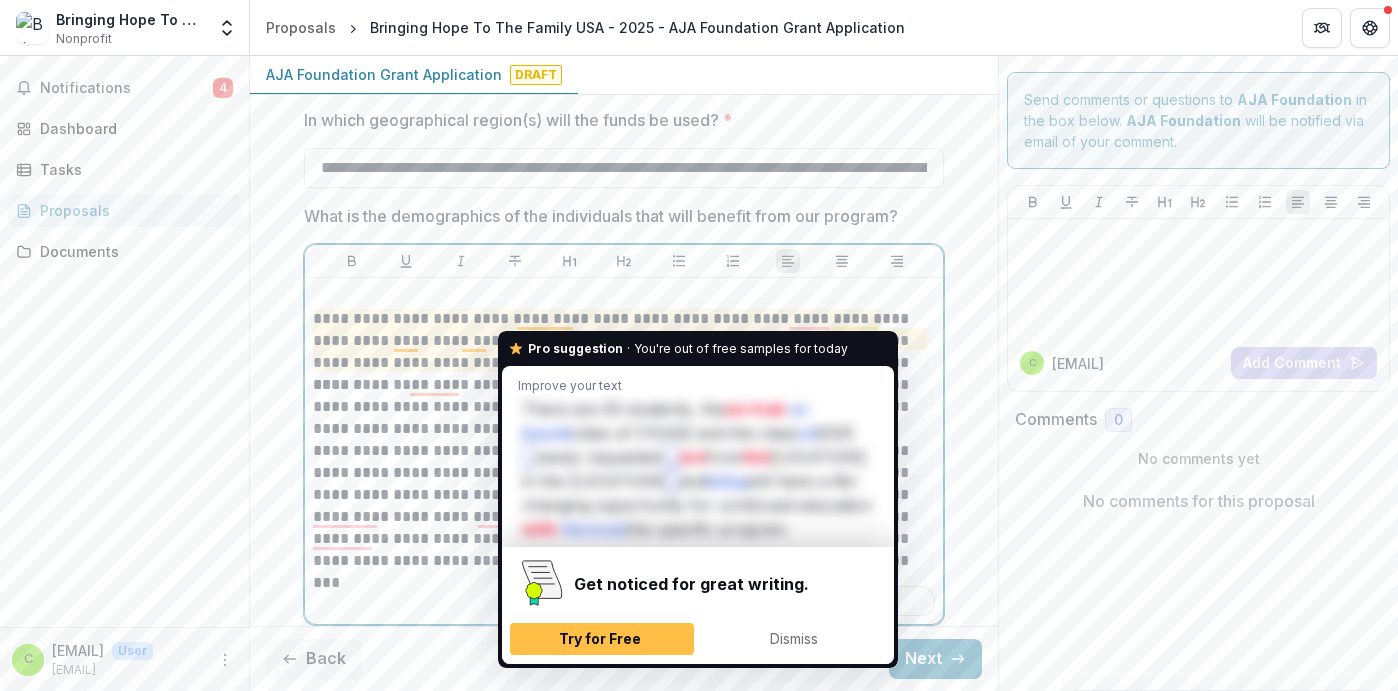 click on "**********" at bounding box center [624, 341] 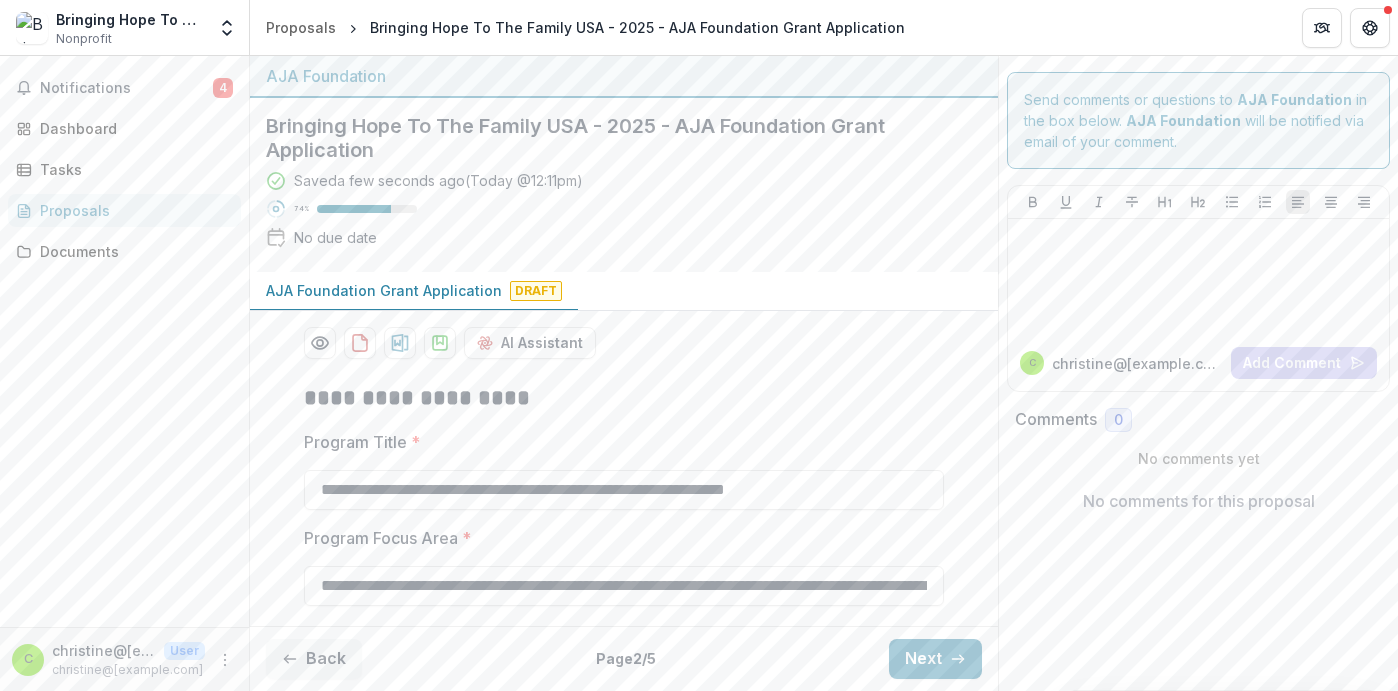 scroll, scrollTop: 0, scrollLeft: 0, axis: both 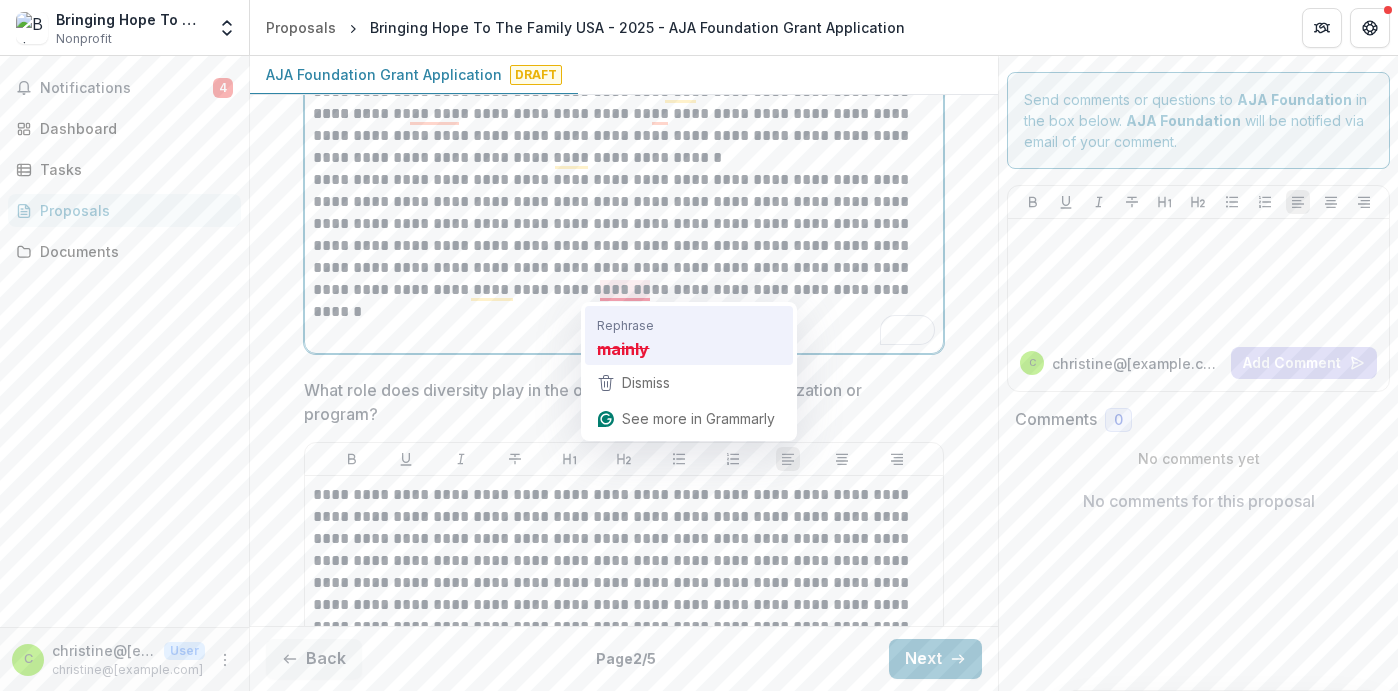 type 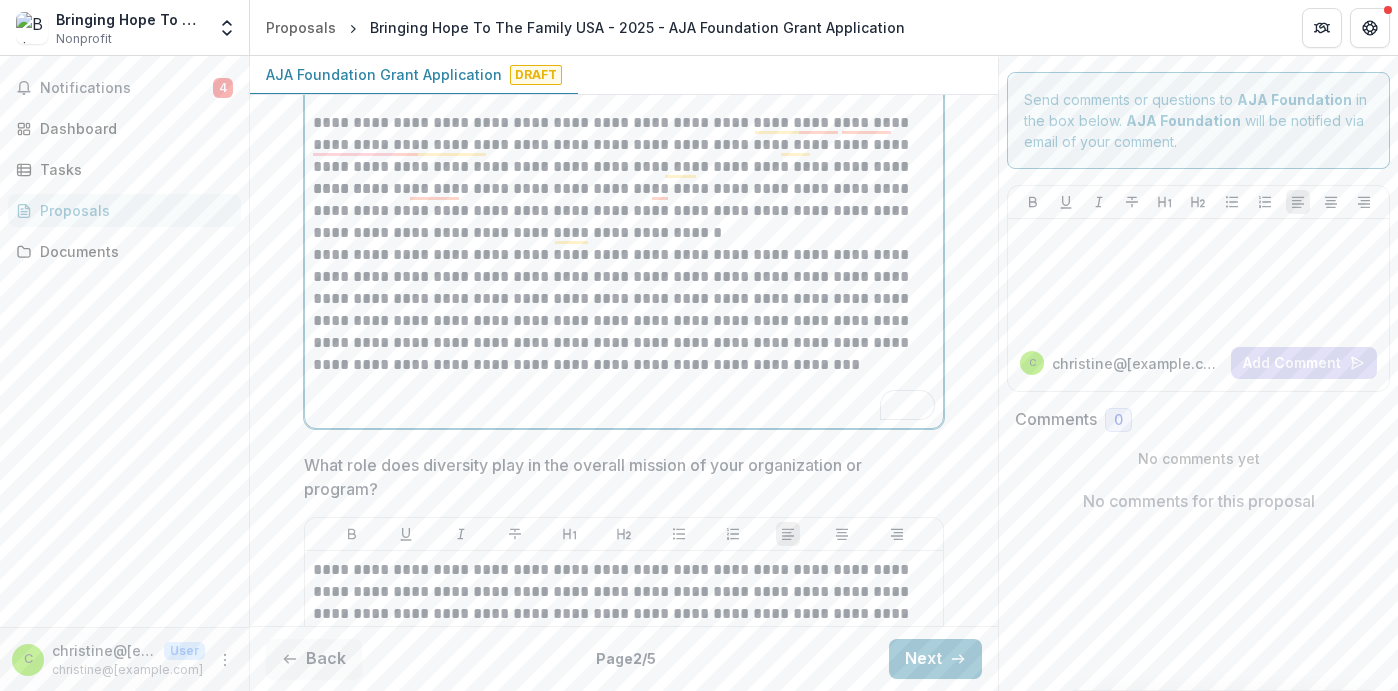 scroll, scrollTop: 2130, scrollLeft: 0, axis: vertical 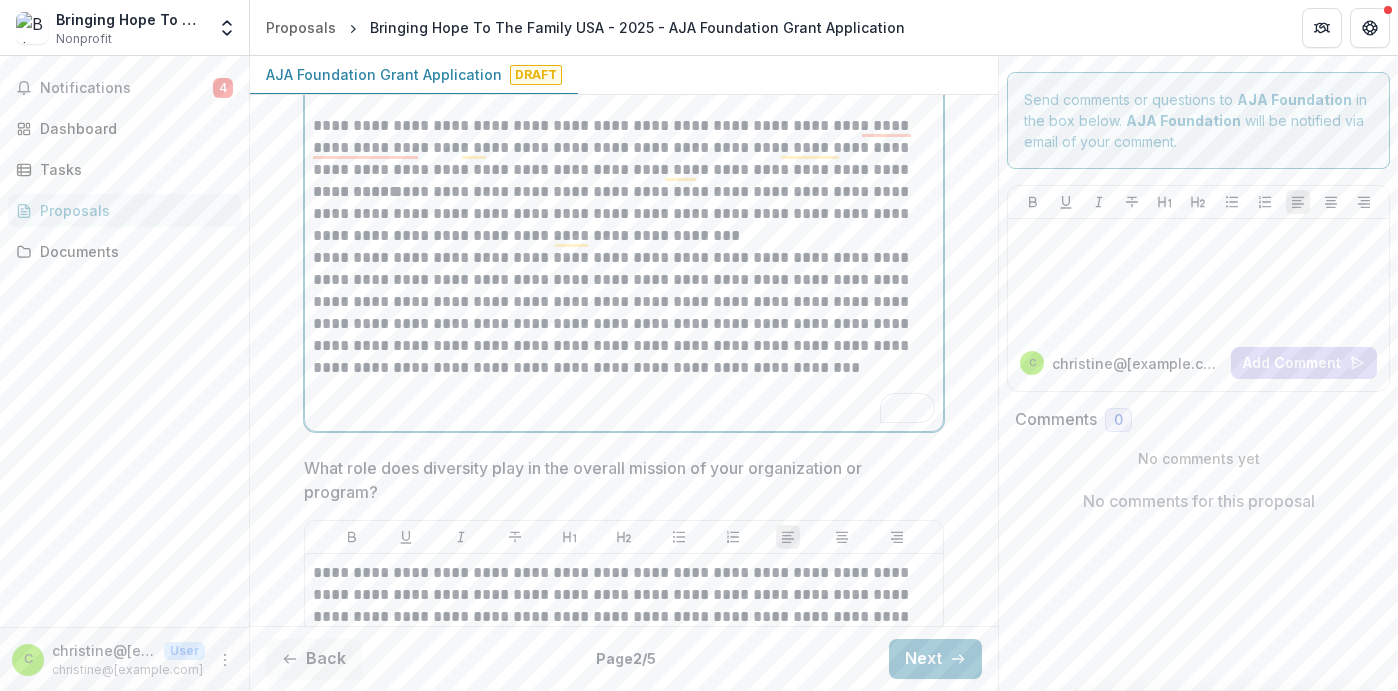 click on "**********" at bounding box center [624, 148] 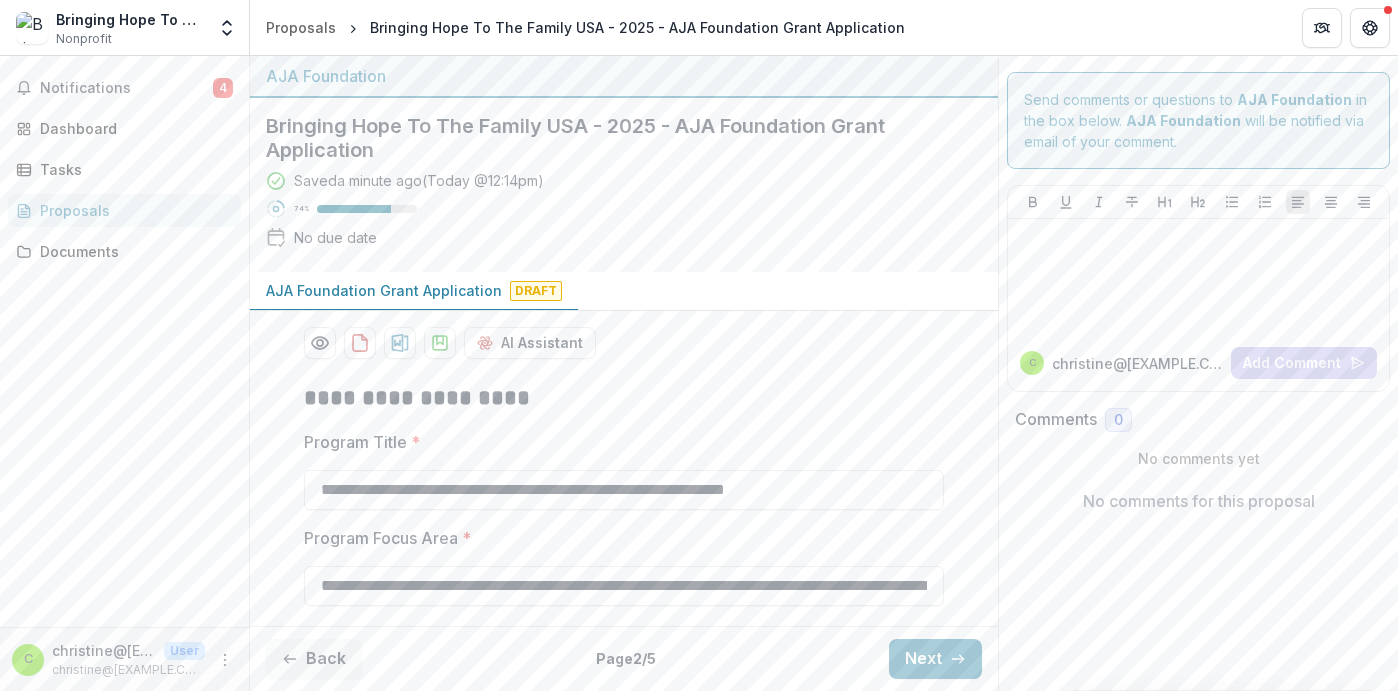 scroll, scrollTop: 0, scrollLeft: 0, axis: both 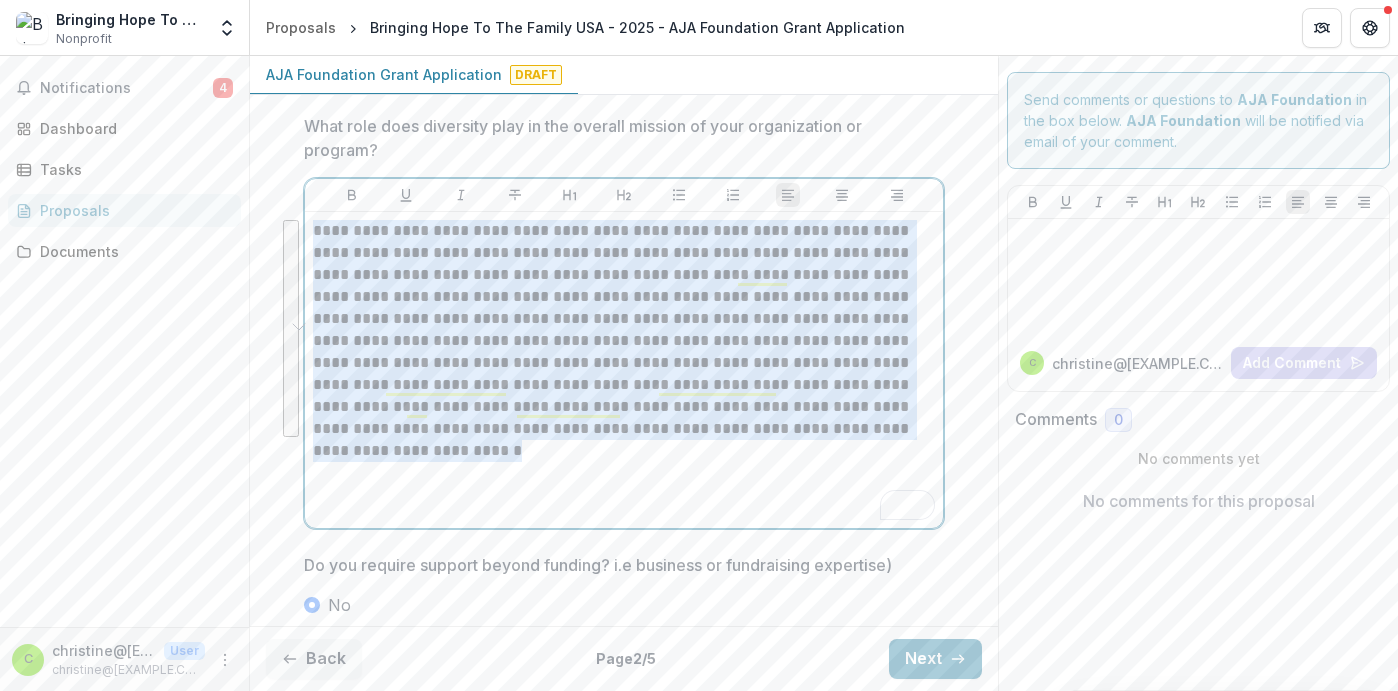 drag, startPoint x: 306, startPoint y: 227, endPoint x: 539, endPoint y: 465, distance: 333.06607 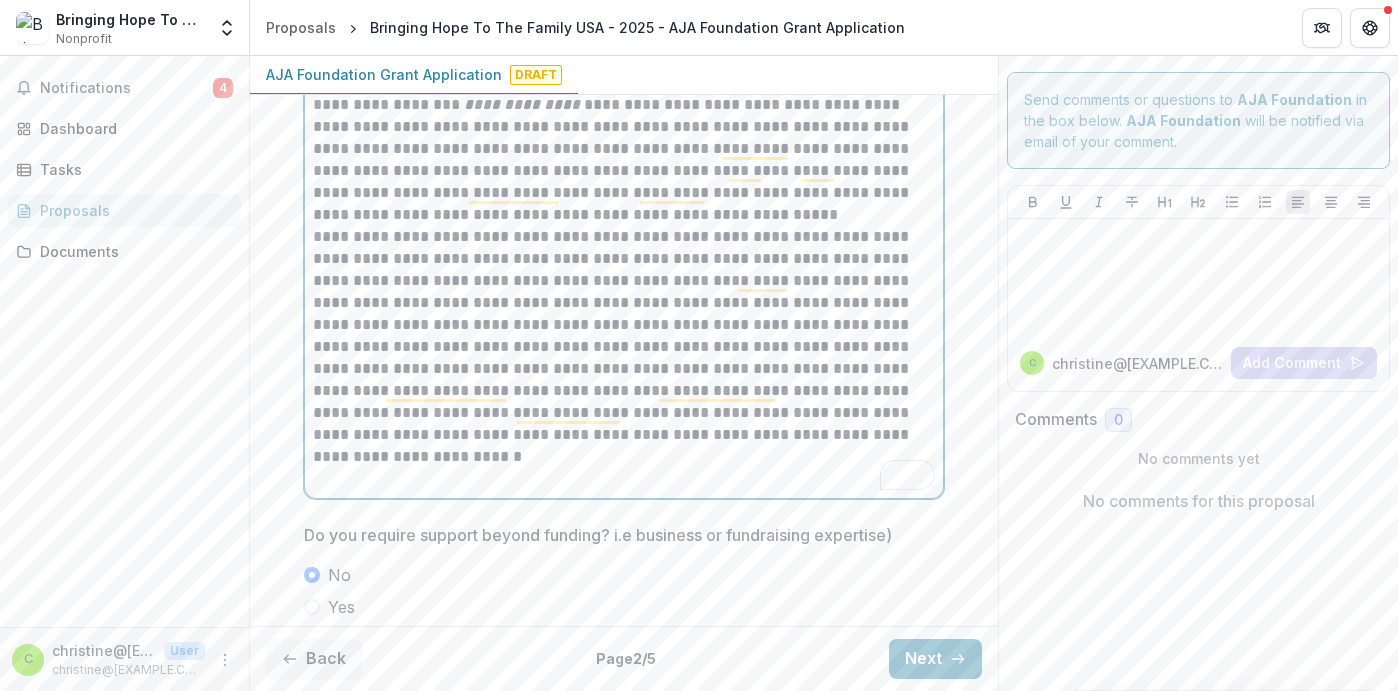 scroll, scrollTop: 2680, scrollLeft: 0, axis: vertical 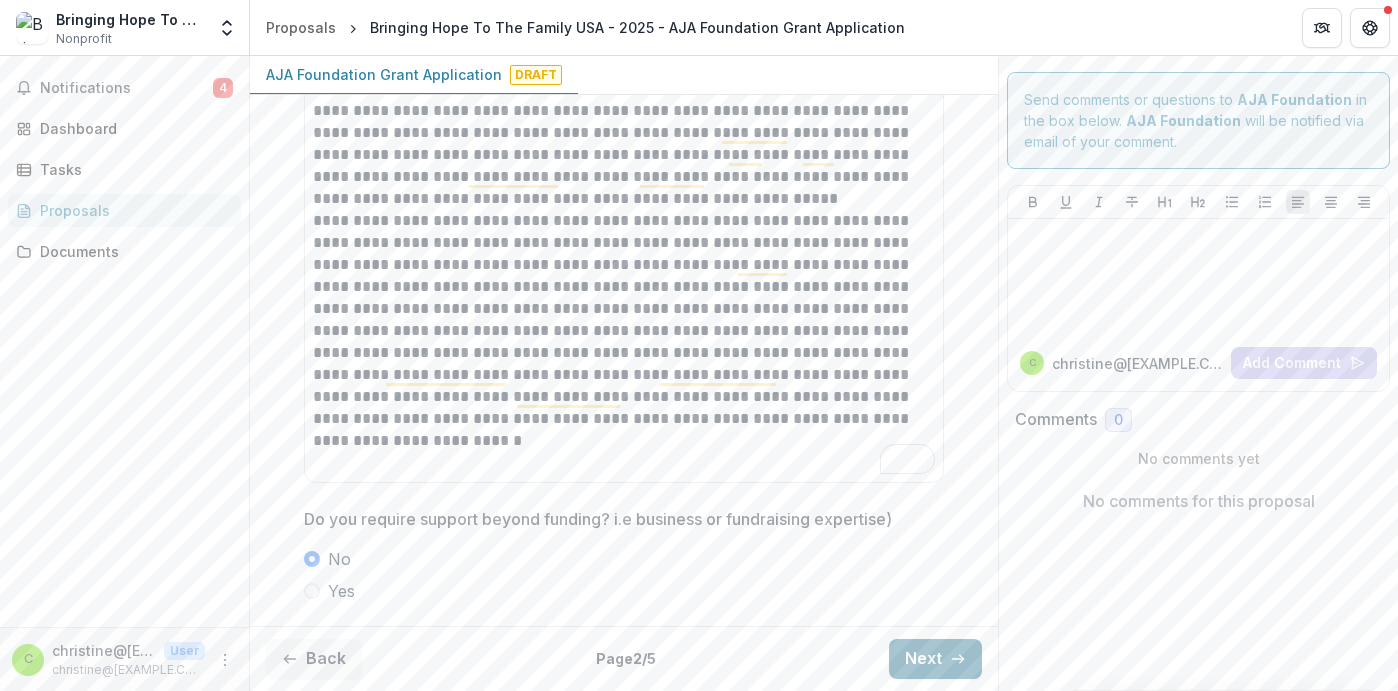 click on "Next" at bounding box center (935, 659) 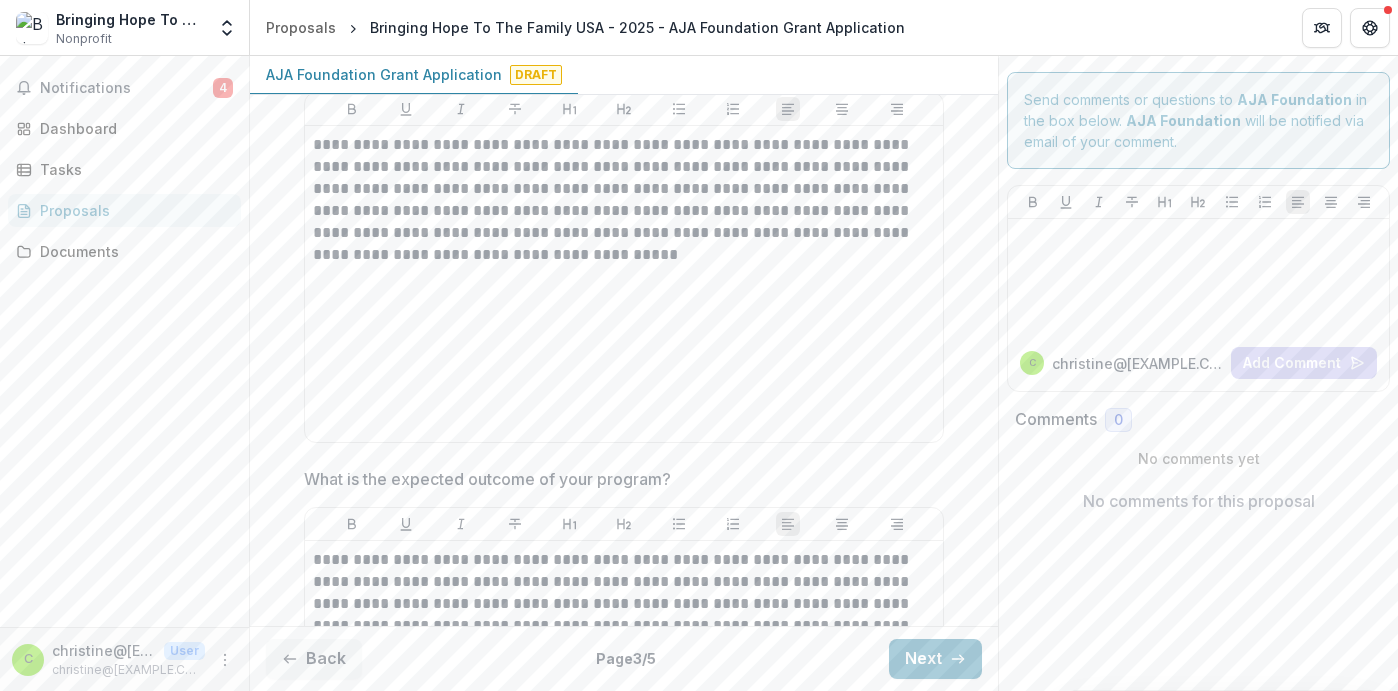 scroll, scrollTop: 365, scrollLeft: 0, axis: vertical 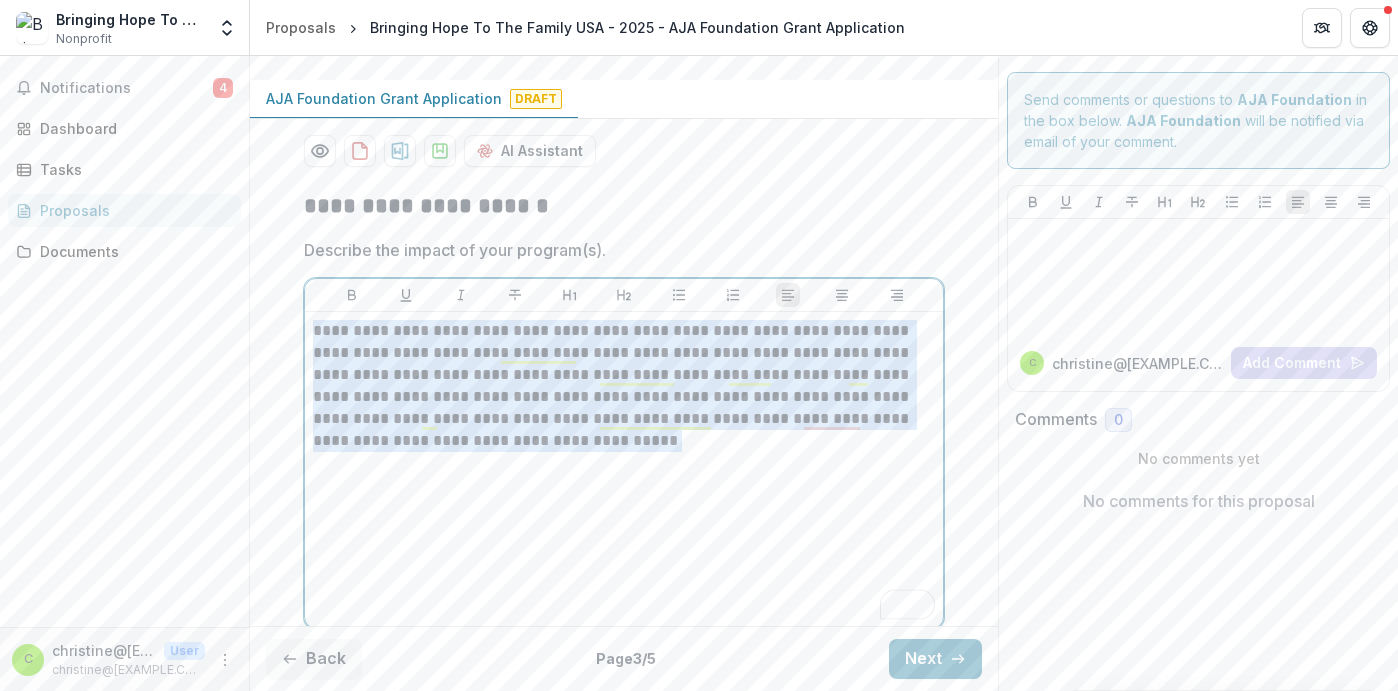 drag, startPoint x: 314, startPoint y: 328, endPoint x: 620, endPoint y: 463, distance: 334.45627 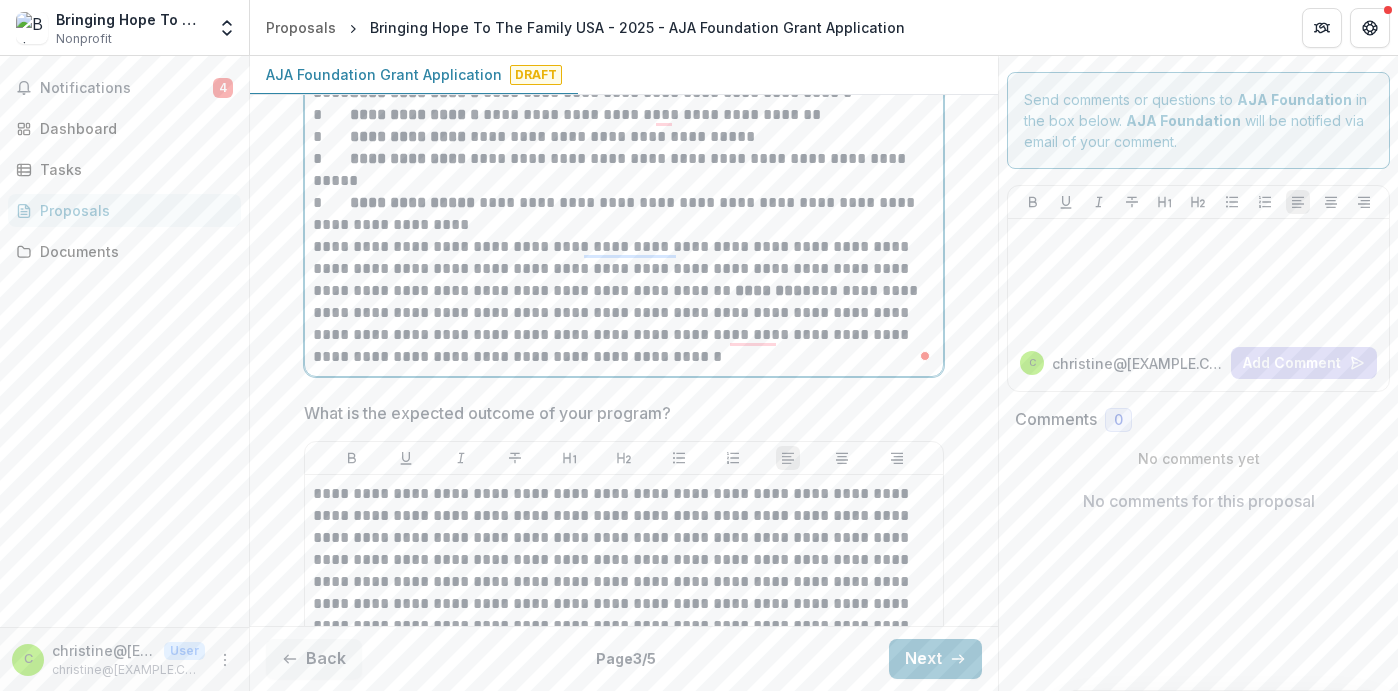 scroll, scrollTop: 1078, scrollLeft: 0, axis: vertical 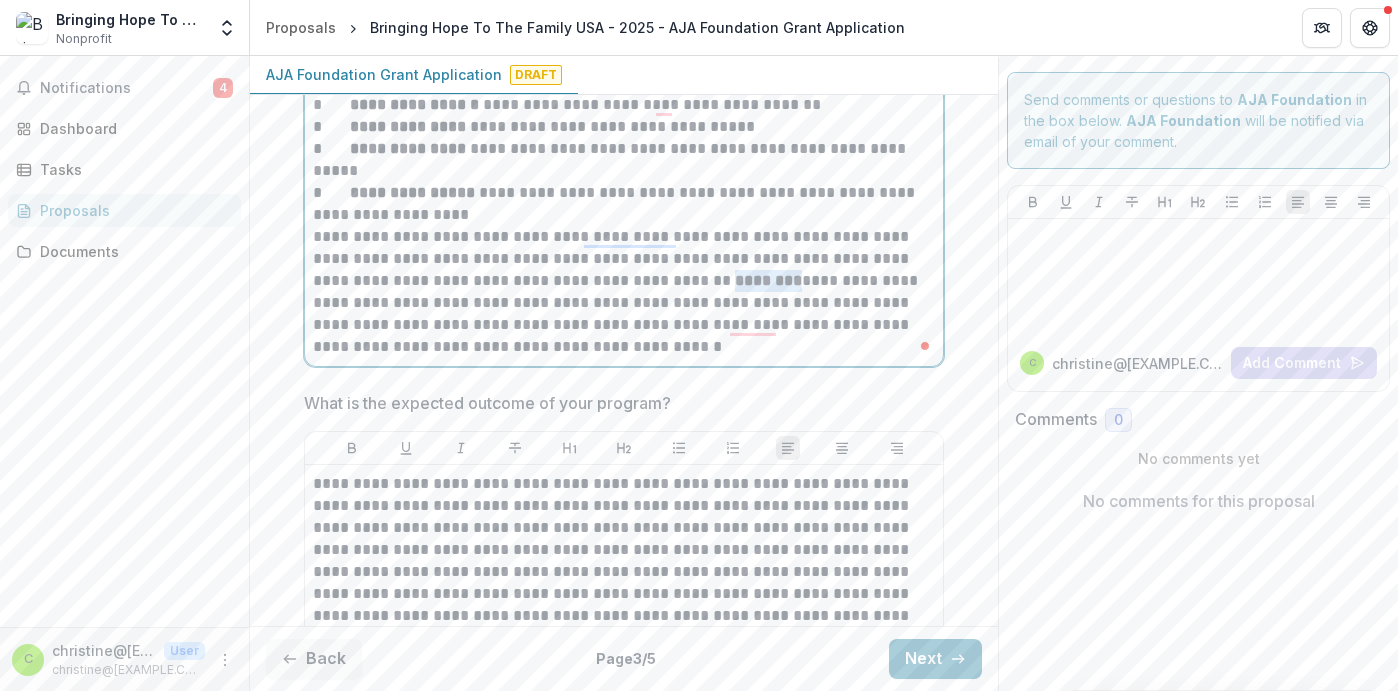 drag, startPoint x: 691, startPoint y: 277, endPoint x: 766, endPoint y: 283, distance: 75.23962 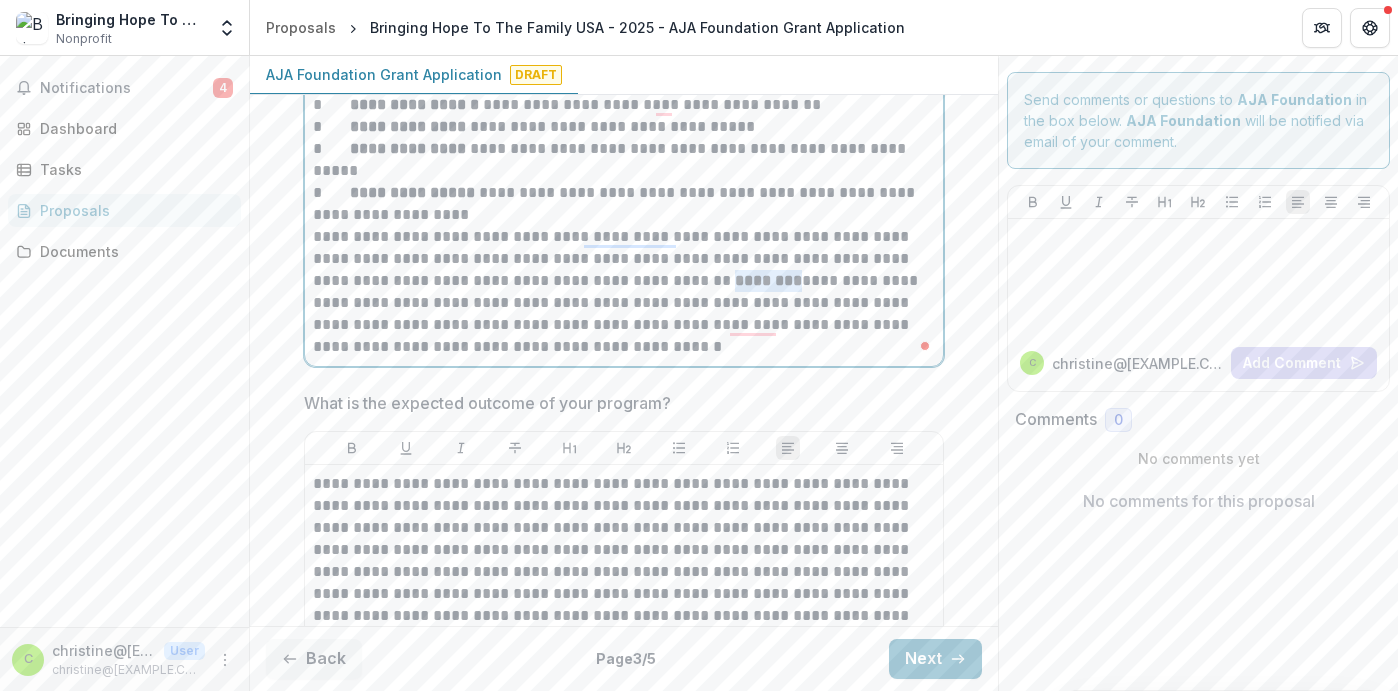 click on "**********" at bounding box center [624, 292] 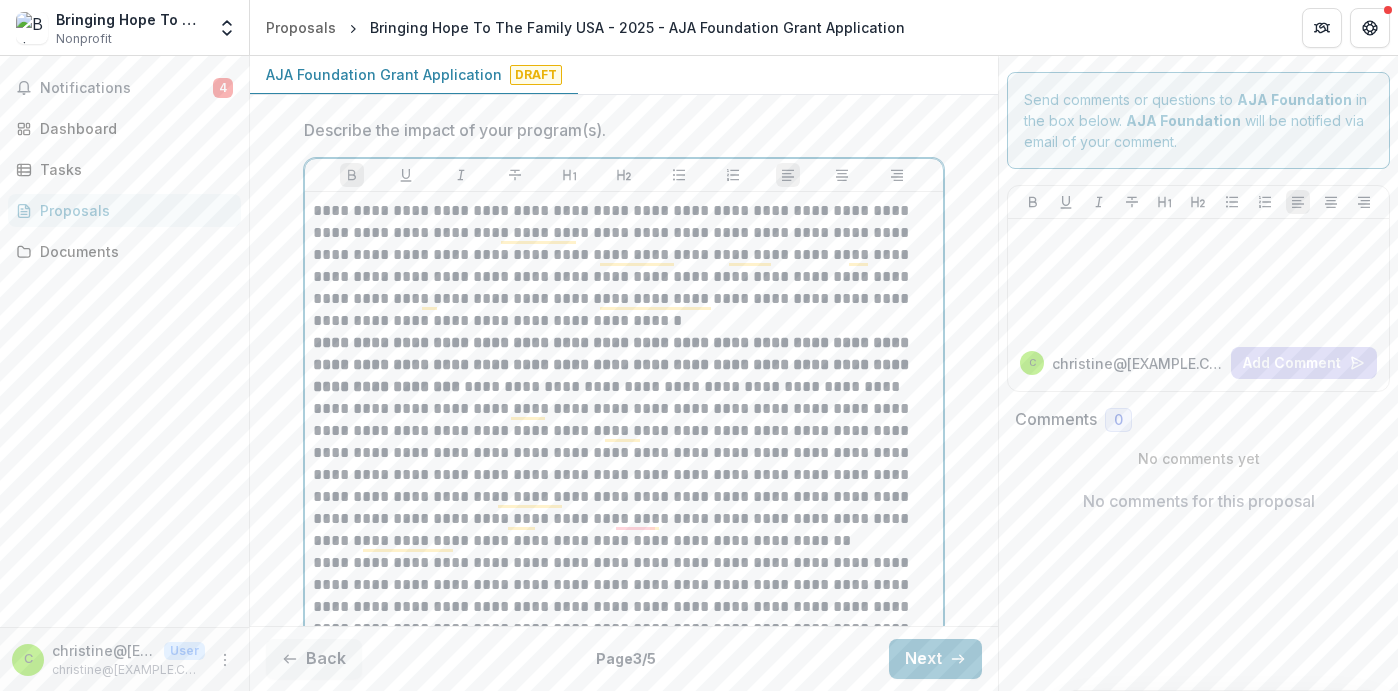 scroll, scrollTop: 315, scrollLeft: 0, axis: vertical 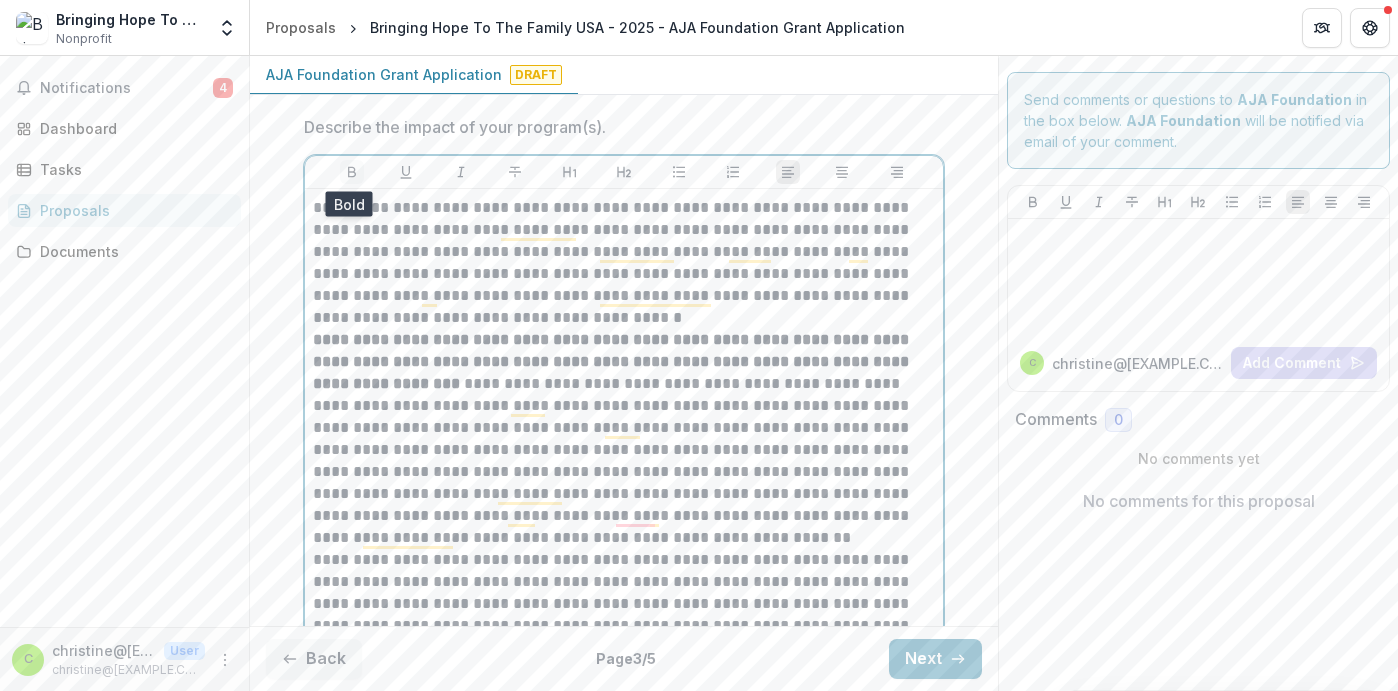 click 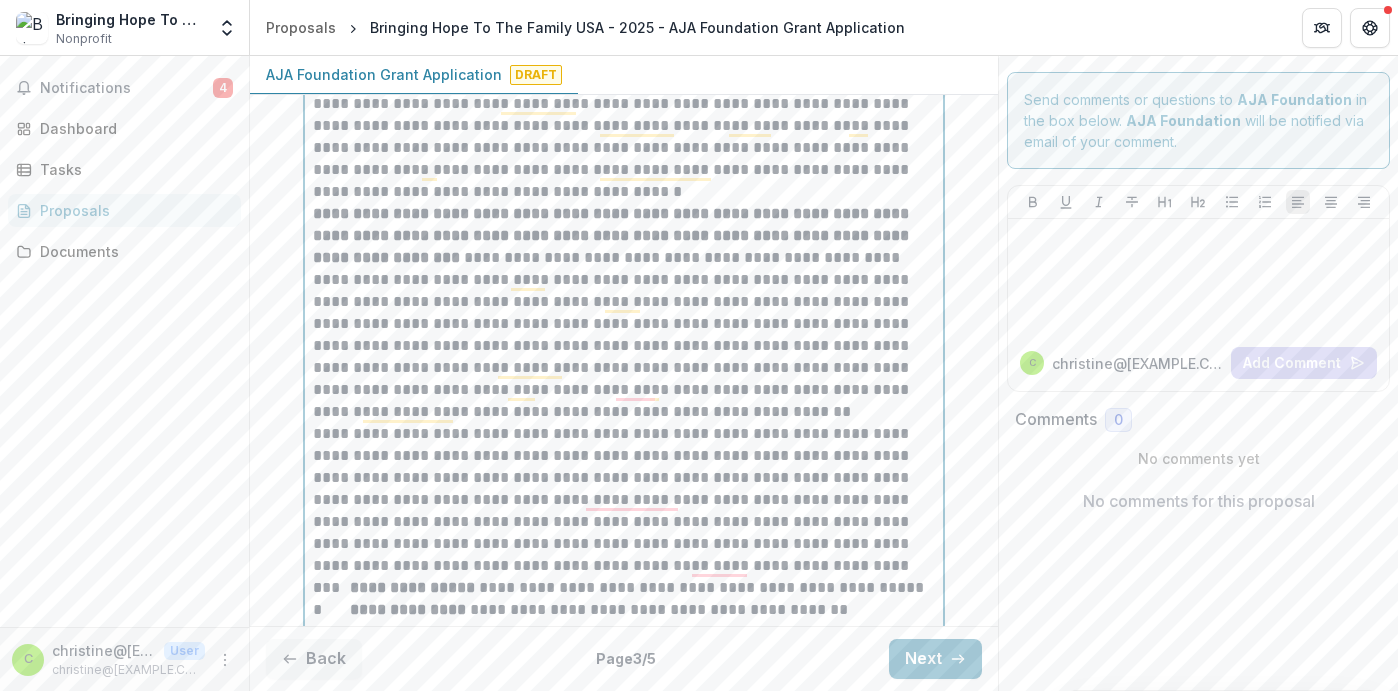 scroll, scrollTop: 440, scrollLeft: 0, axis: vertical 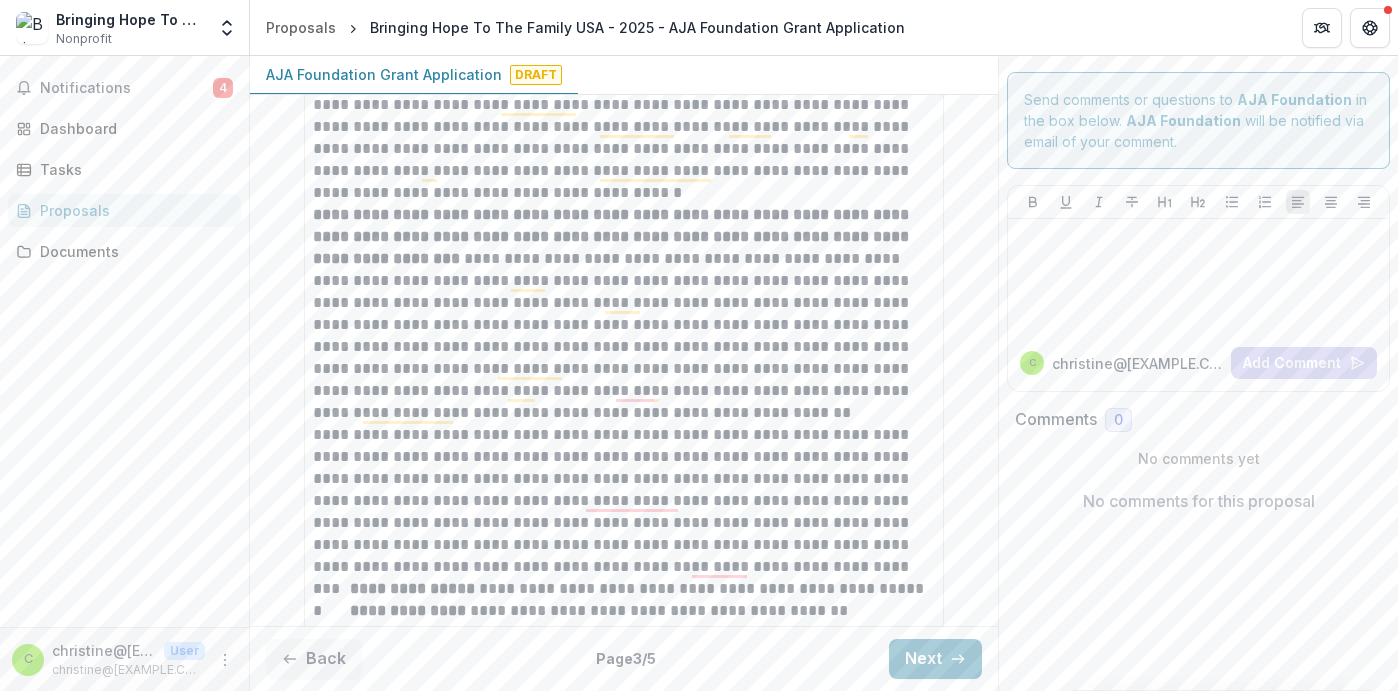 drag, startPoint x: 308, startPoint y: 212, endPoint x: 386, endPoint y: 242, distance: 83.57033 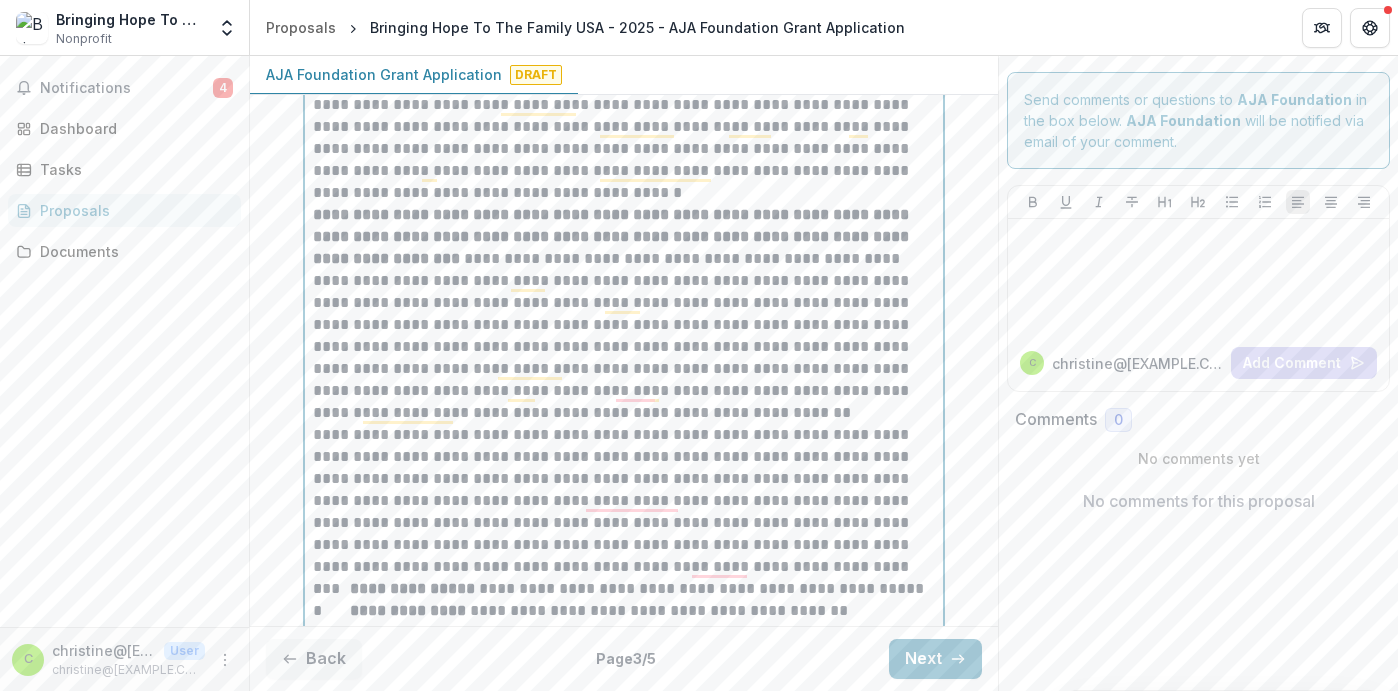 scroll, scrollTop: 682, scrollLeft: 0, axis: vertical 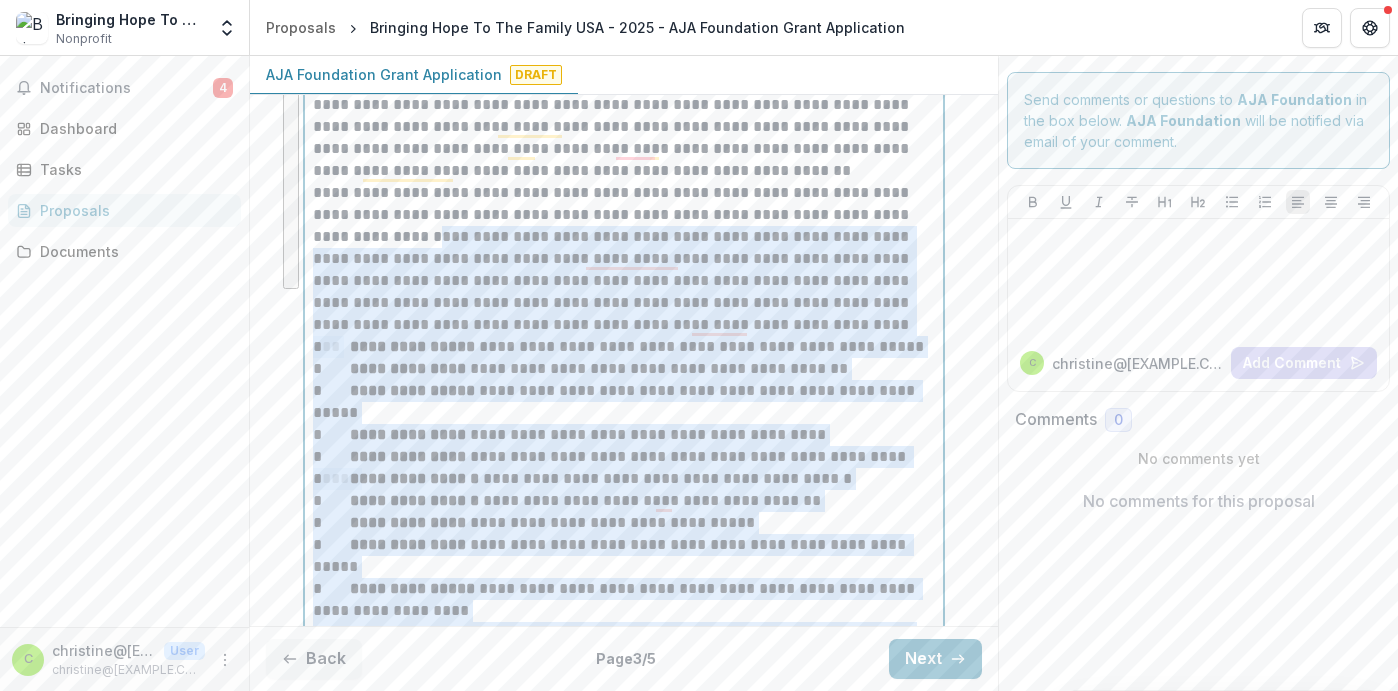 drag, startPoint x: 309, startPoint y: 214, endPoint x: 376, endPoint y: 234, distance: 69.92139 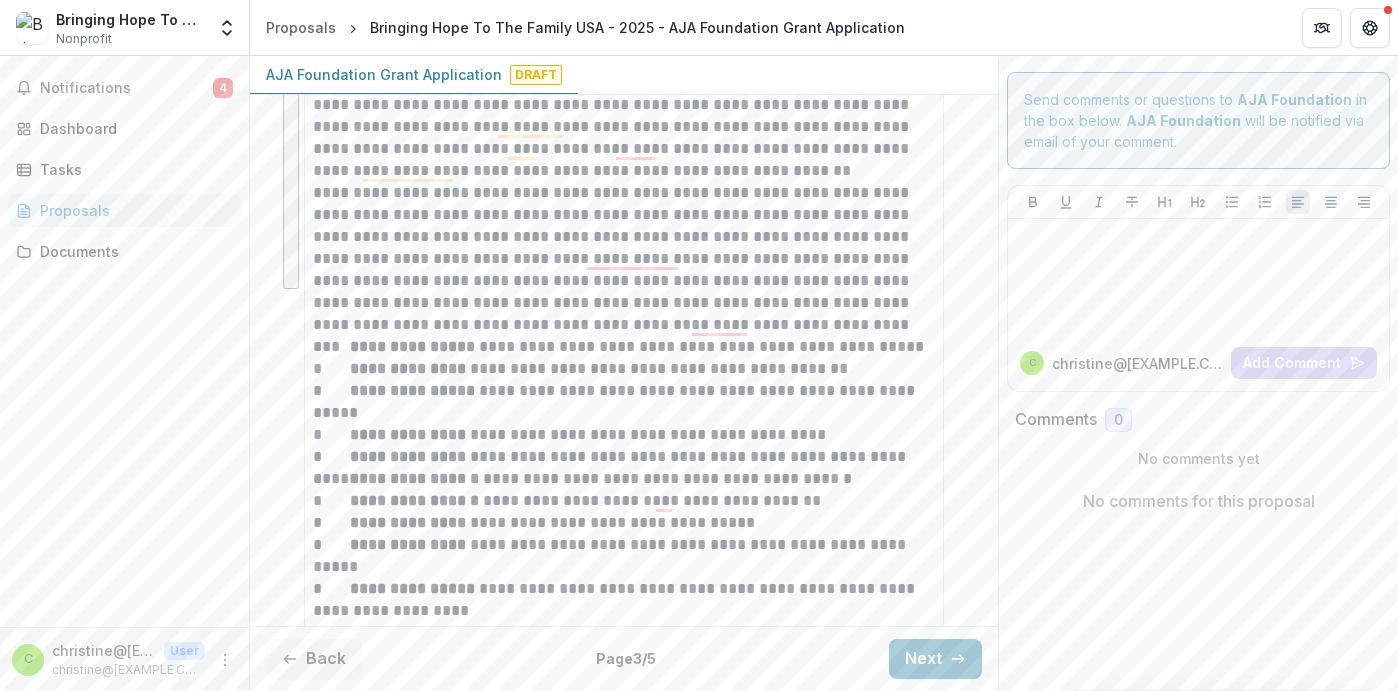 click on "**********" at bounding box center (624, 871) 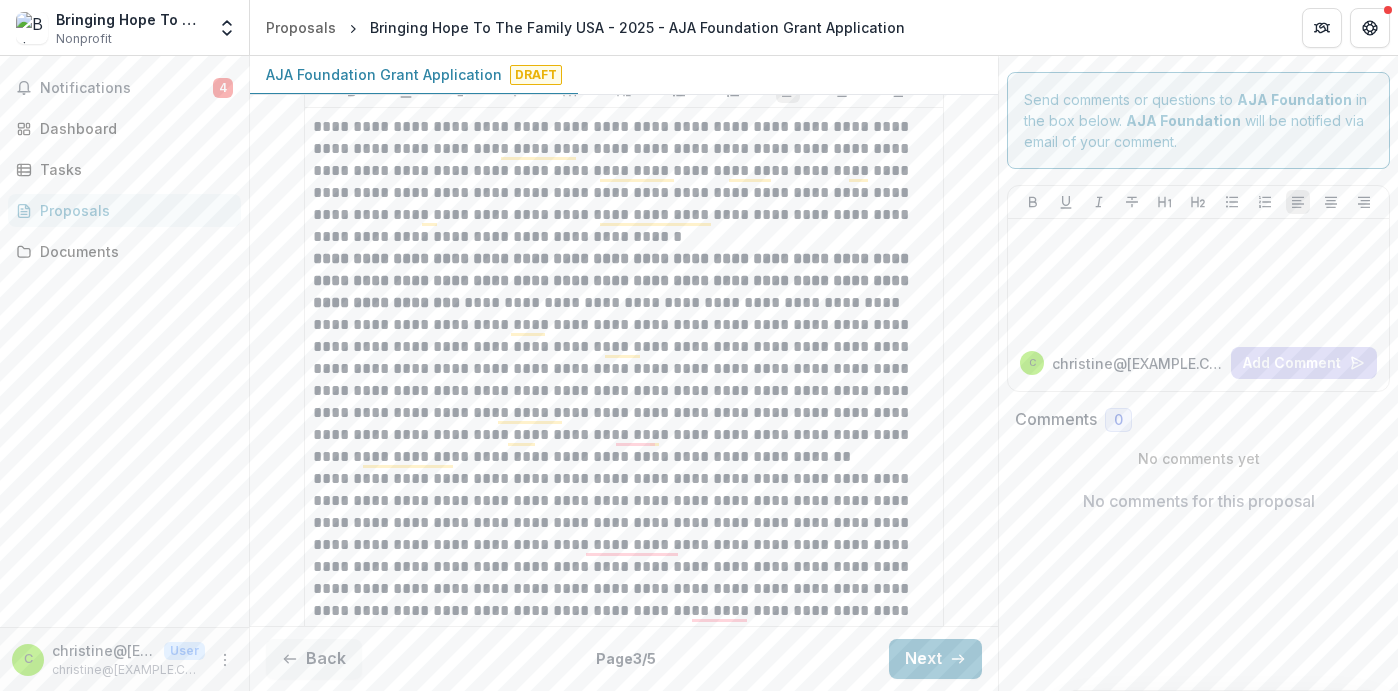 scroll, scrollTop: 390, scrollLeft: 0, axis: vertical 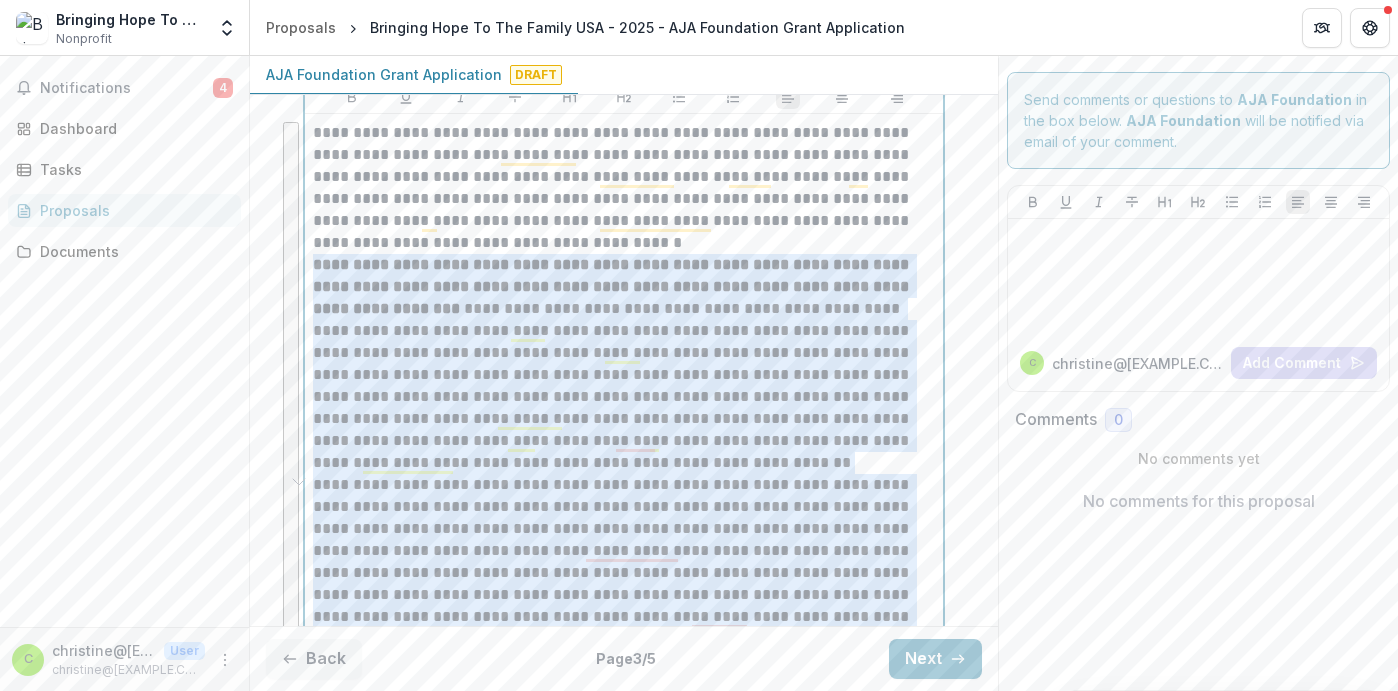 click on "**********" at bounding box center [613, 286] 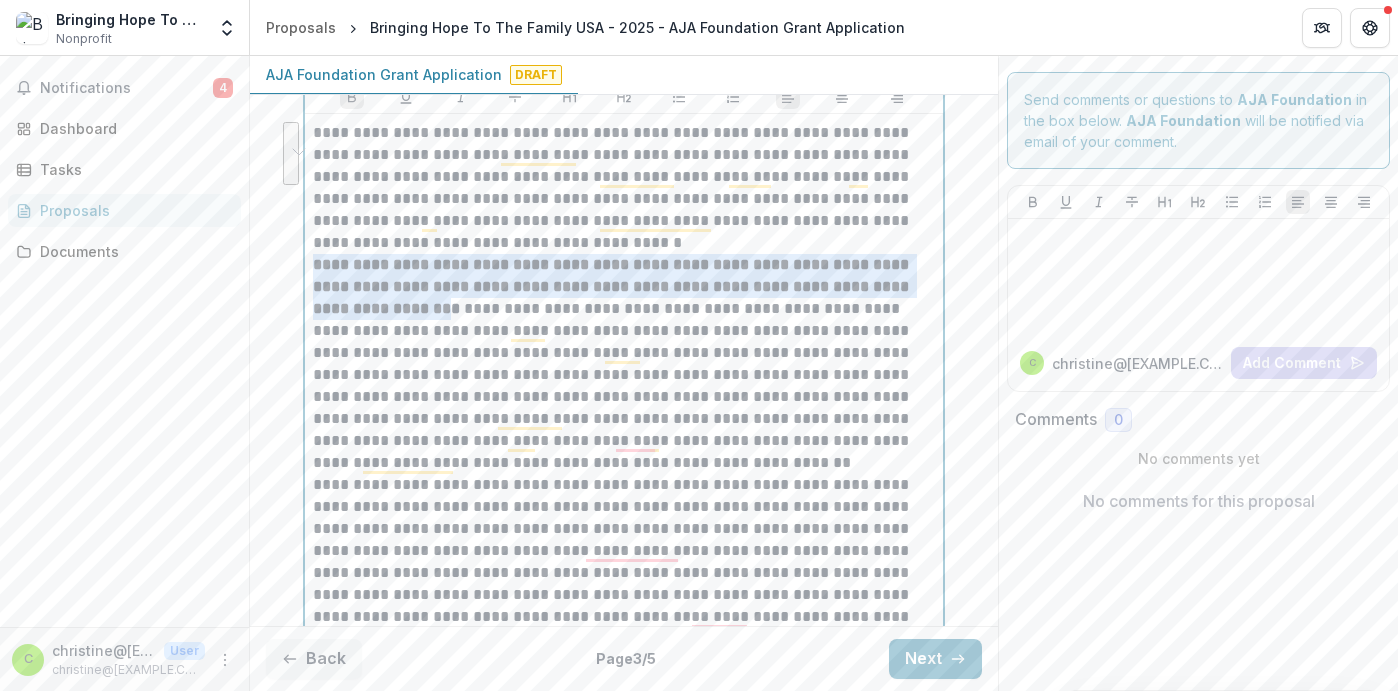 drag, startPoint x: 443, startPoint y: 310, endPoint x: 313, endPoint y: 265, distance: 137.56816 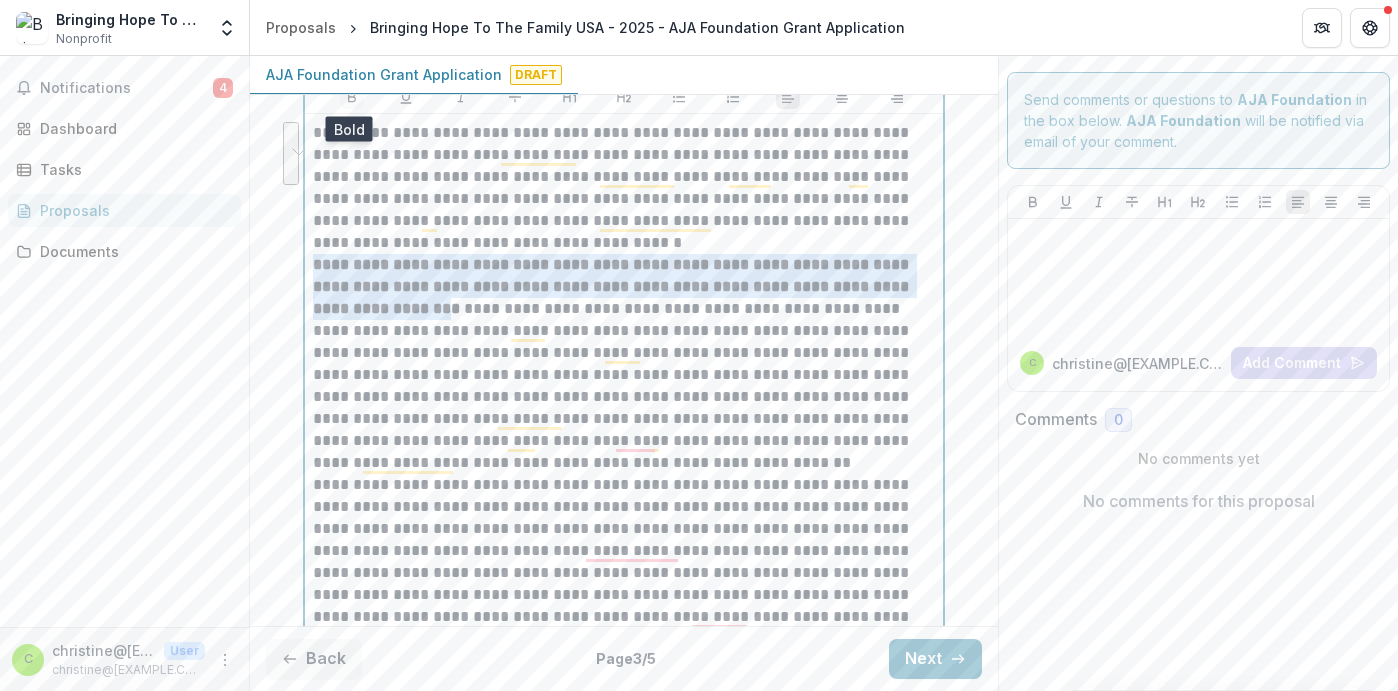 click 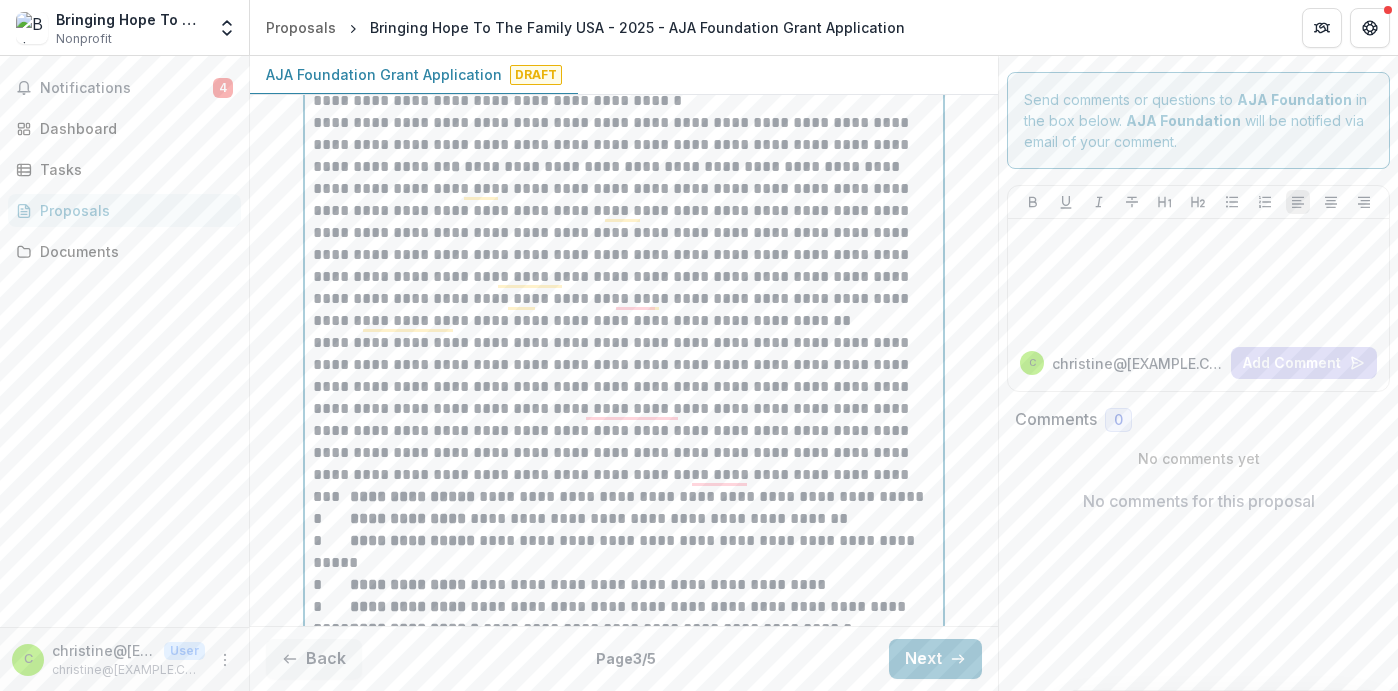 scroll, scrollTop: 539, scrollLeft: 0, axis: vertical 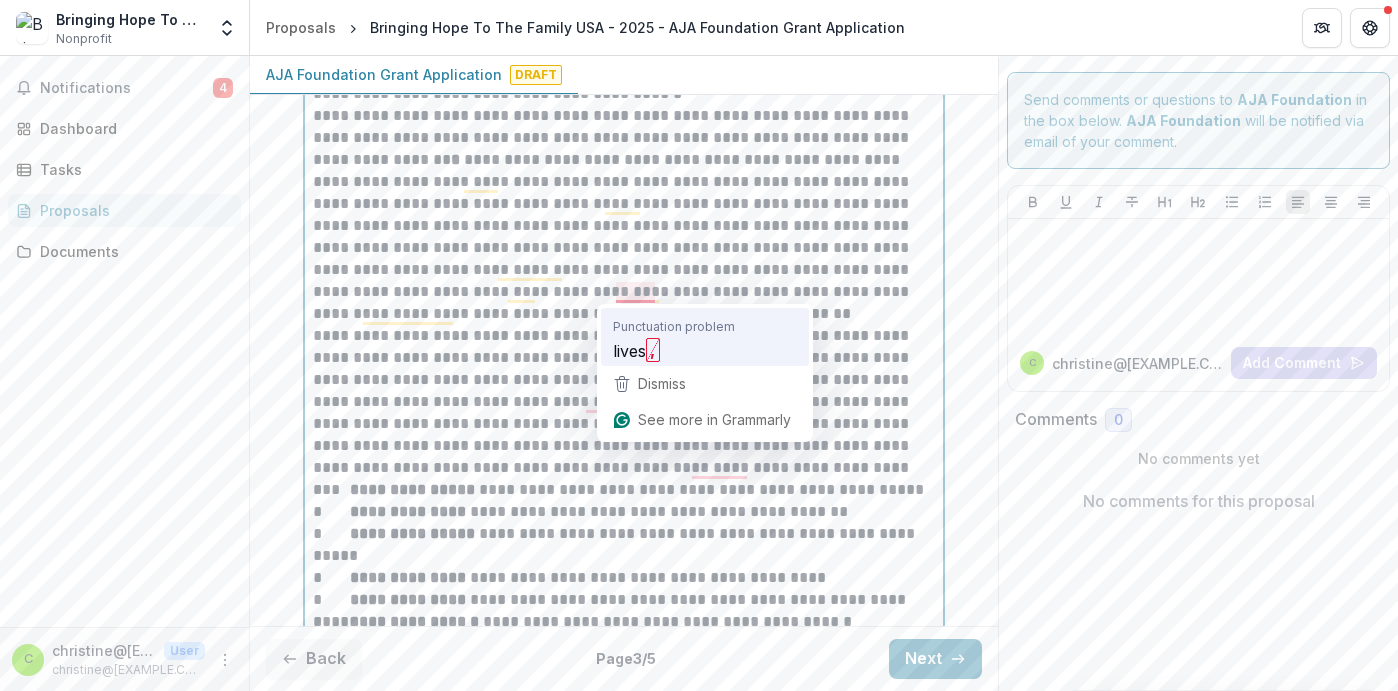 type 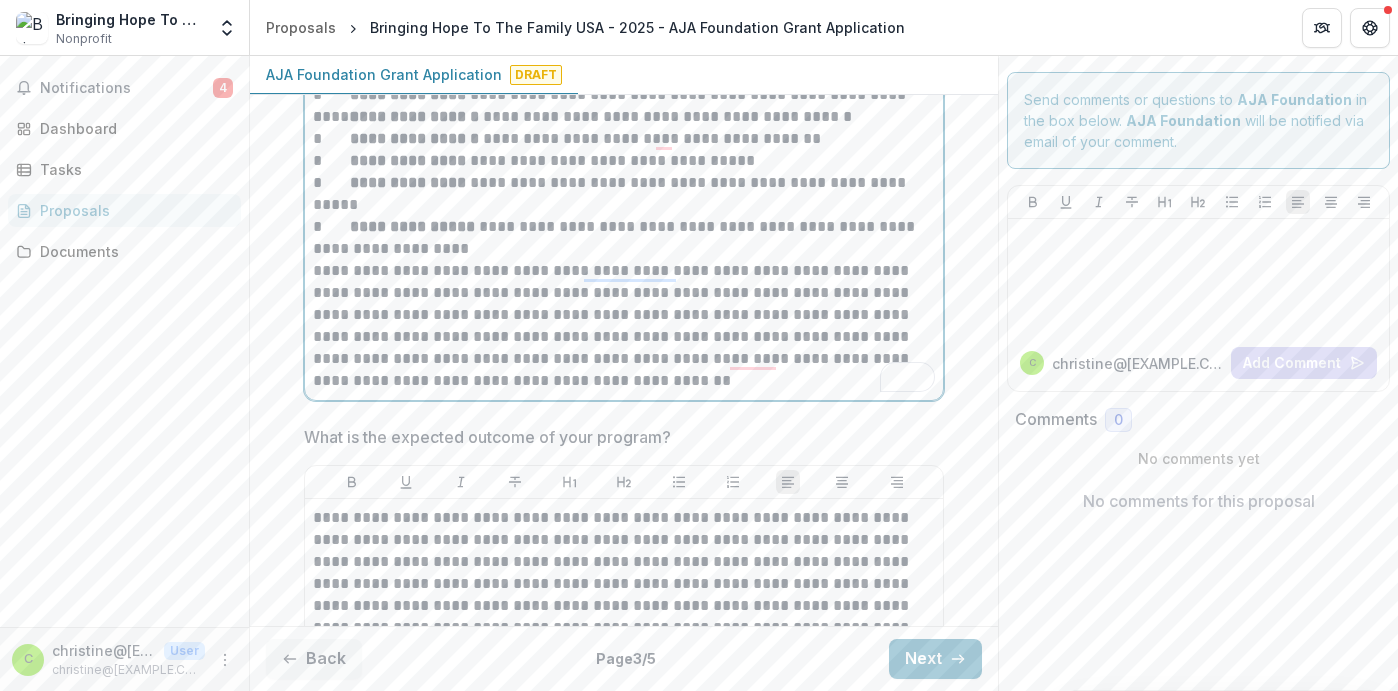 scroll, scrollTop: 1042, scrollLeft: 0, axis: vertical 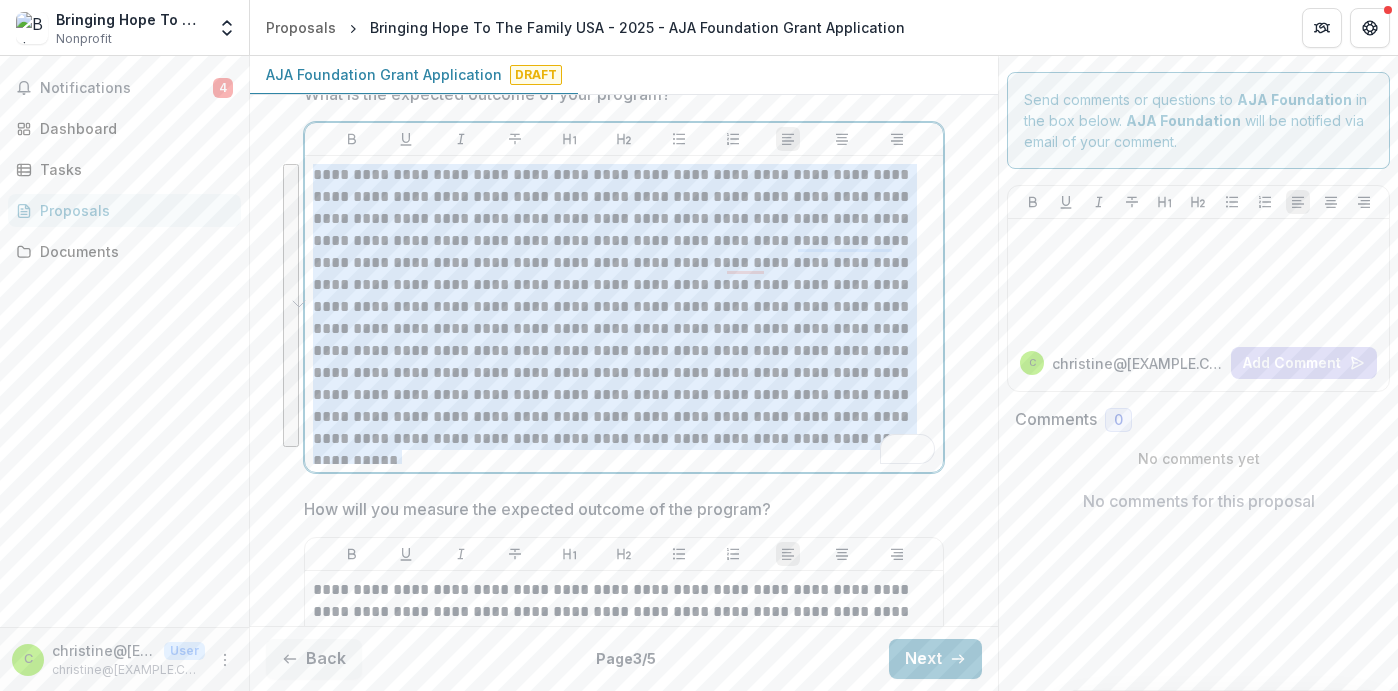 drag, startPoint x: 312, startPoint y: 172, endPoint x: 582, endPoint y: 445, distance: 383.96484 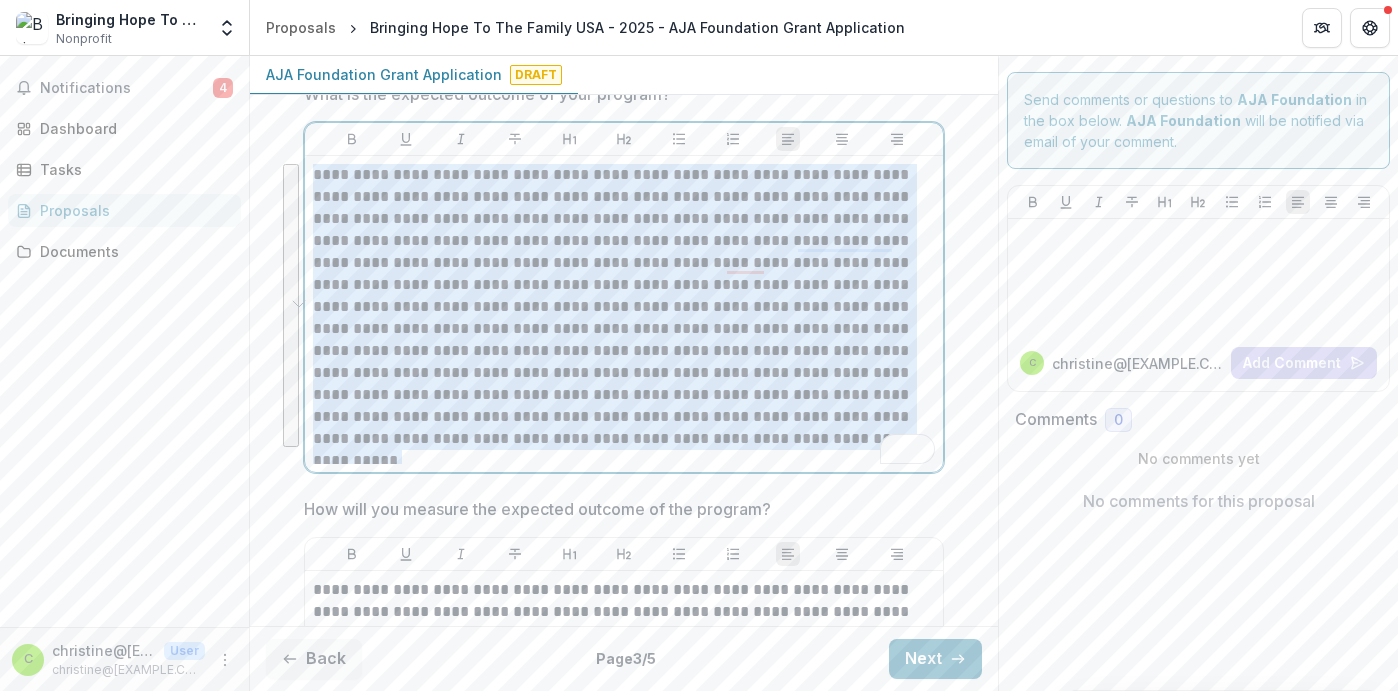 click on "**********" at bounding box center [624, 307] 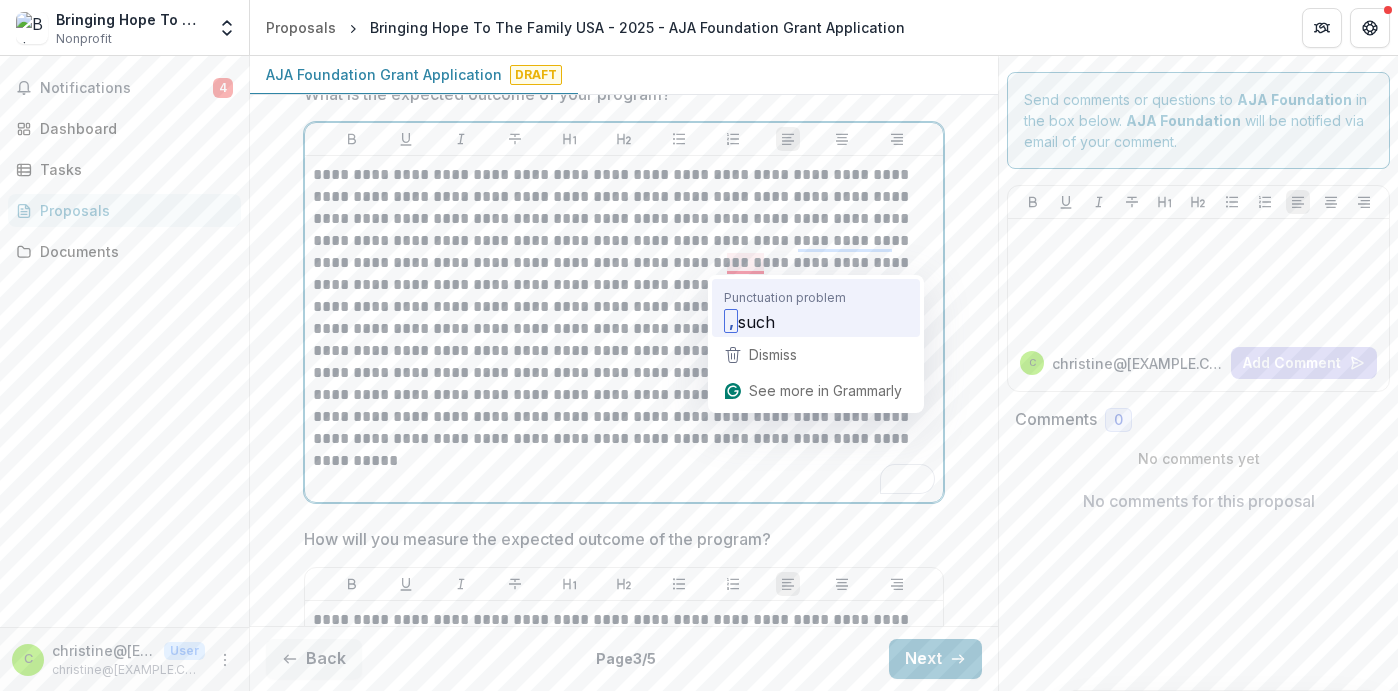 type 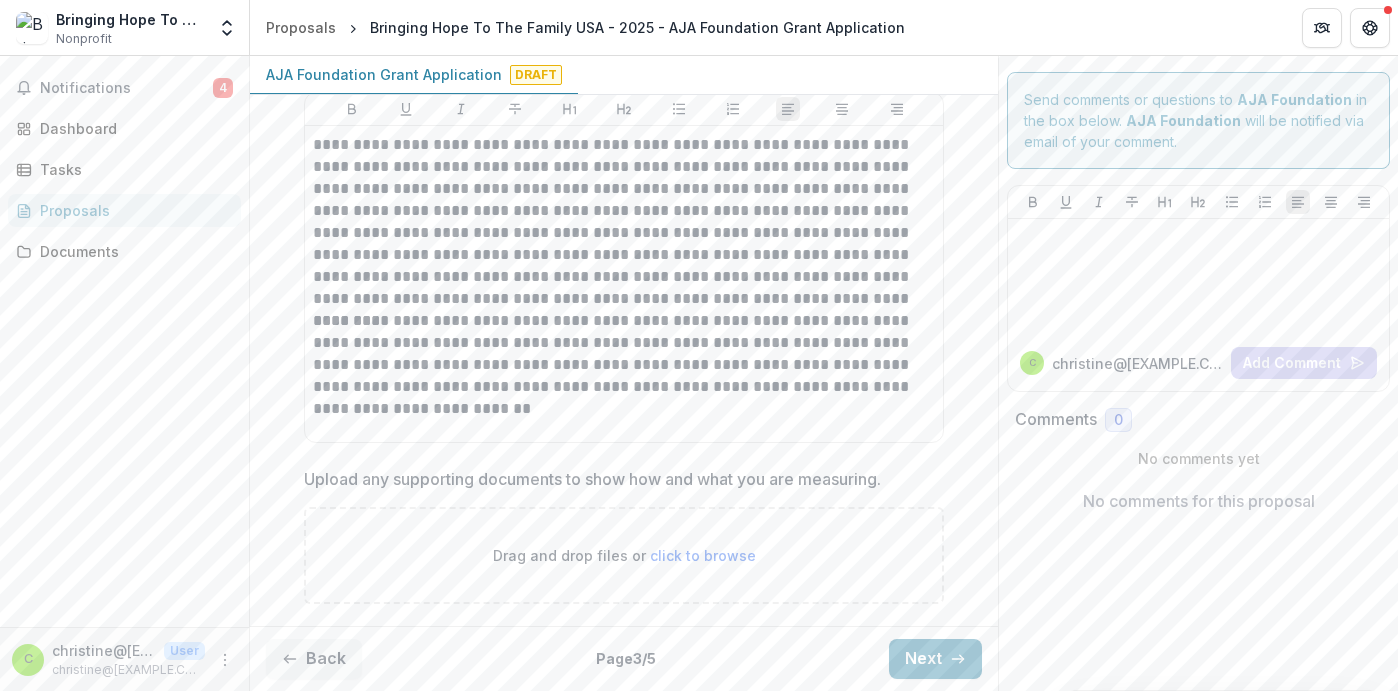 scroll, scrollTop: 1867, scrollLeft: 0, axis: vertical 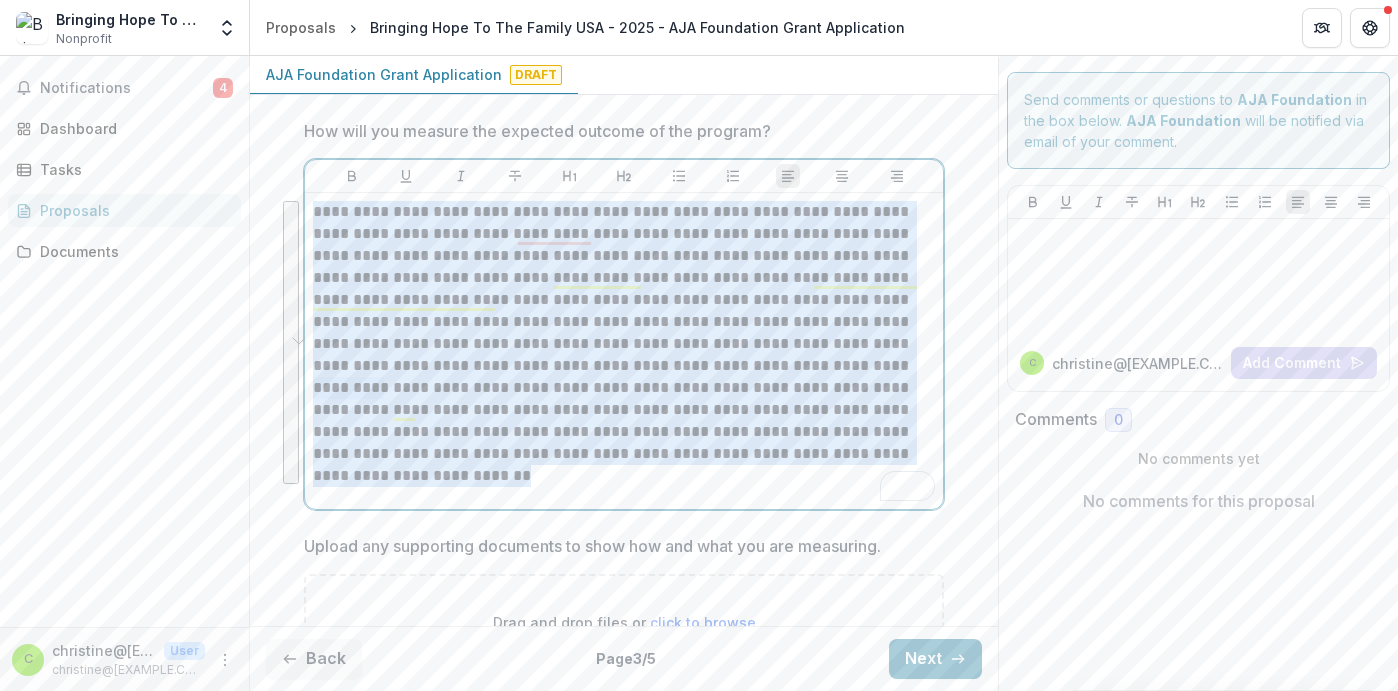 drag, startPoint x: 310, startPoint y: 209, endPoint x: 536, endPoint y: 480, distance: 352.86966 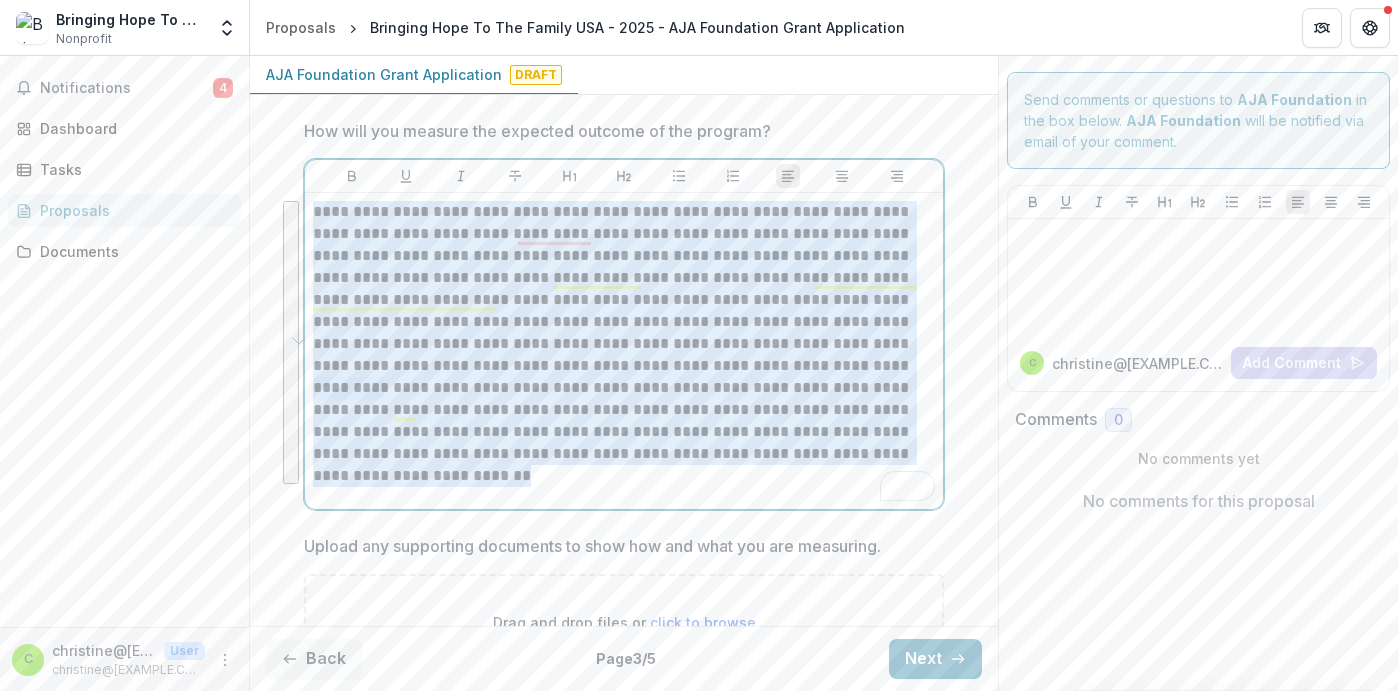 click on "**********" at bounding box center (624, 351) 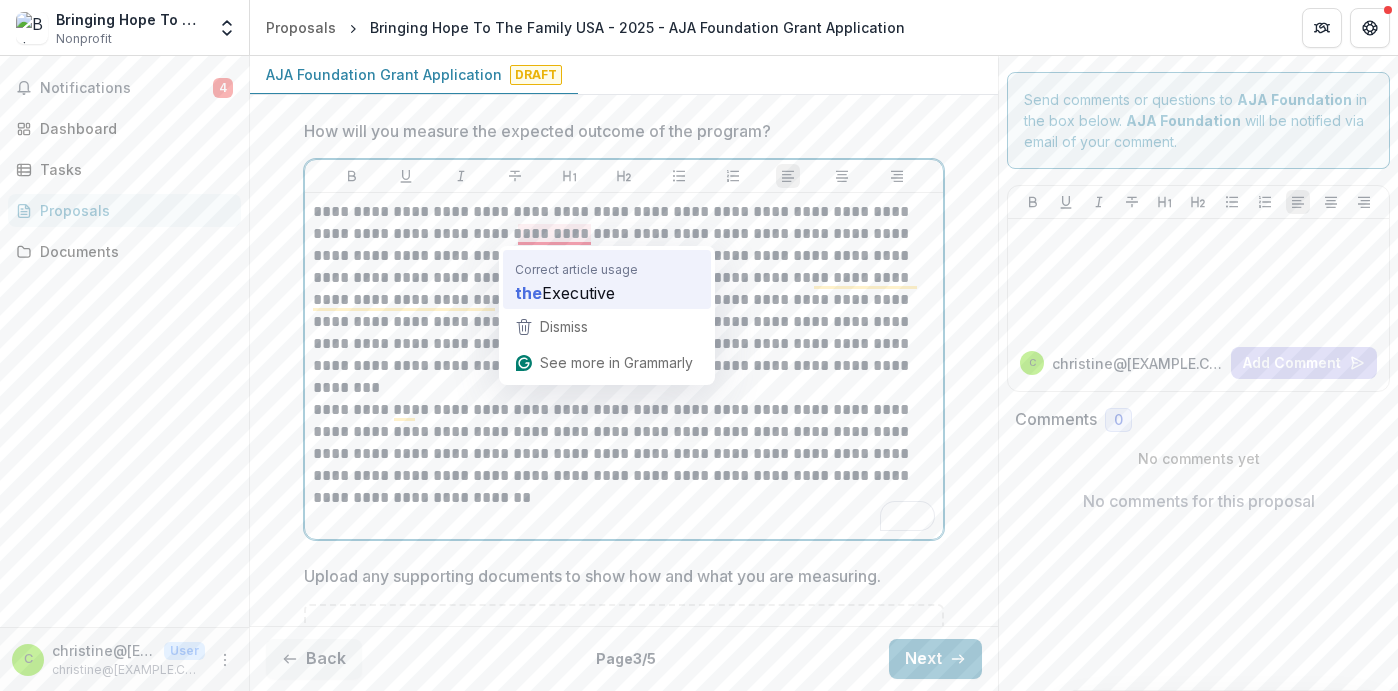 type 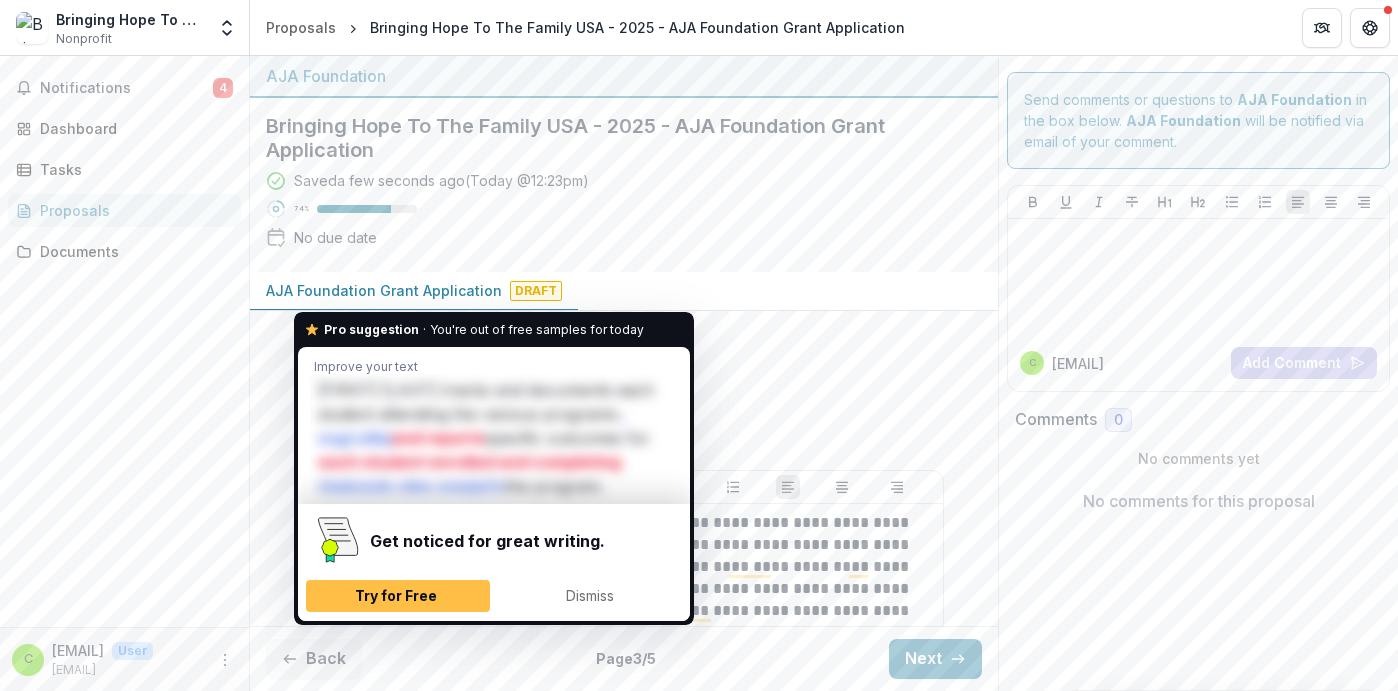 scroll, scrollTop: 0, scrollLeft: 0, axis: both 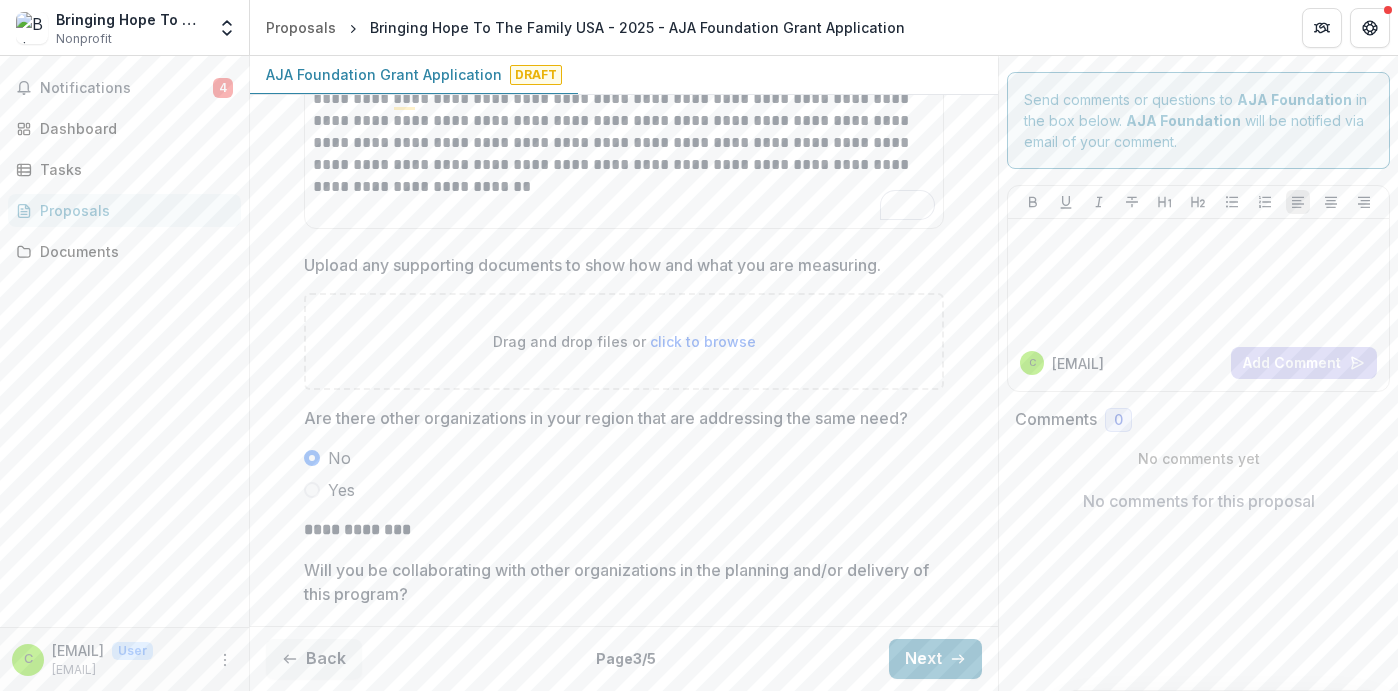 click on "click to browse" at bounding box center (703, 341) 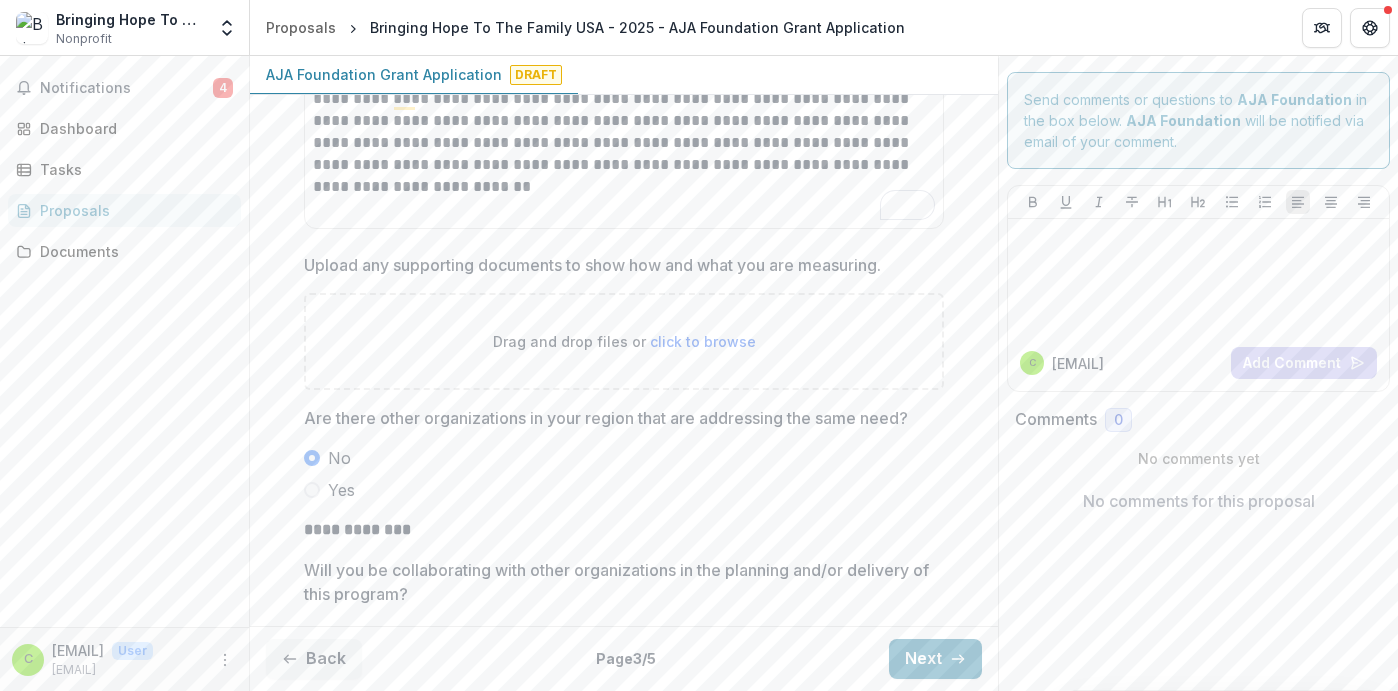 type on "**********" 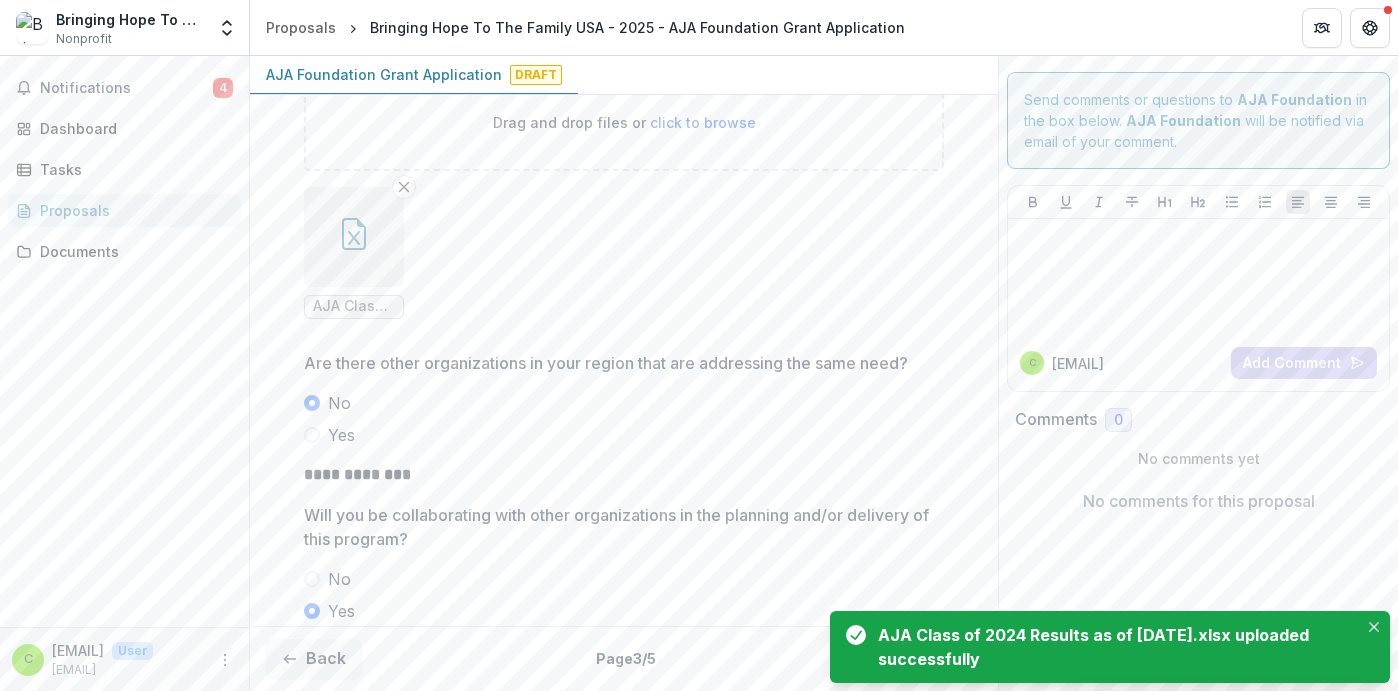 scroll, scrollTop: 2346, scrollLeft: 0, axis: vertical 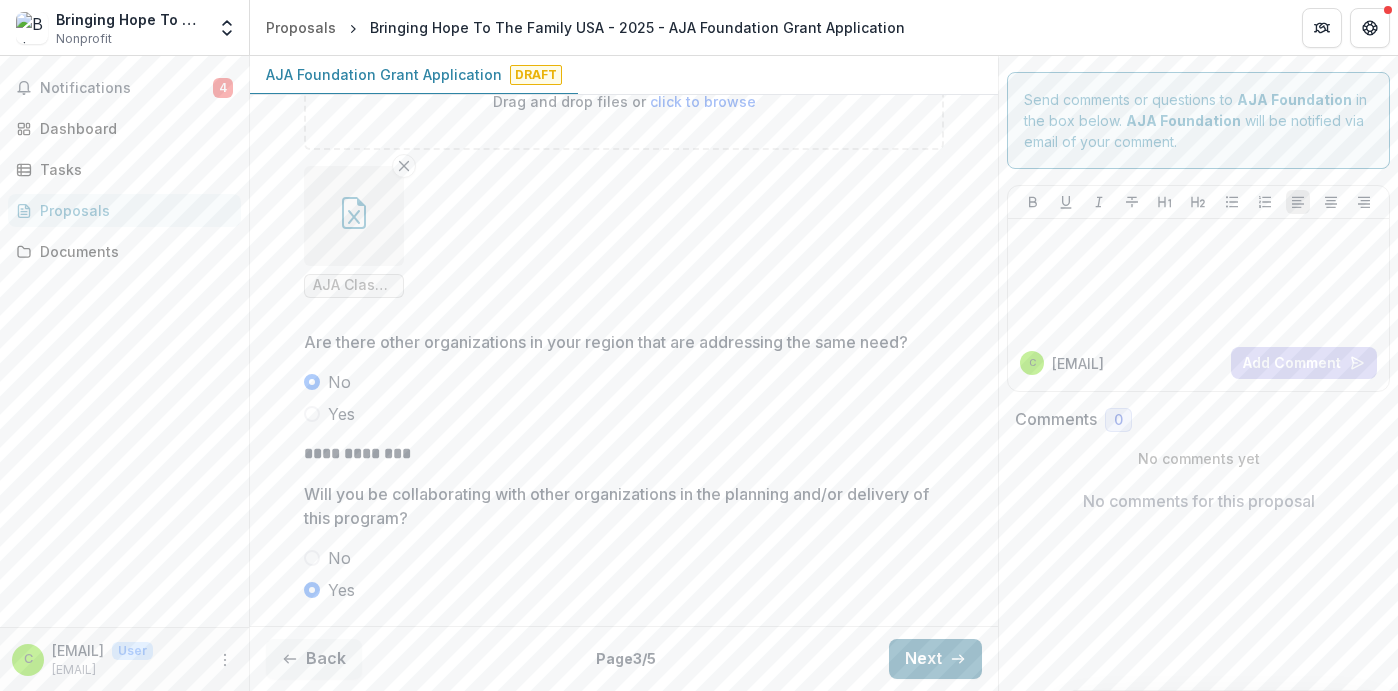 click on "Next" at bounding box center [935, 659] 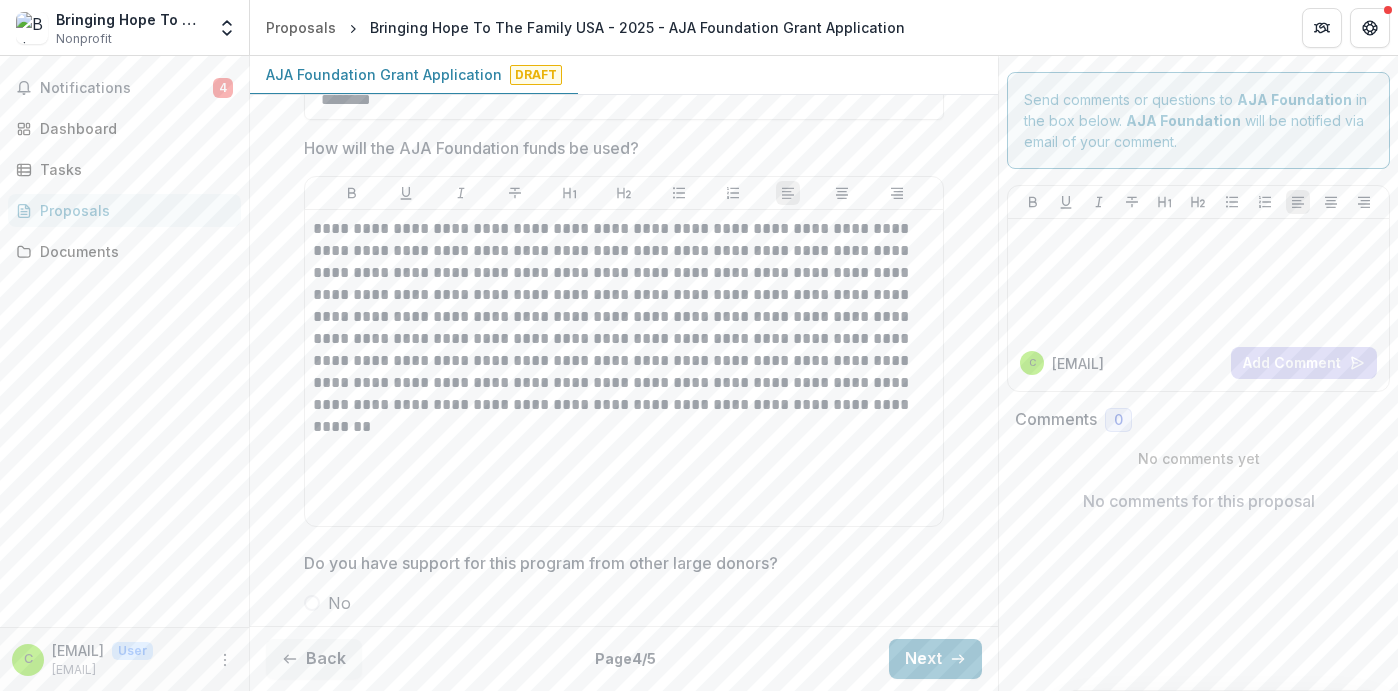 scroll, scrollTop: 498, scrollLeft: 0, axis: vertical 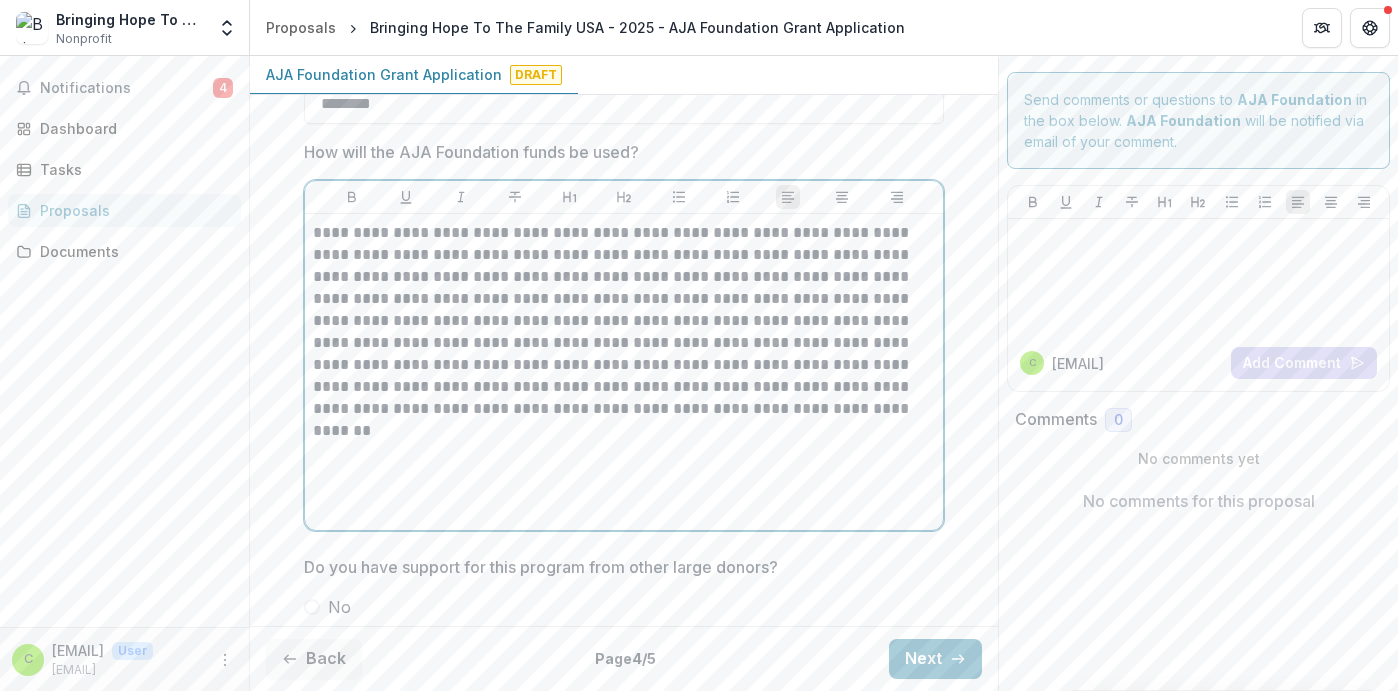 click on "**********" at bounding box center (624, 372) 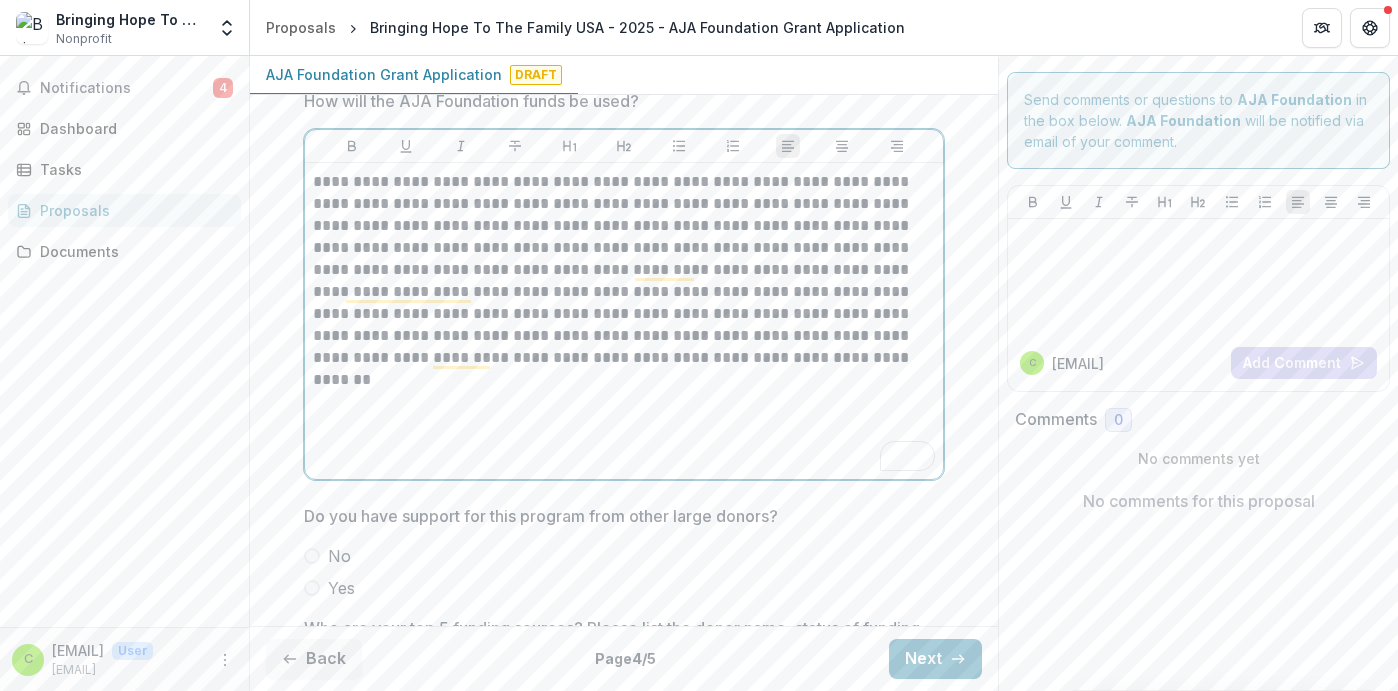 scroll, scrollTop: 548, scrollLeft: 0, axis: vertical 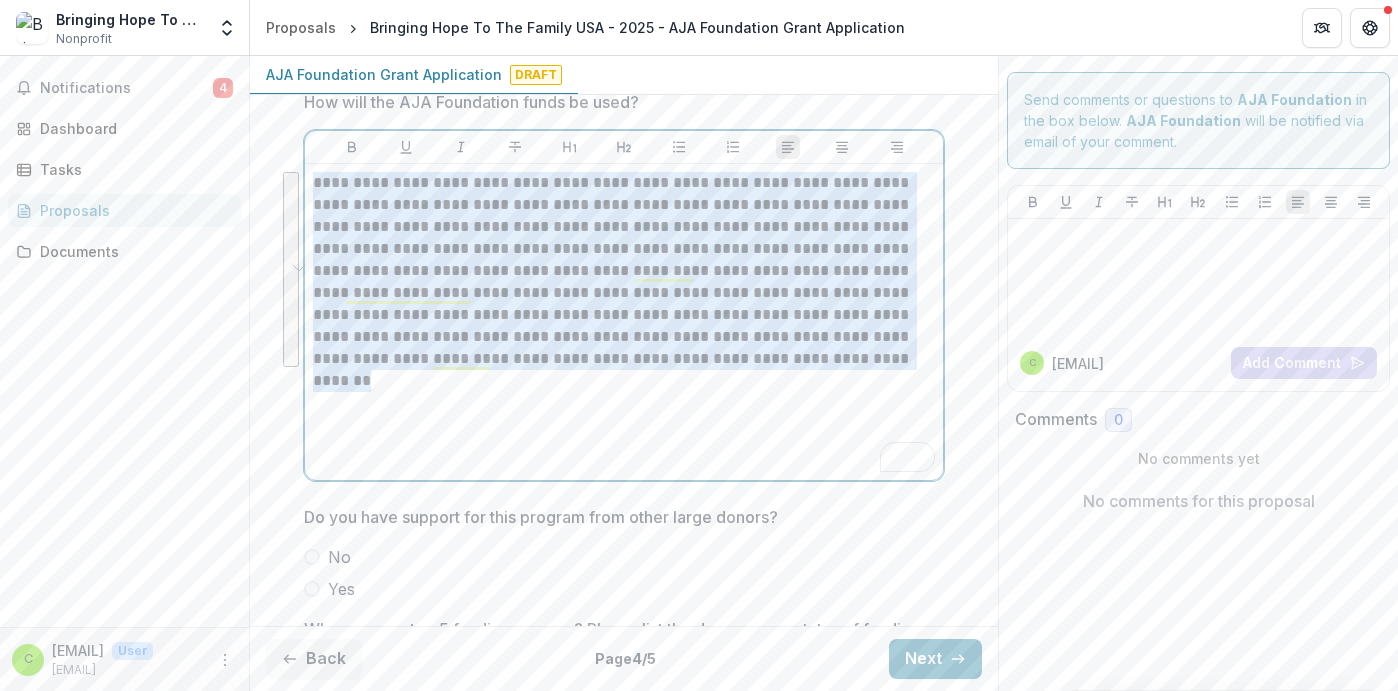 drag, startPoint x: 312, startPoint y: 180, endPoint x: 465, endPoint y: 403, distance: 270.44037 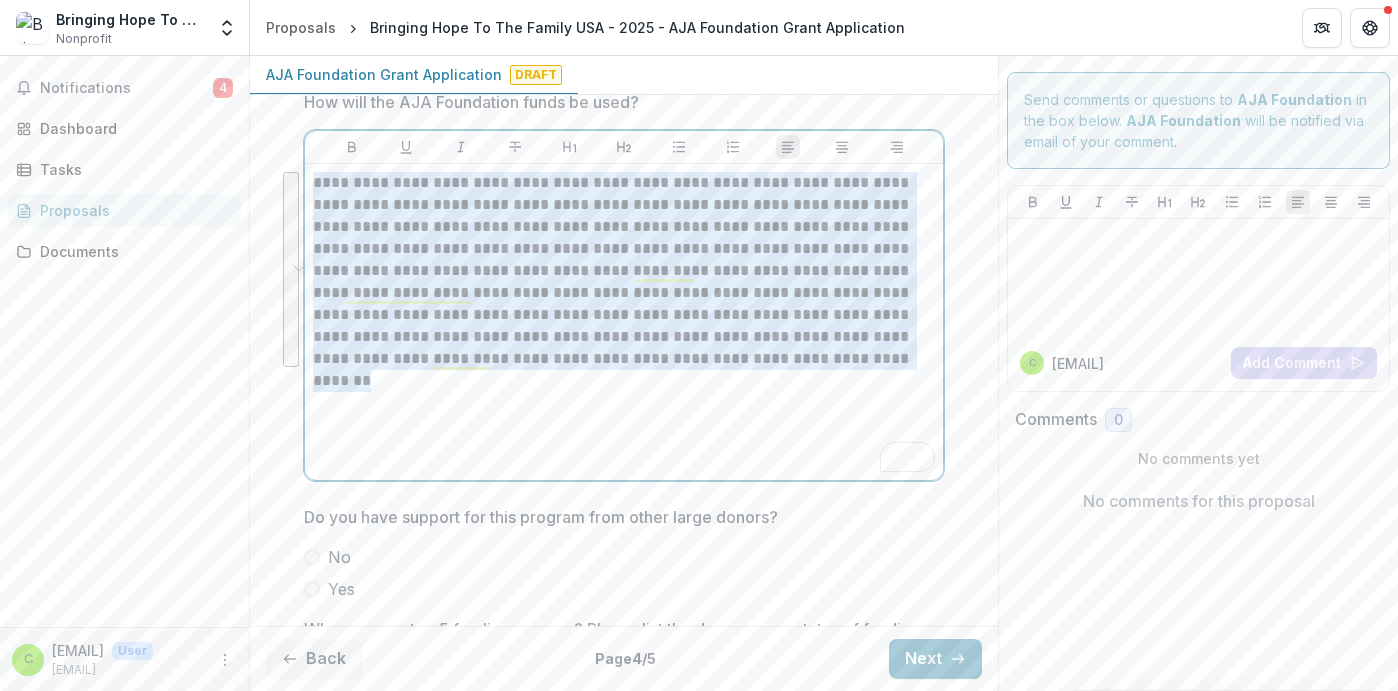 click on "**********" at bounding box center (624, 322) 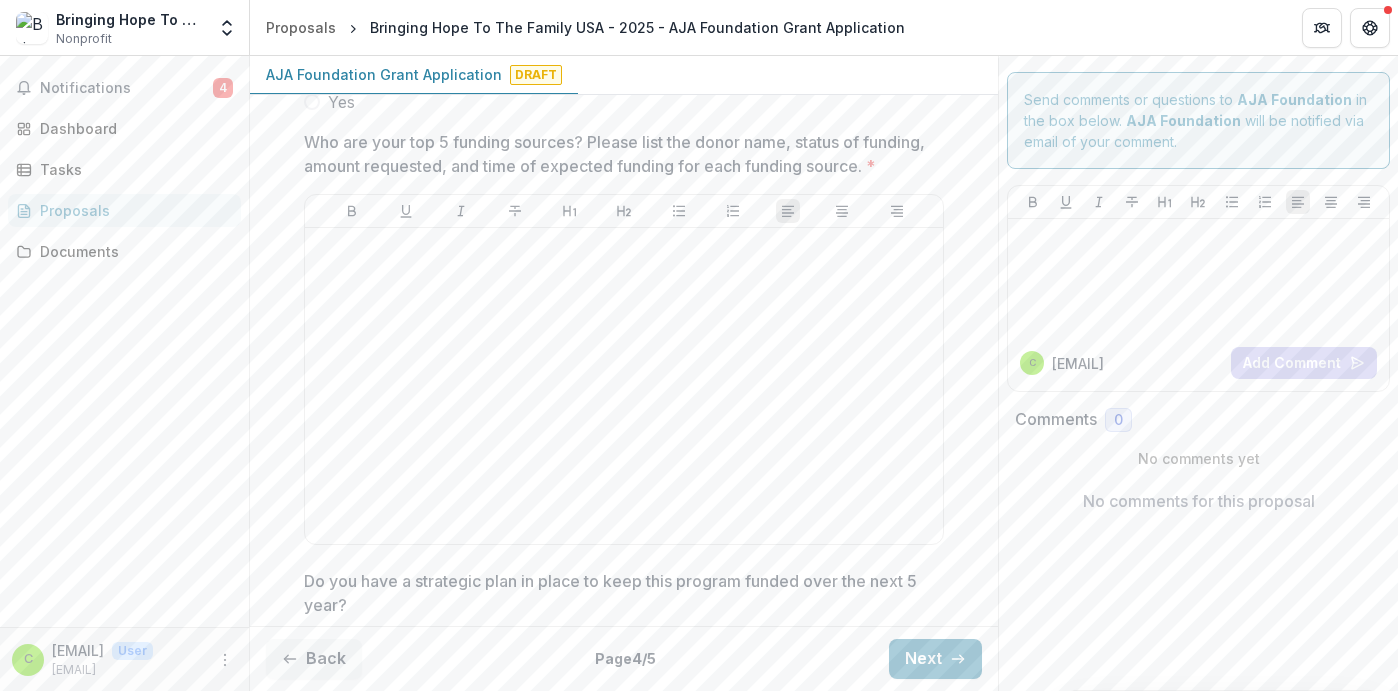 scroll, scrollTop: 1042, scrollLeft: 0, axis: vertical 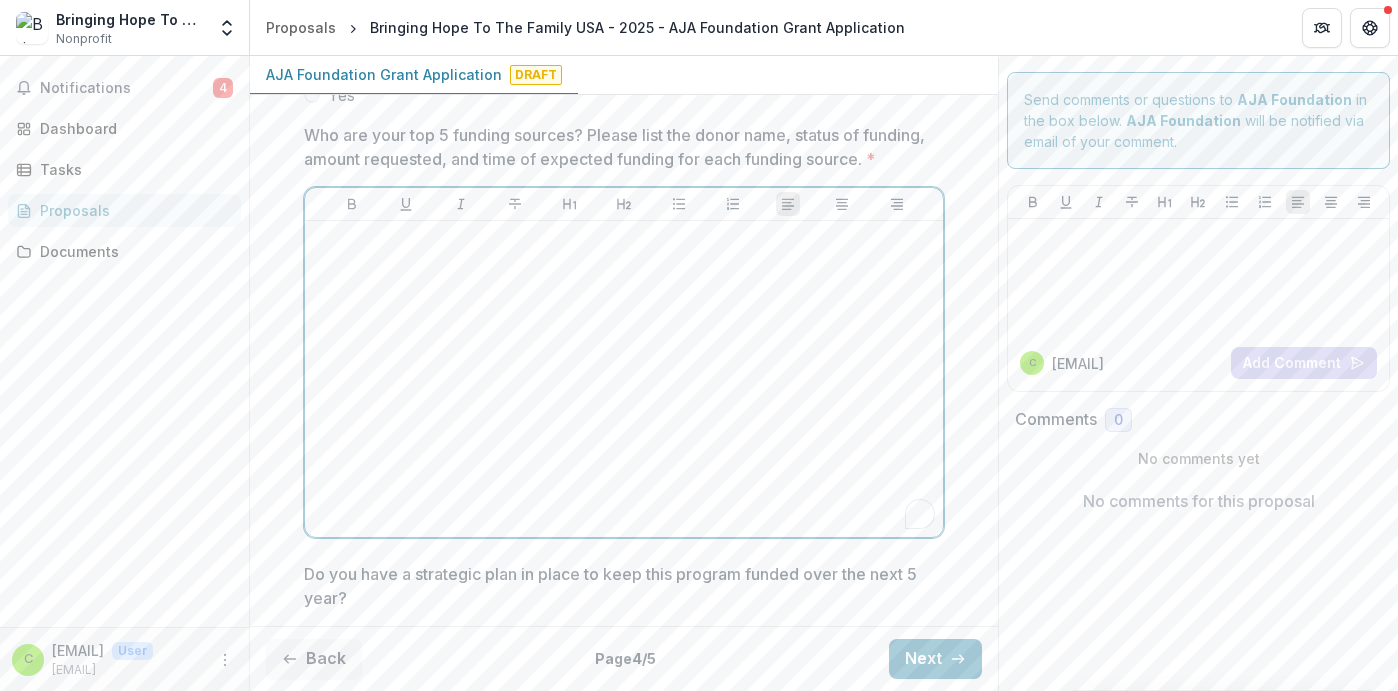 click at bounding box center (624, 240) 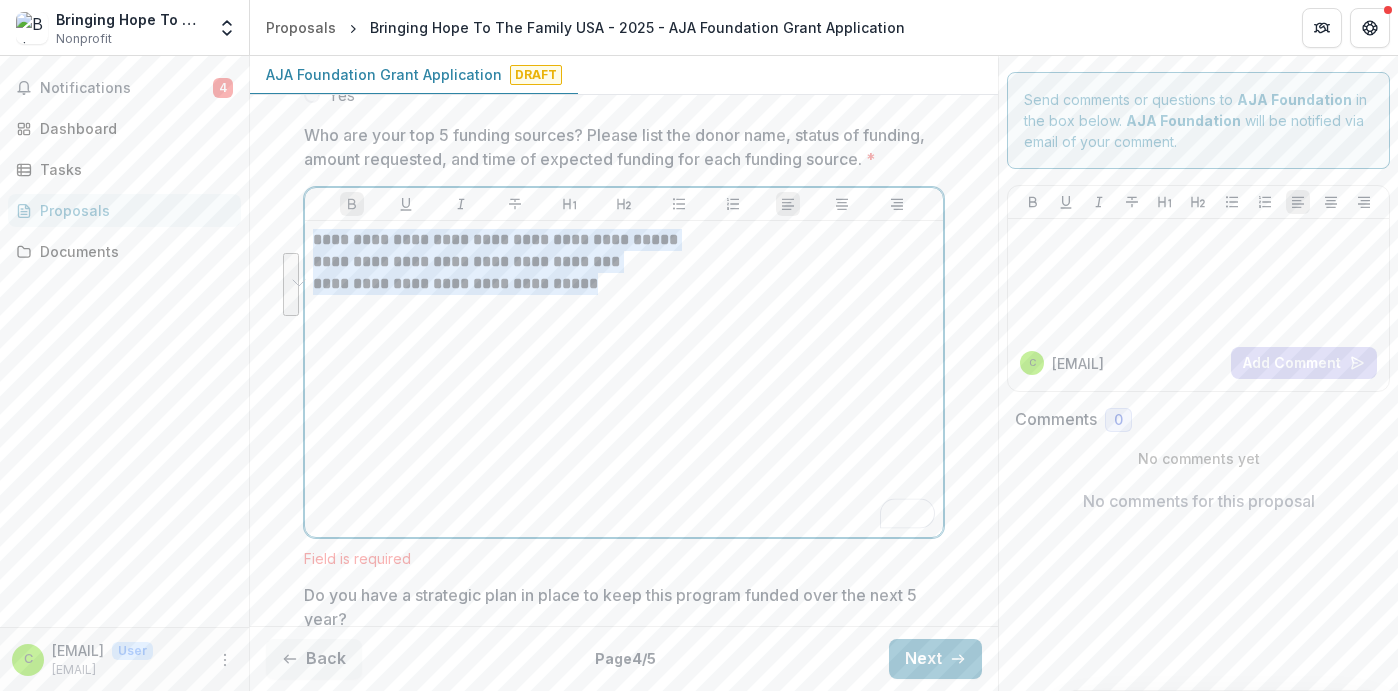 drag, startPoint x: 309, startPoint y: 261, endPoint x: 375, endPoint y: 331, distance: 96.20811 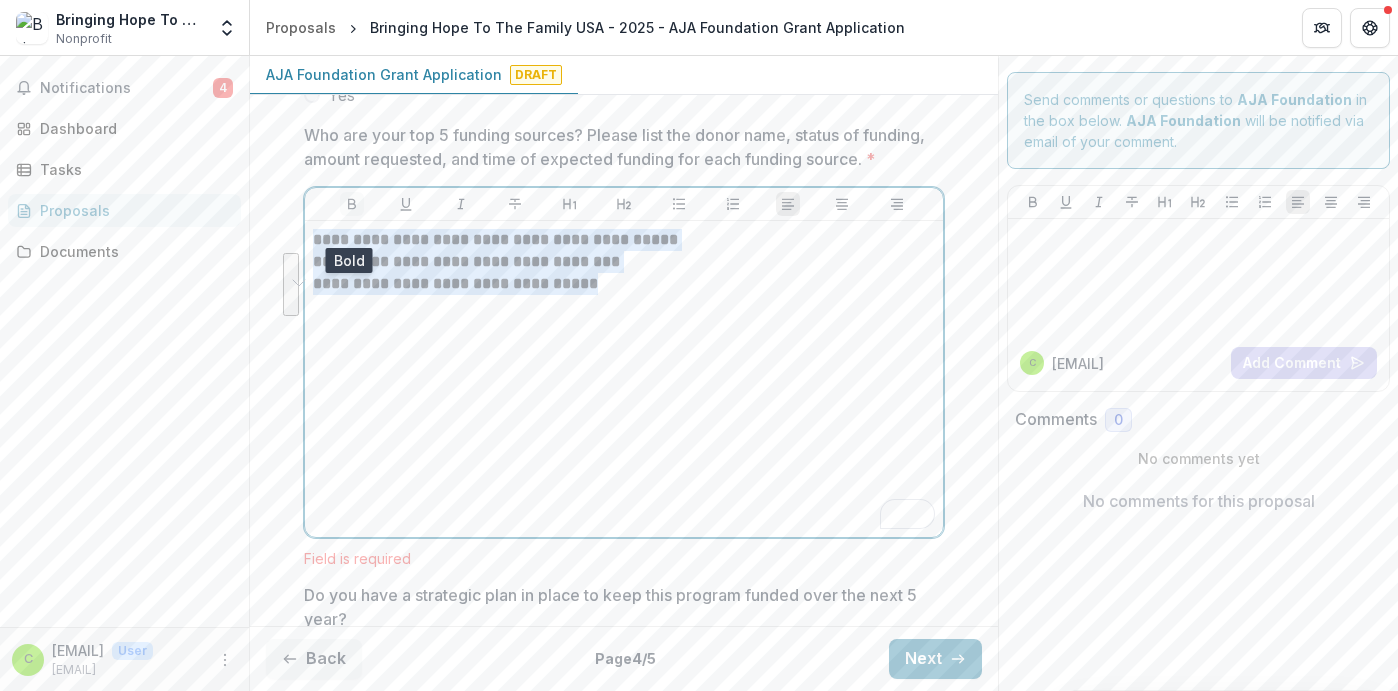 click 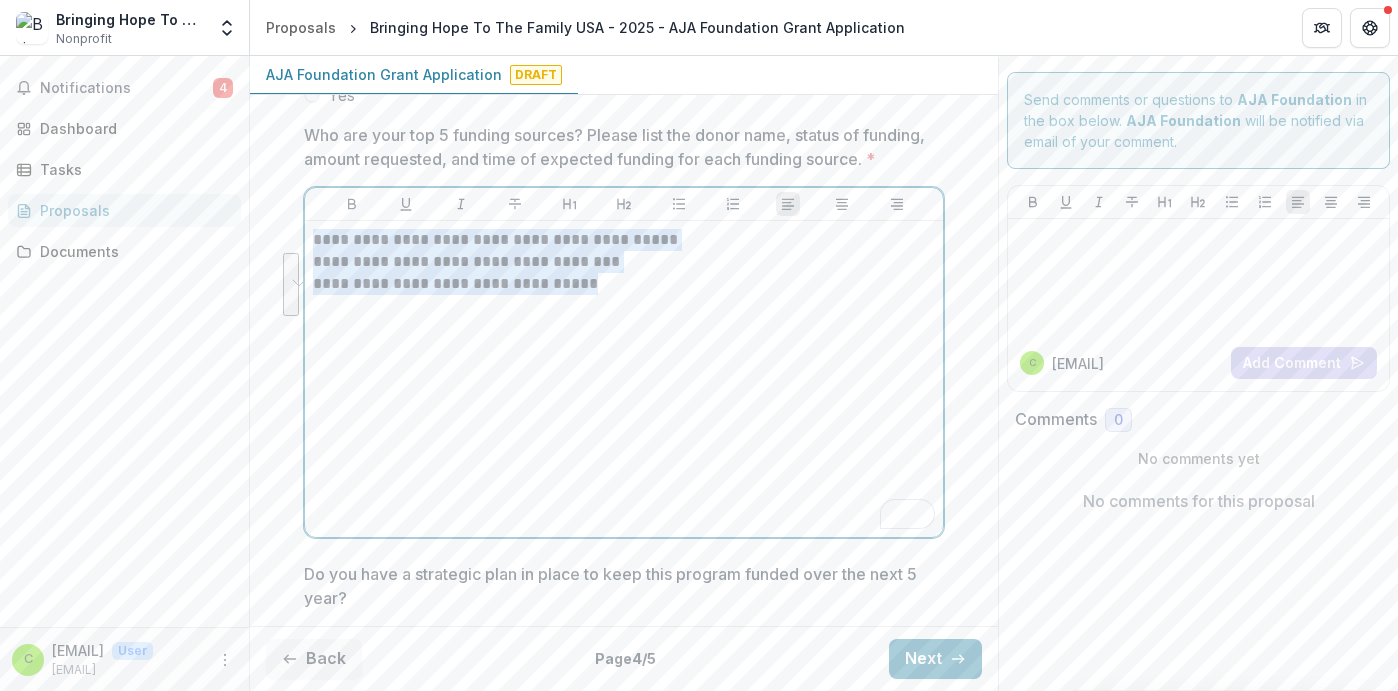 click on "**********" at bounding box center (624, 379) 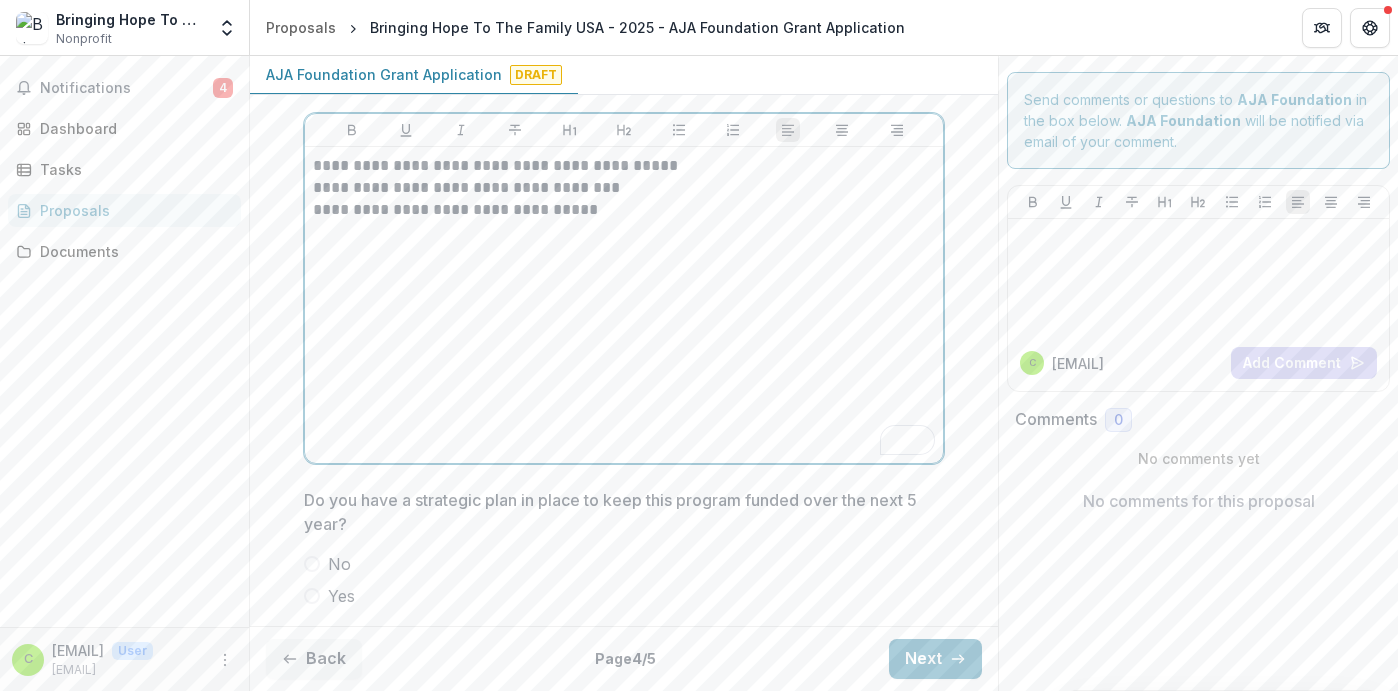 scroll, scrollTop: 1146, scrollLeft: 0, axis: vertical 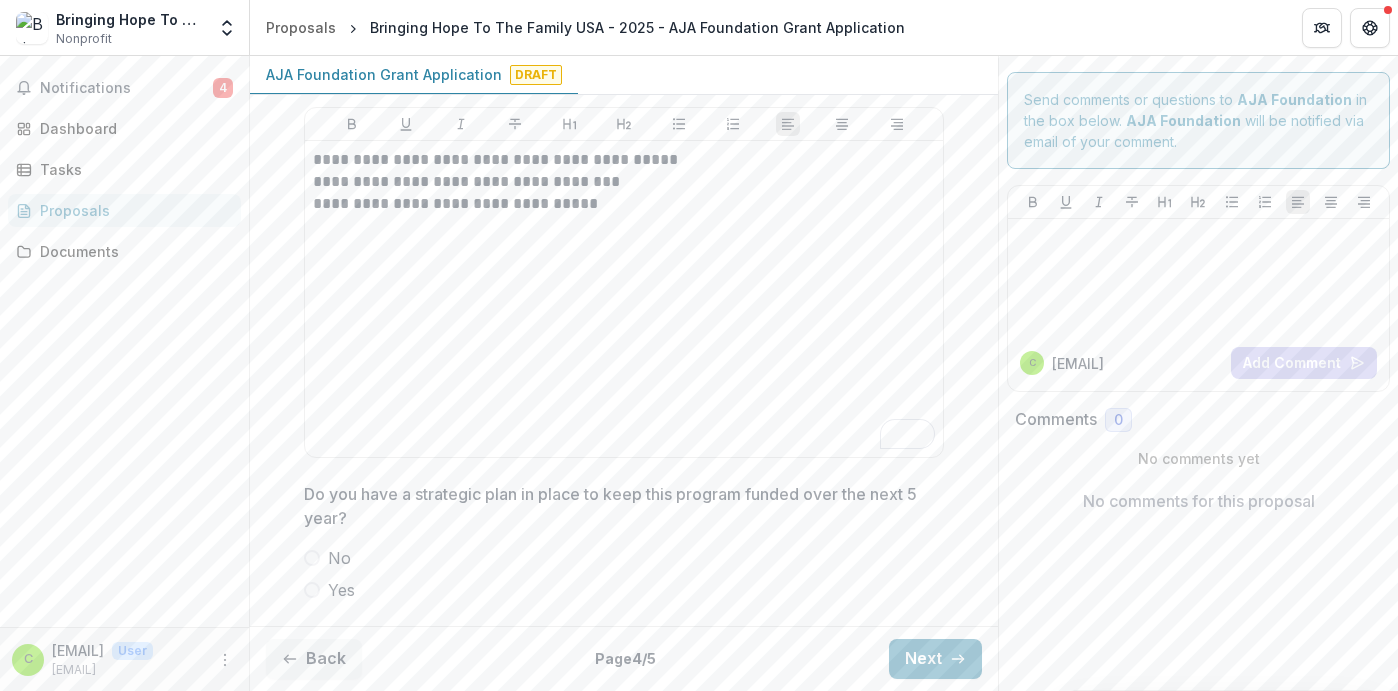 click at bounding box center (312, 590) 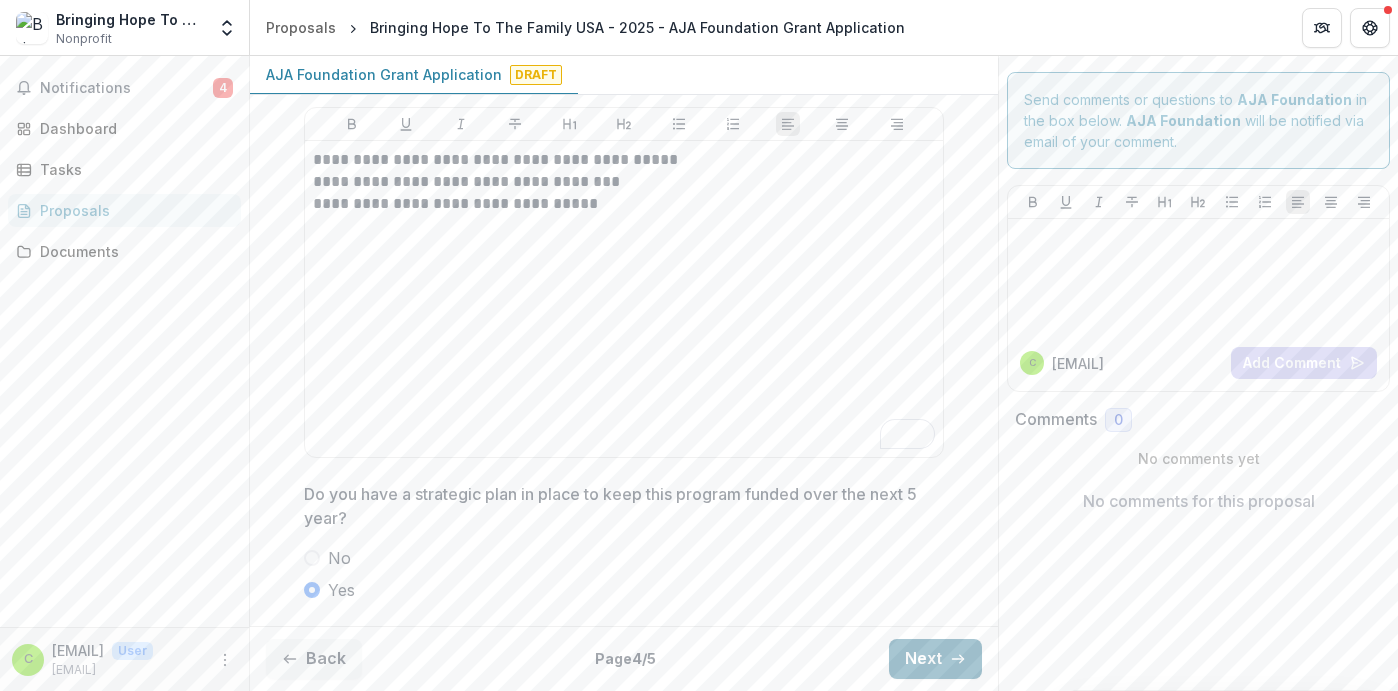 click on "Next" at bounding box center (935, 659) 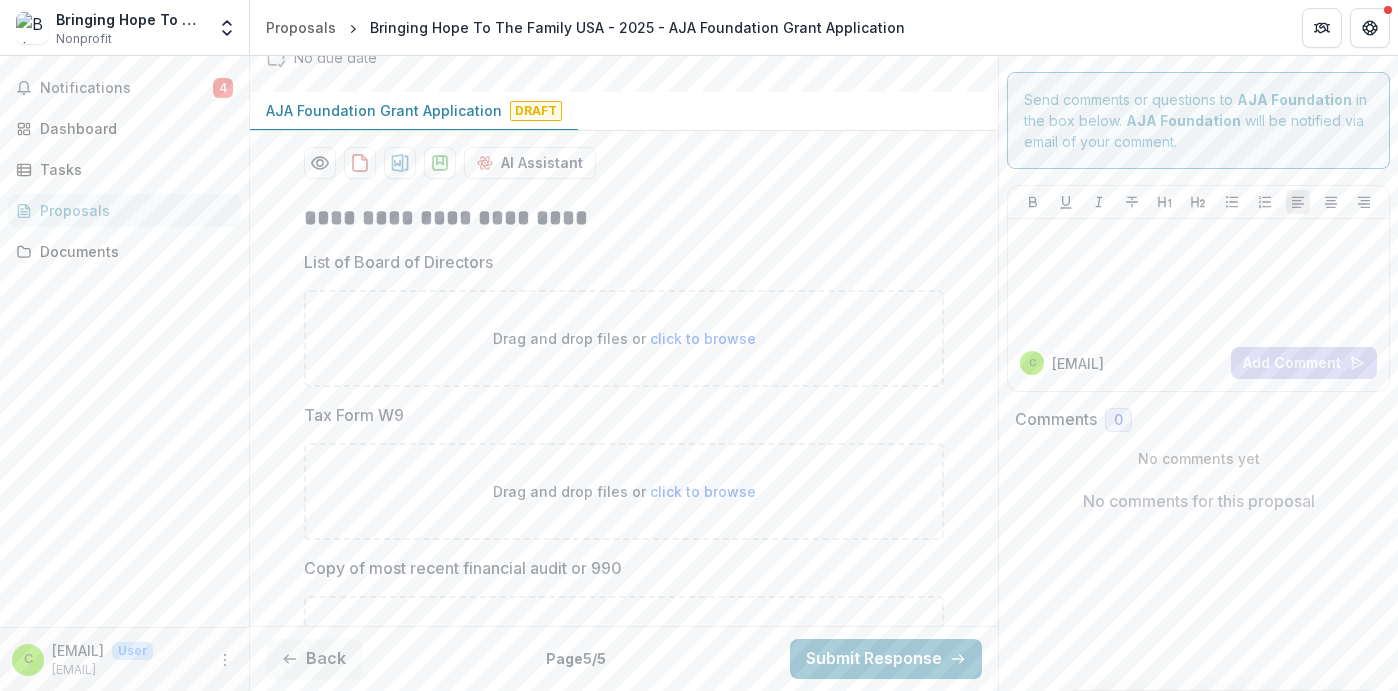 scroll, scrollTop: 181, scrollLeft: 0, axis: vertical 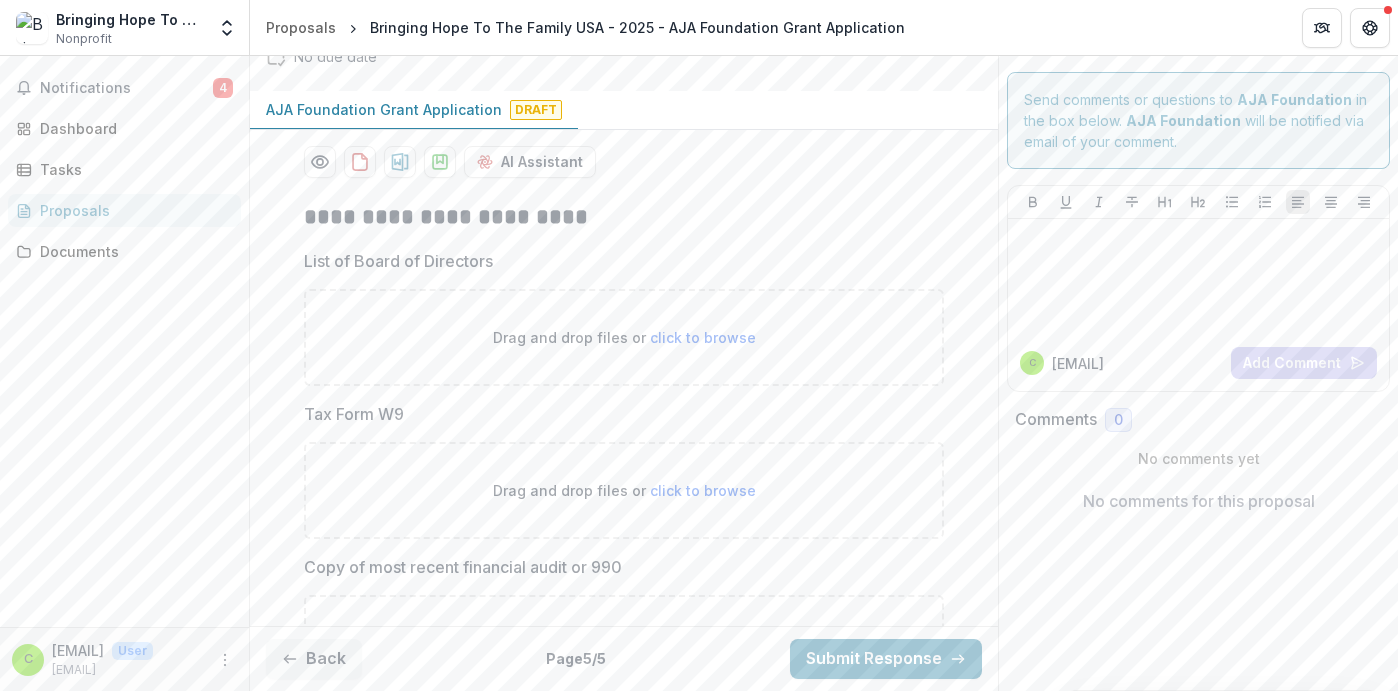 click on "Drag and drop files or   click to browse" at bounding box center (624, 337) 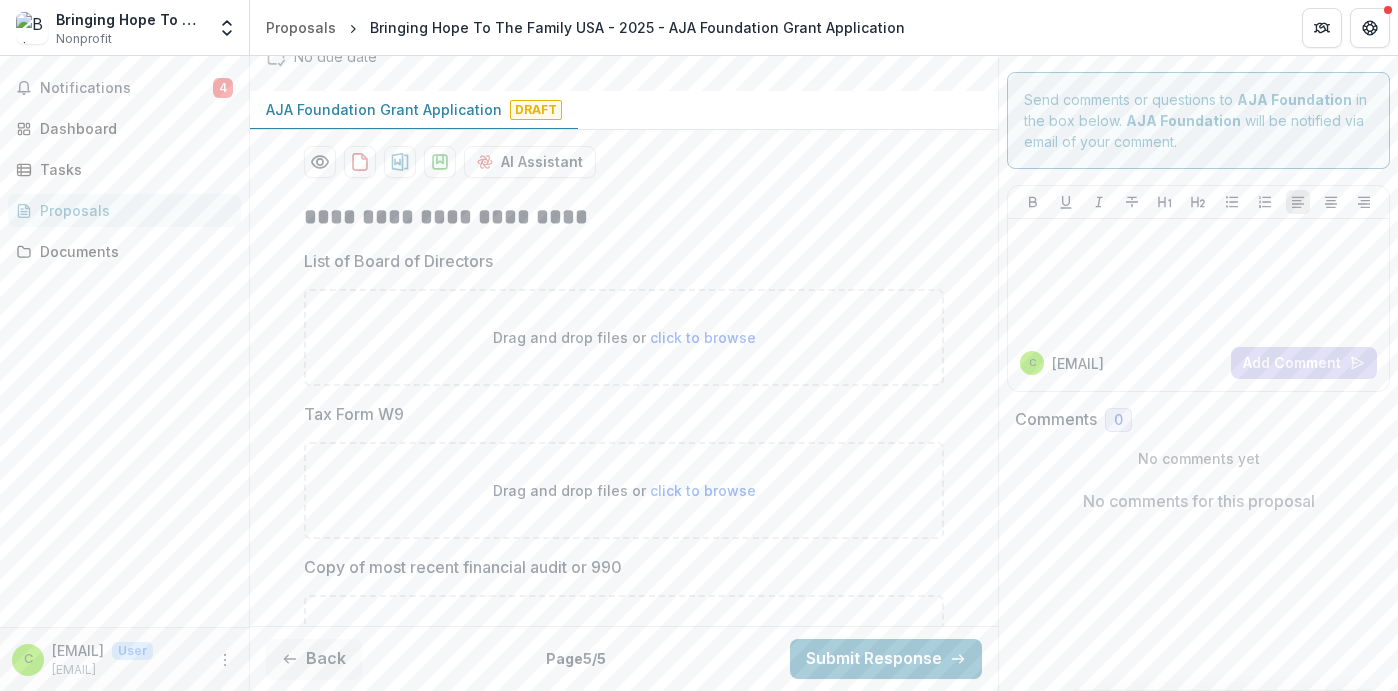 click on "Drag and drop files or   click to browse" at bounding box center [624, 337] 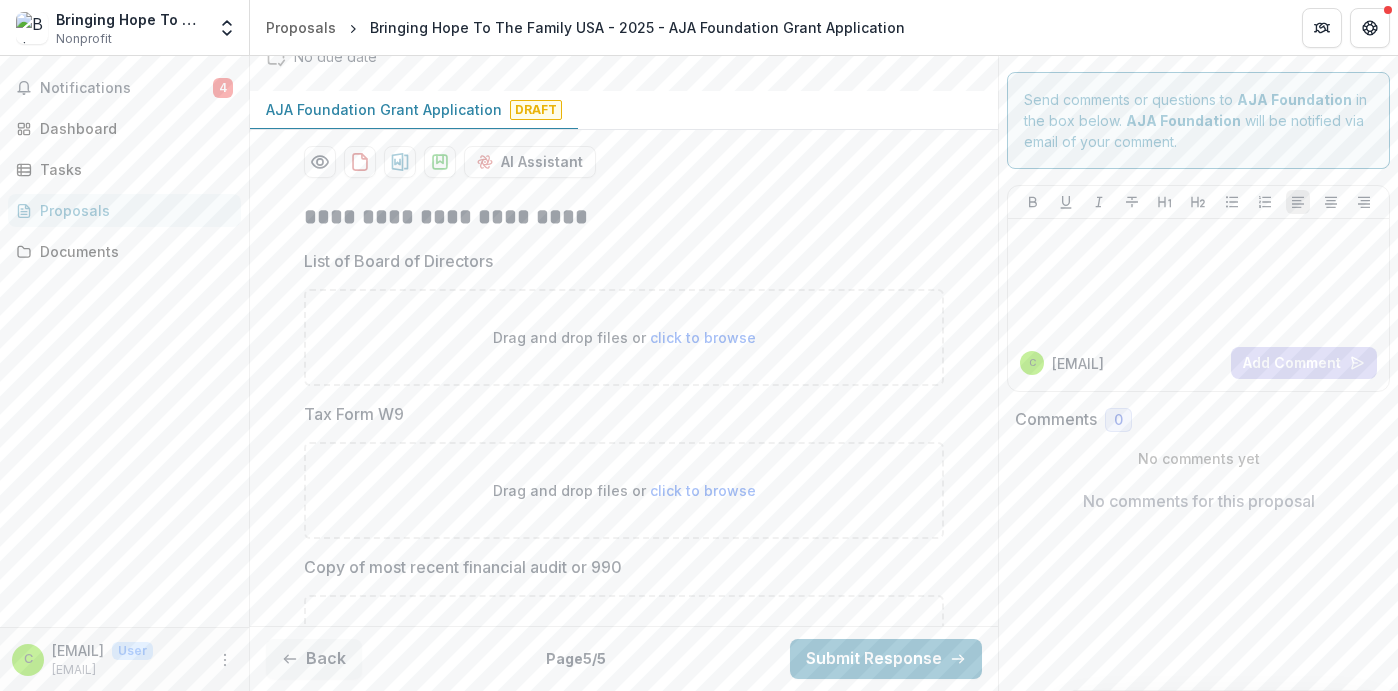 type on "**********" 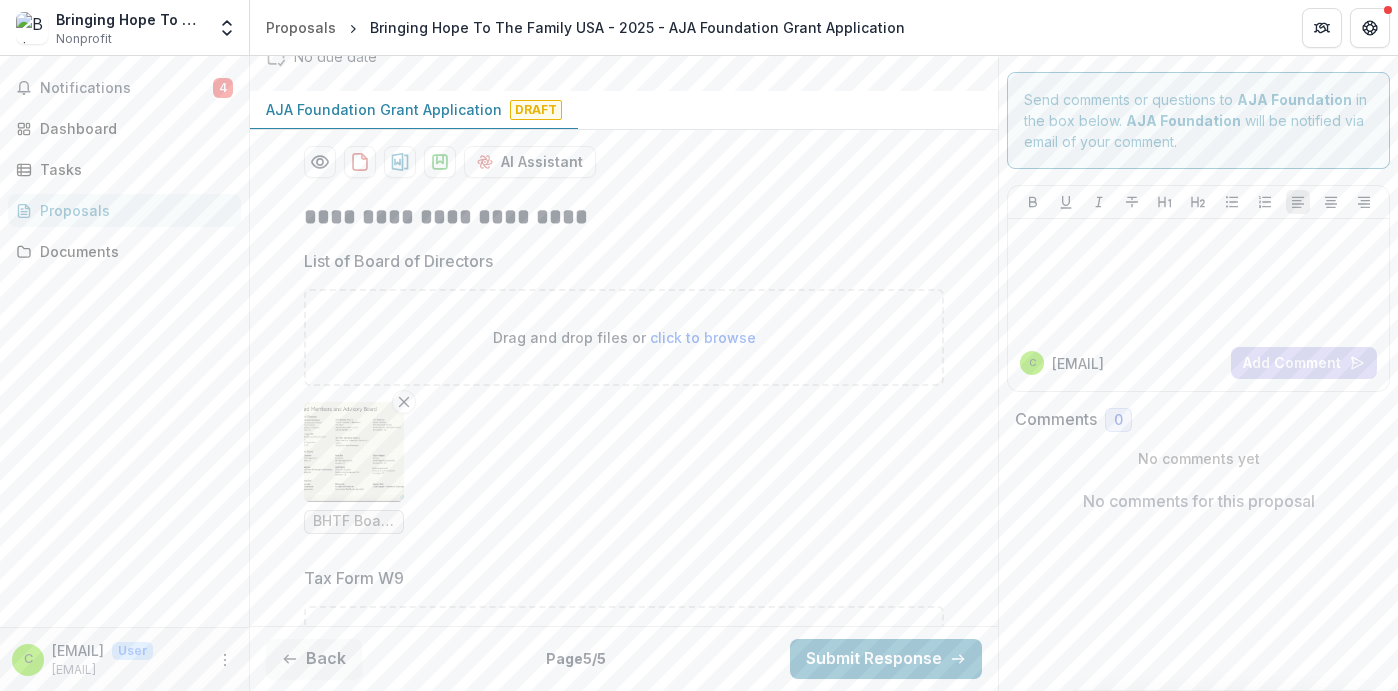 click at bounding box center [354, 452] 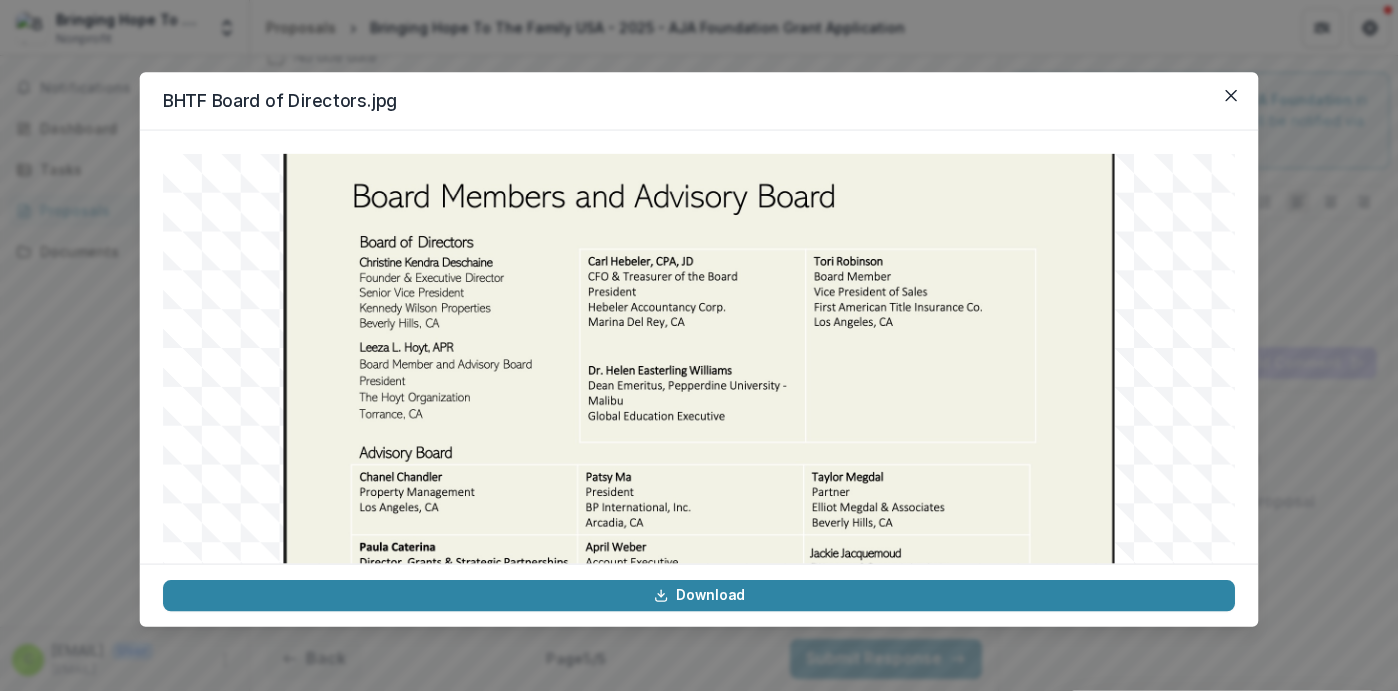 click at bounding box center [699, 456] 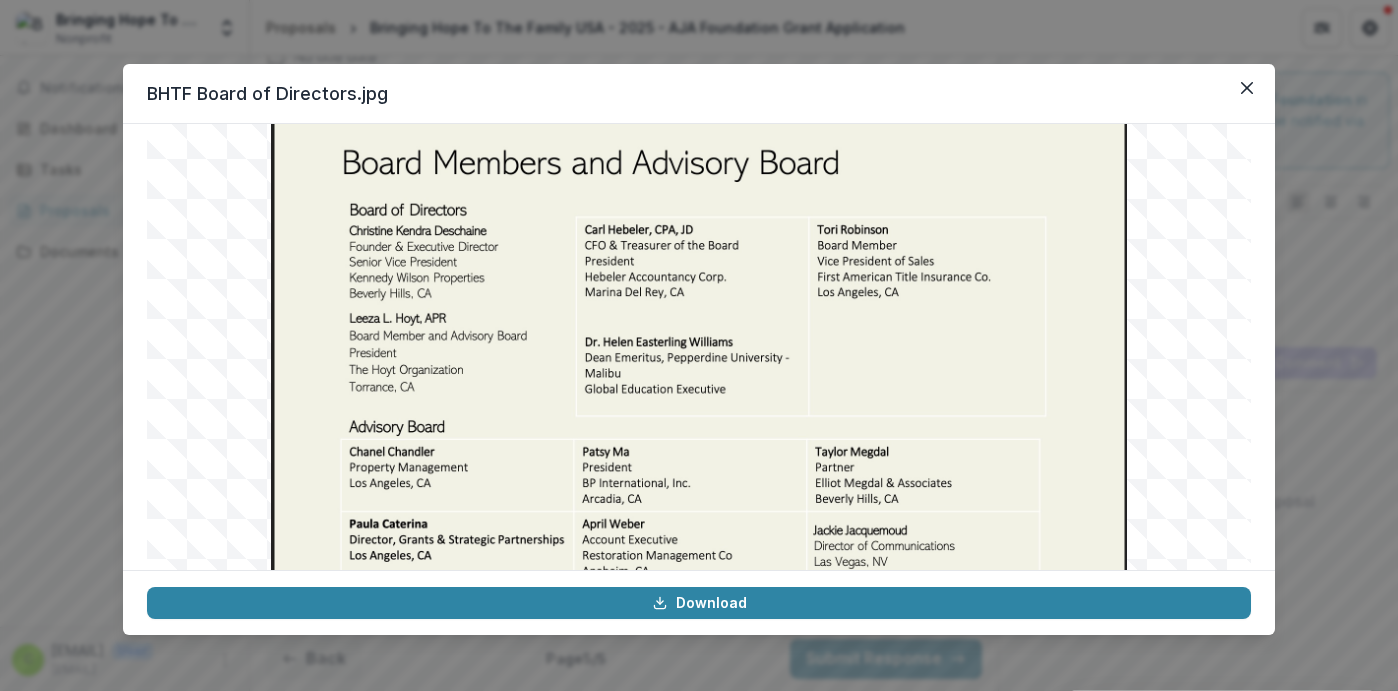scroll, scrollTop: 30, scrollLeft: 0, axis: vertical 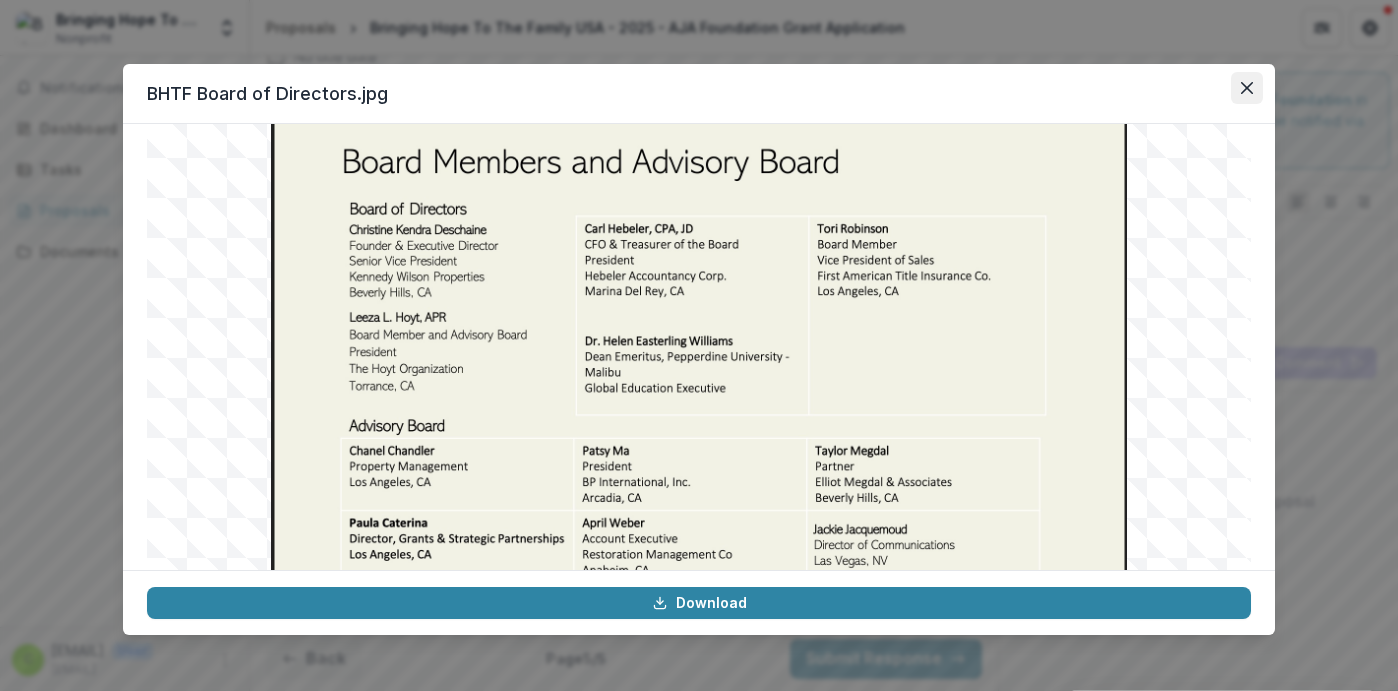 click 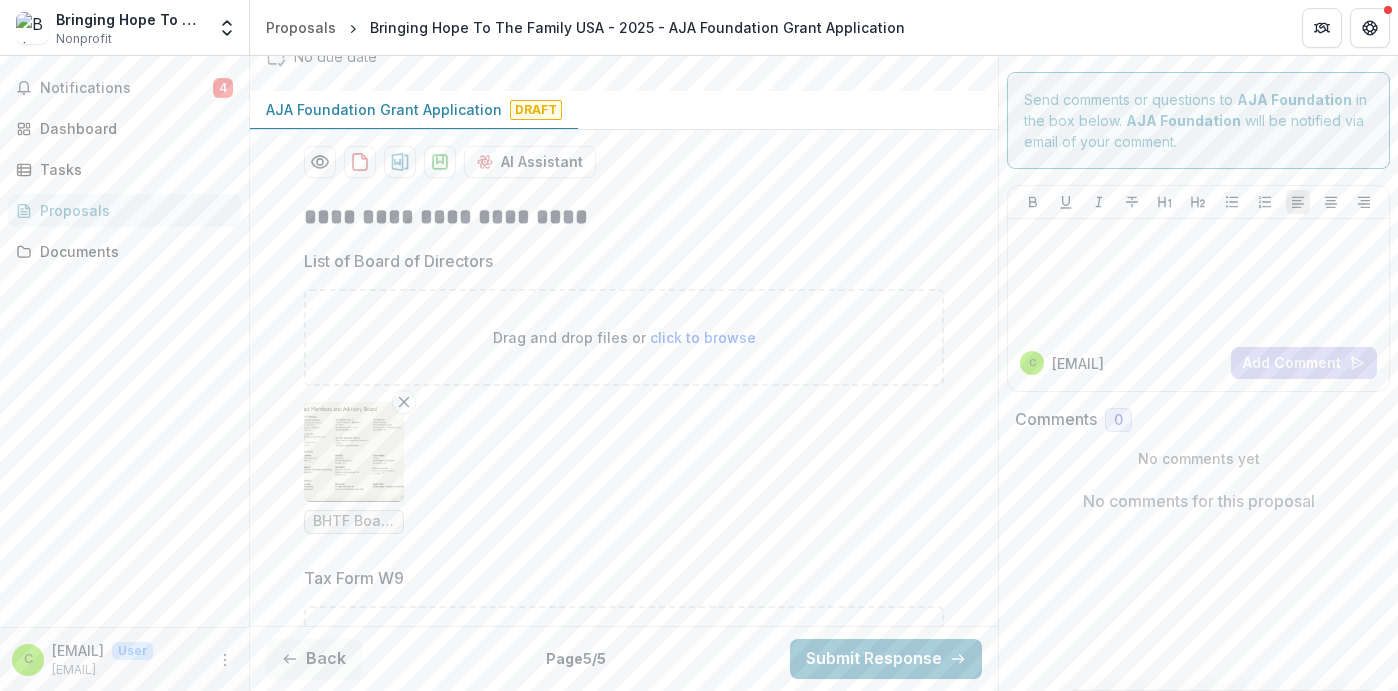 click on "click to browse" at bounding box center [703, 337] 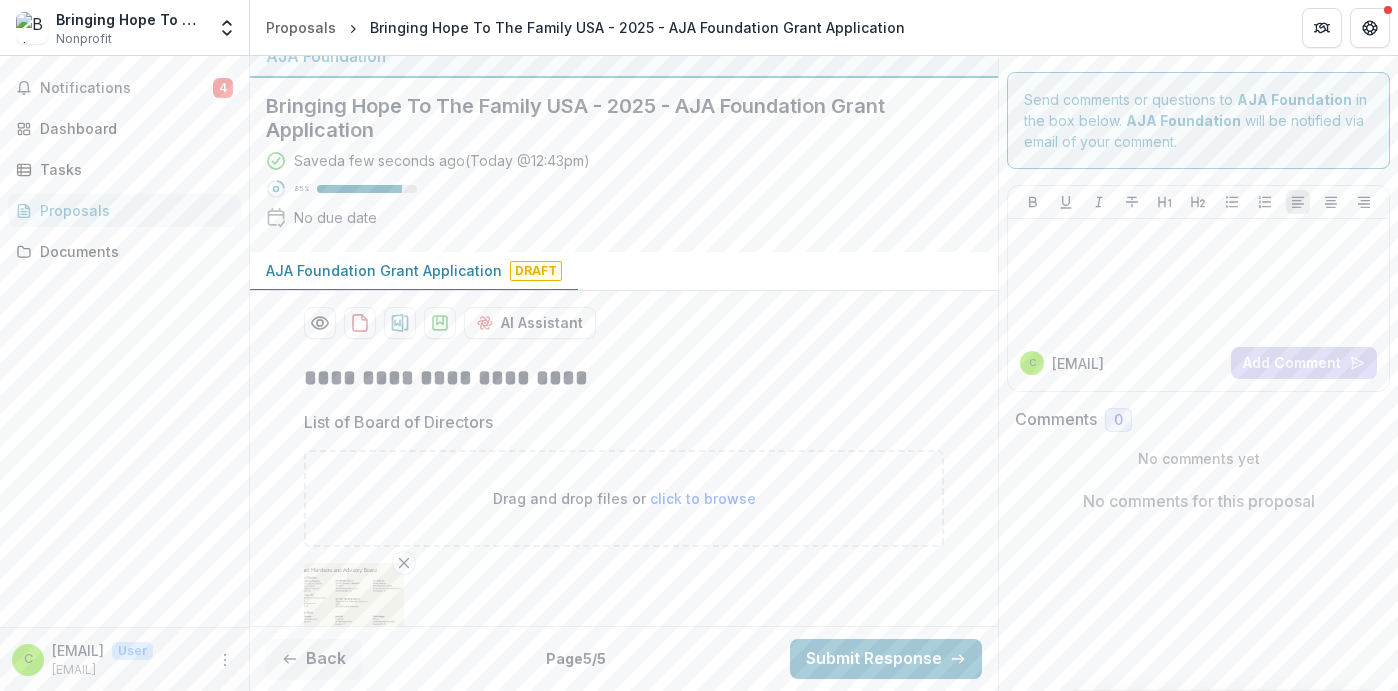 scroll, scrollTop: 0, scrollLeft: 0, axis: both 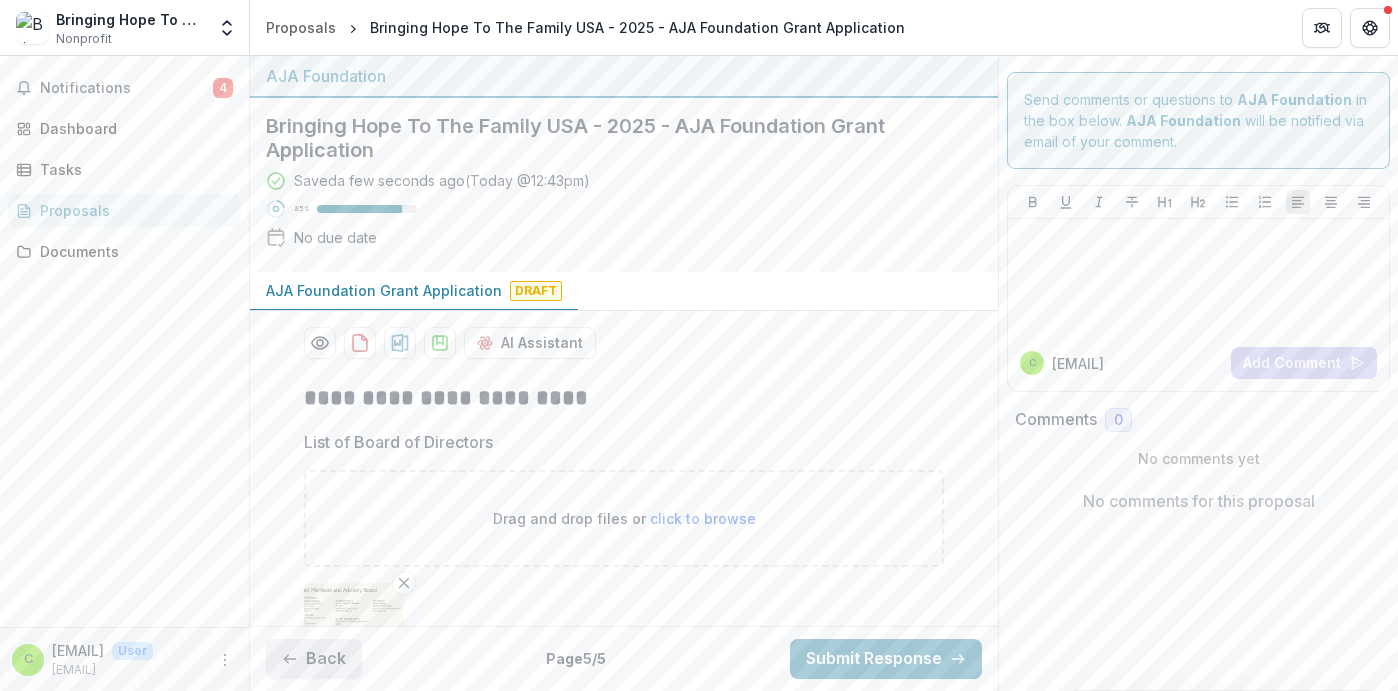 click on "Back" at bounding box center [314, 659] 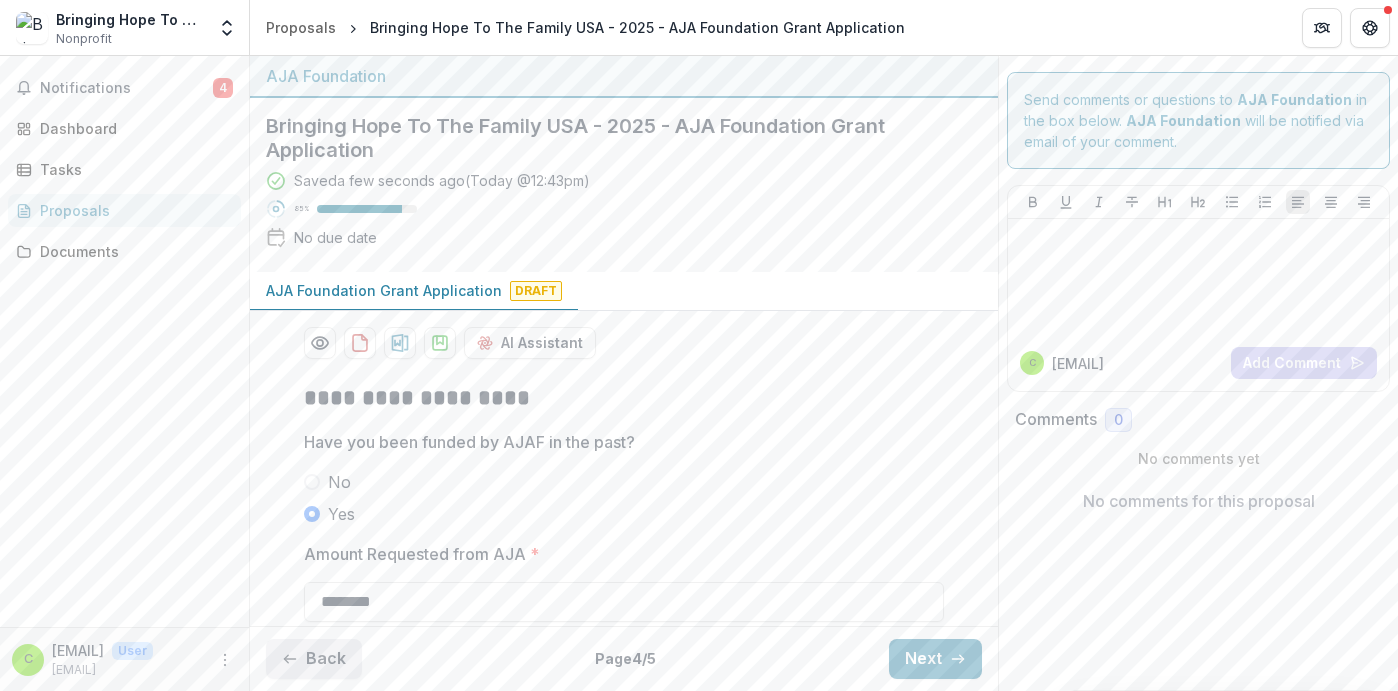 click on "Back" at bounding box center [314, 659] 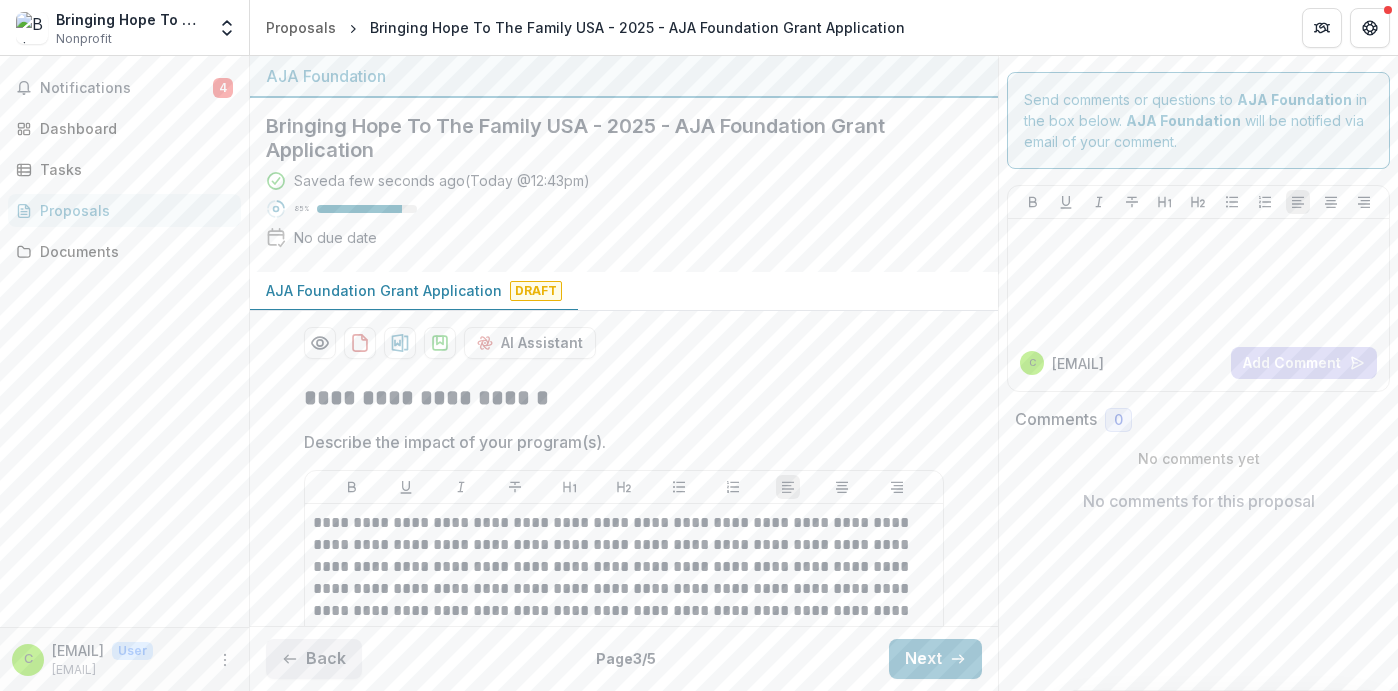 click on "Back" at bounding box center (314, 659) 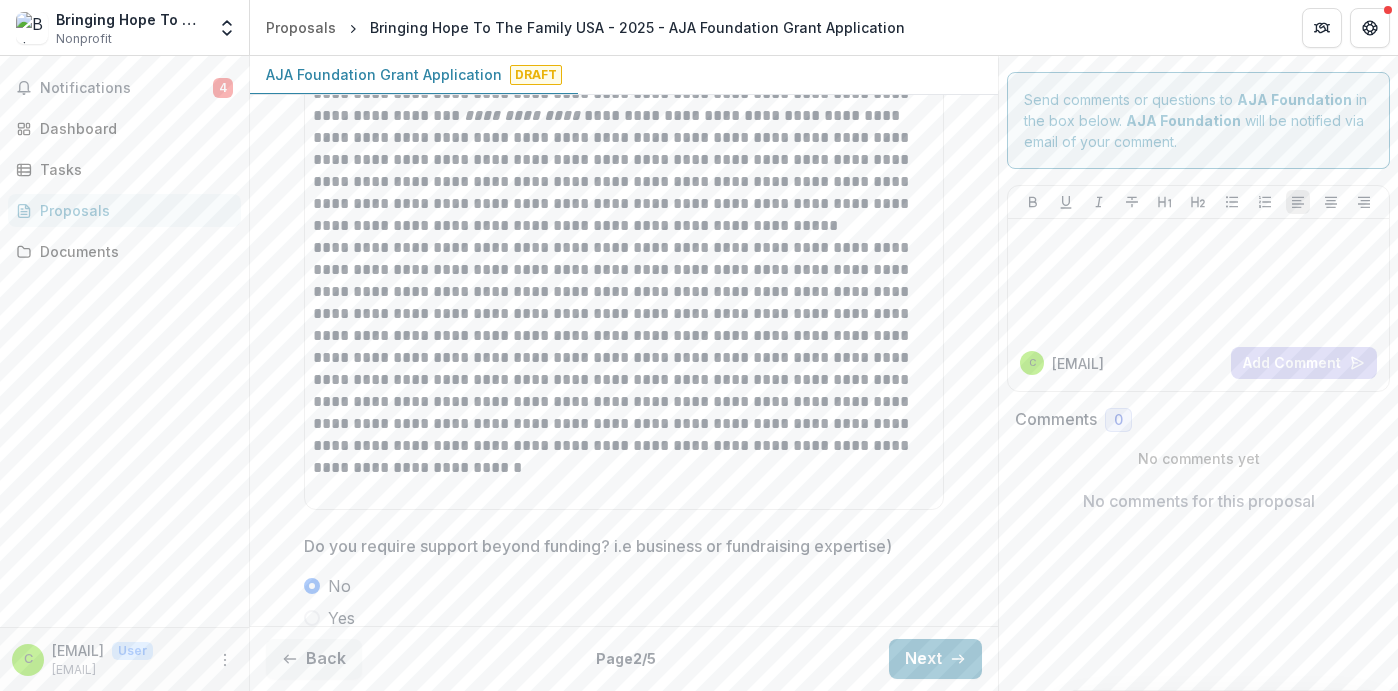scroll, scrollTop: 2680, scrollLeft: 0, axis: vertical 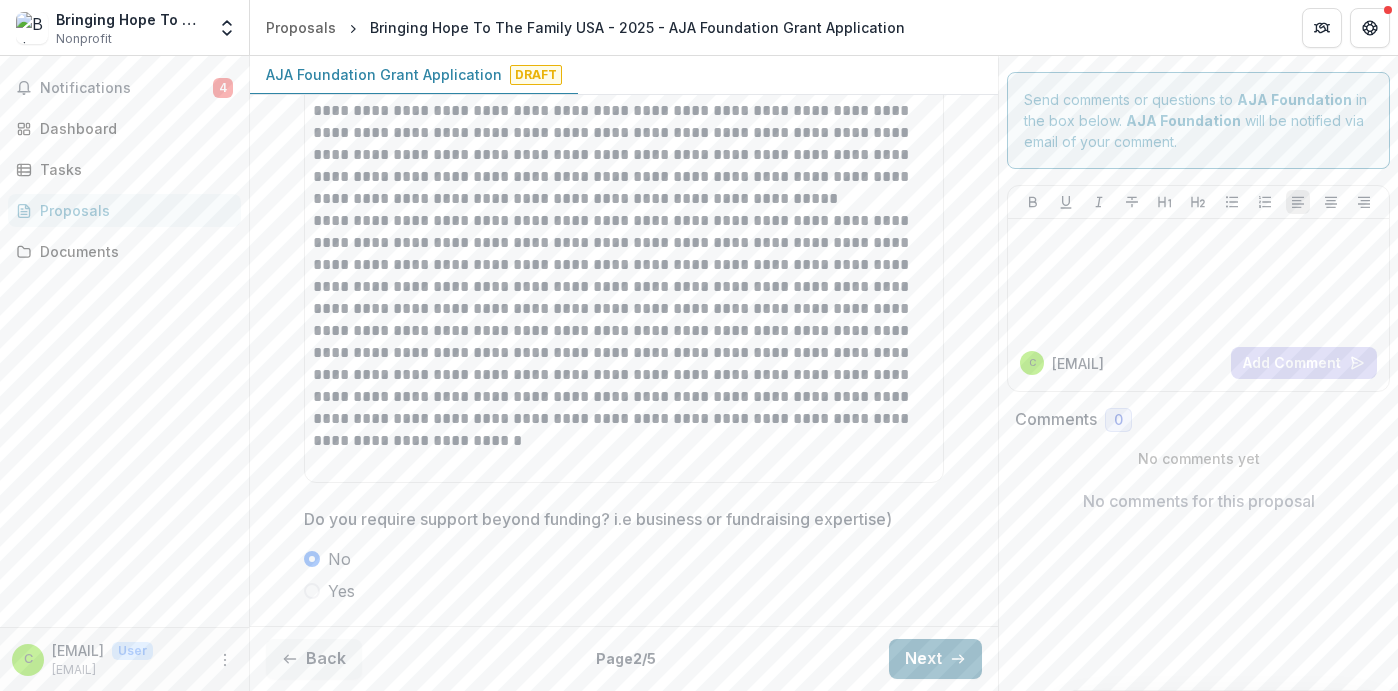 click on "Next" at bounding box center (935, 659) 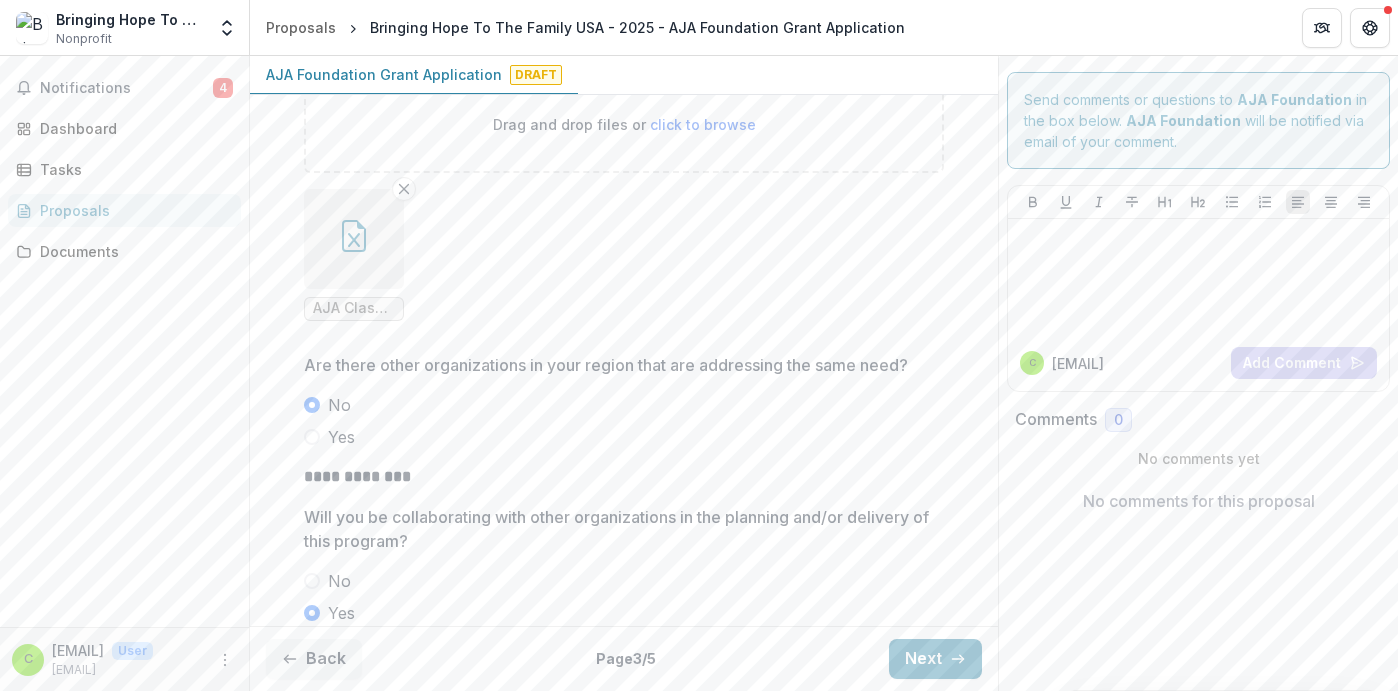 scroll, scrollTop: 2346, scrollLeft: 0, axis: vertical 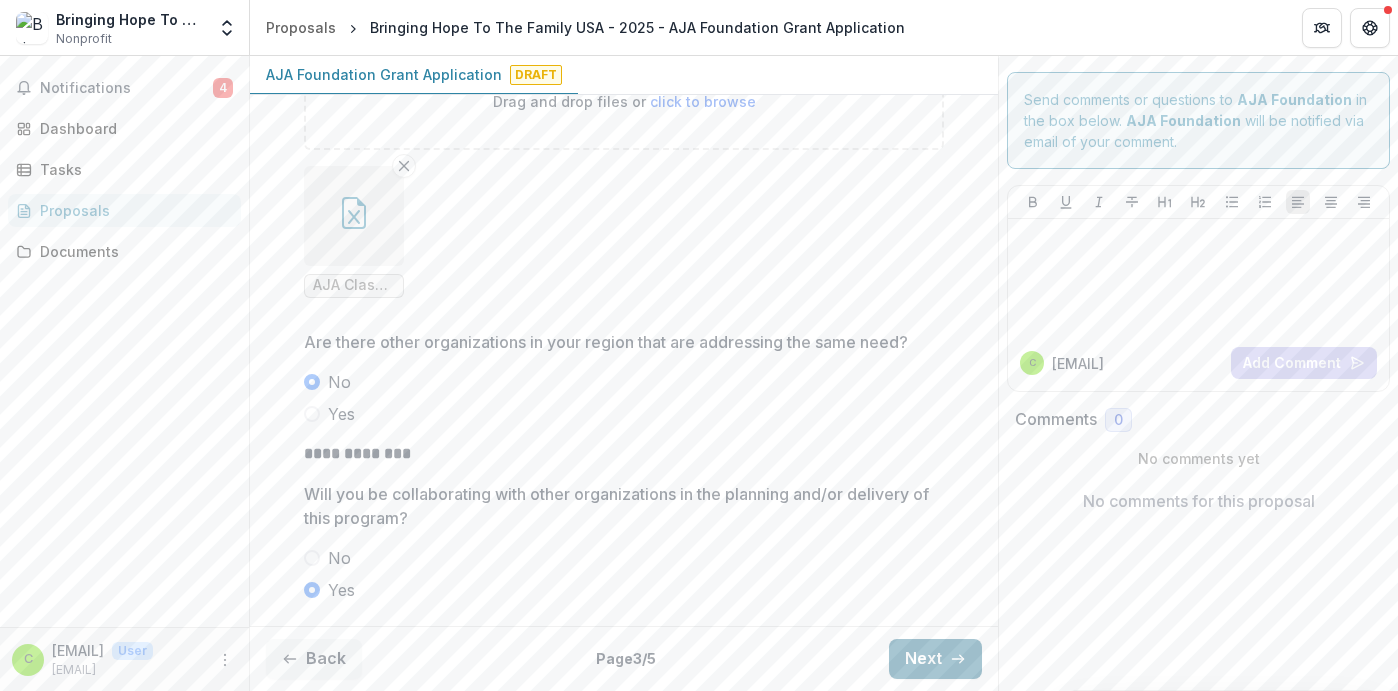 click on "Next" at bounding box center [935, 659] 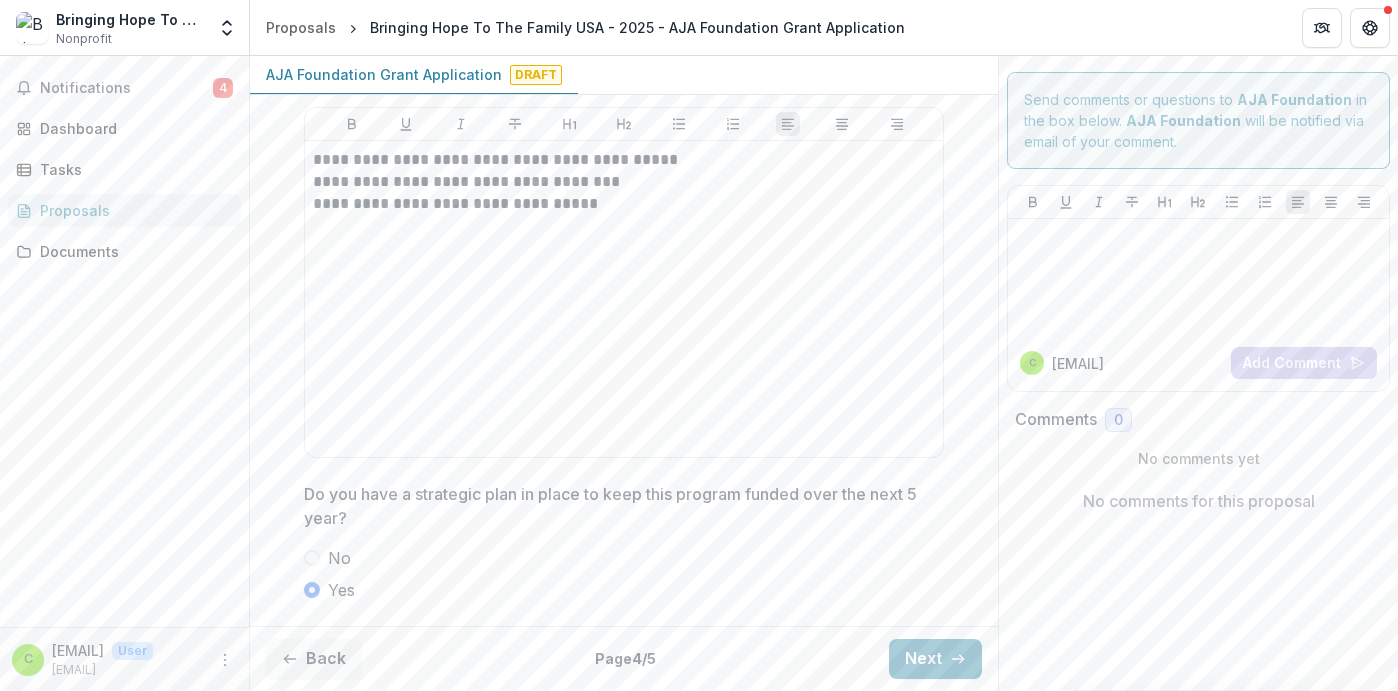 scroll, scrollTop: 1146, scrollLeft: 0, axis: vertical 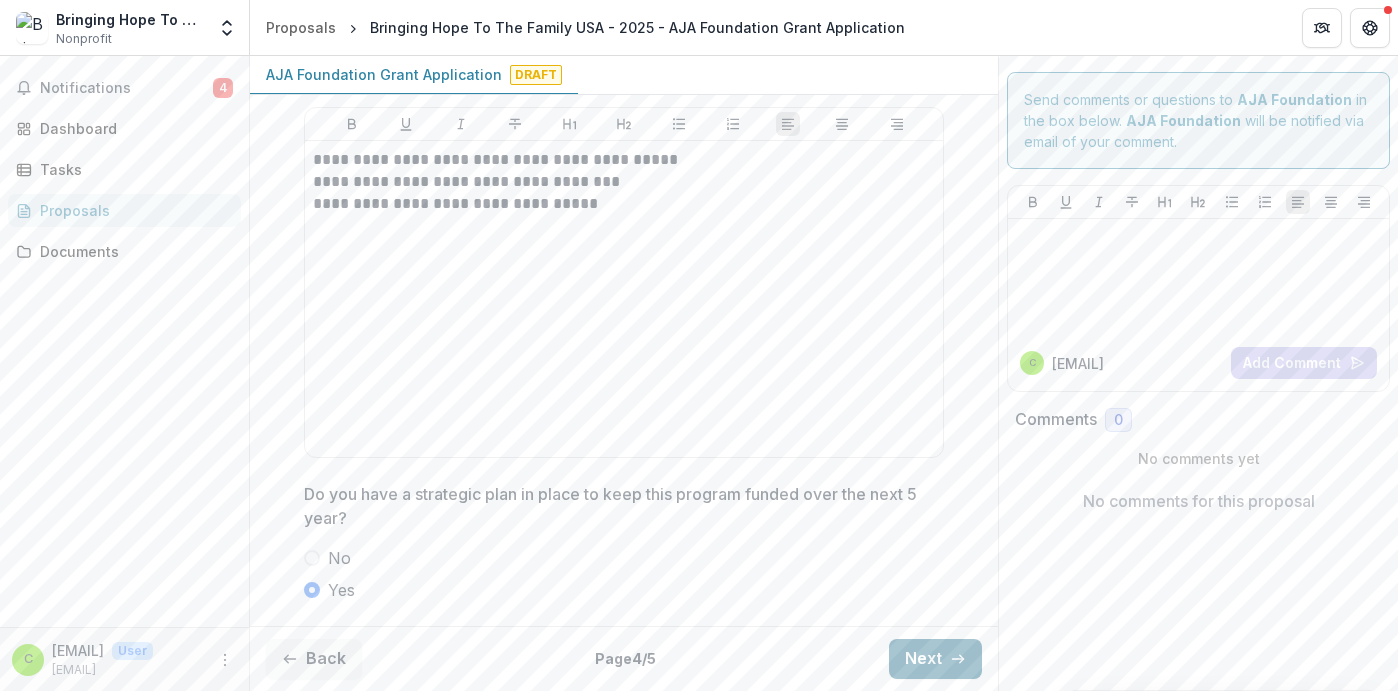 click on "Next" at bounding box center (935, 659) 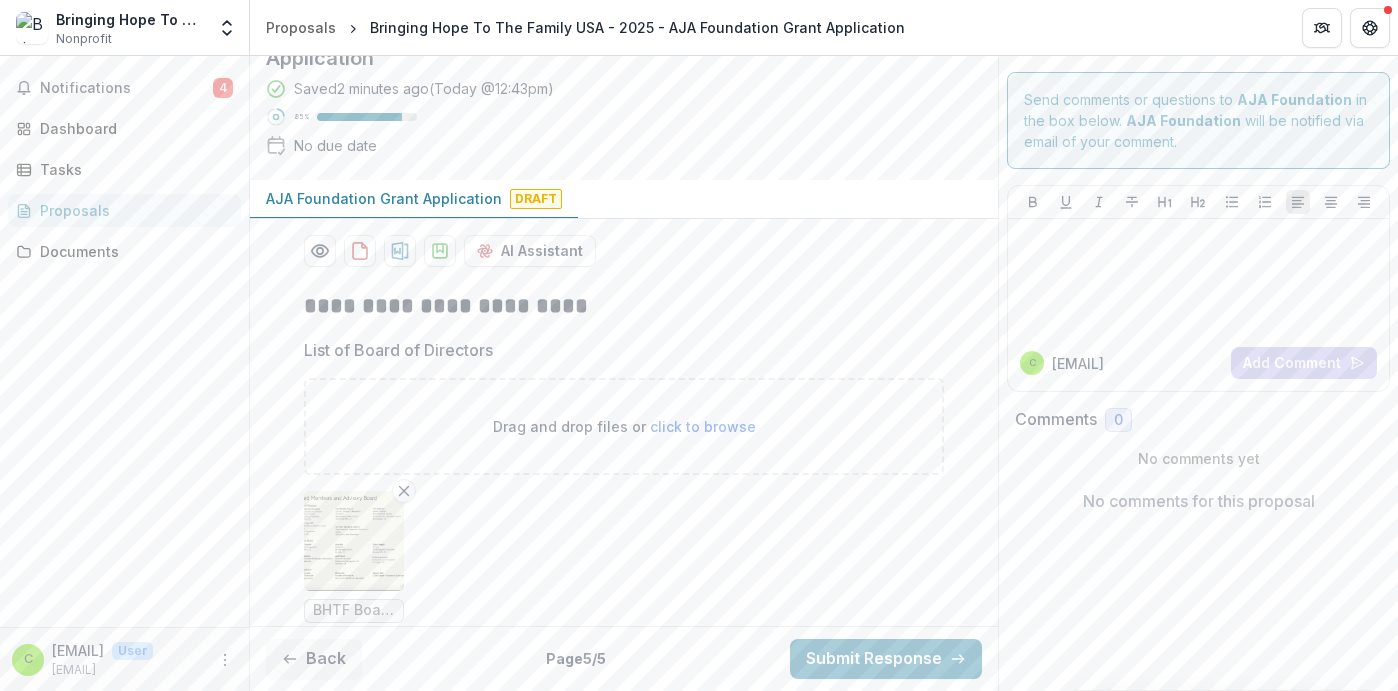 scroll, scrollTop: 0, scrollLeft: 0, axis: both 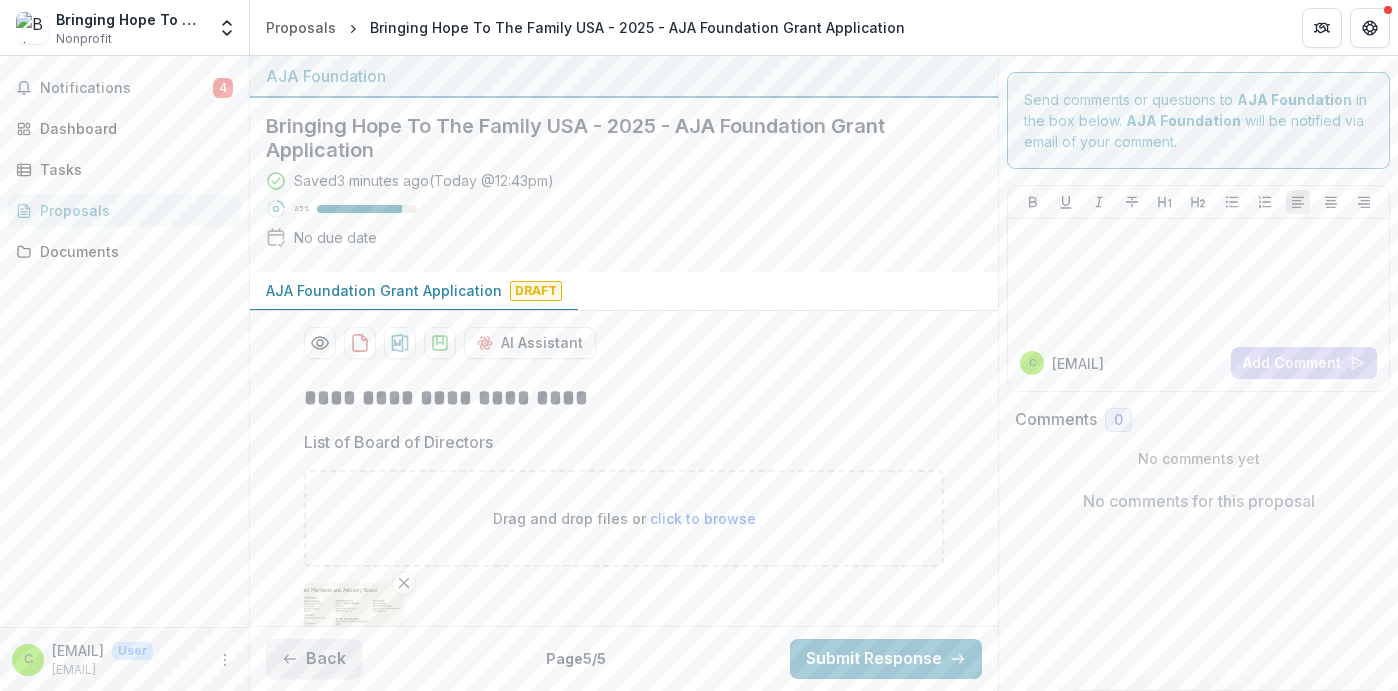 click on "Back" at bounding box center (314, 659) 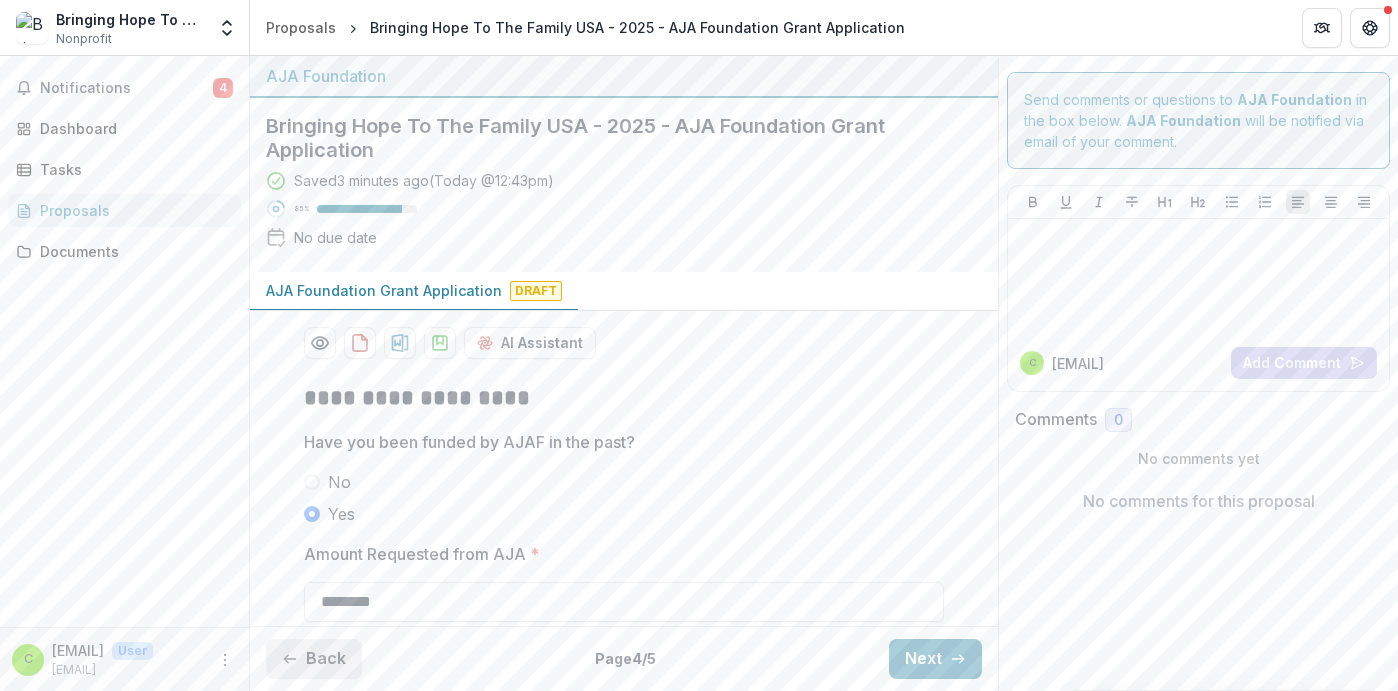 click on "Back" at bounding box center [314, 659] 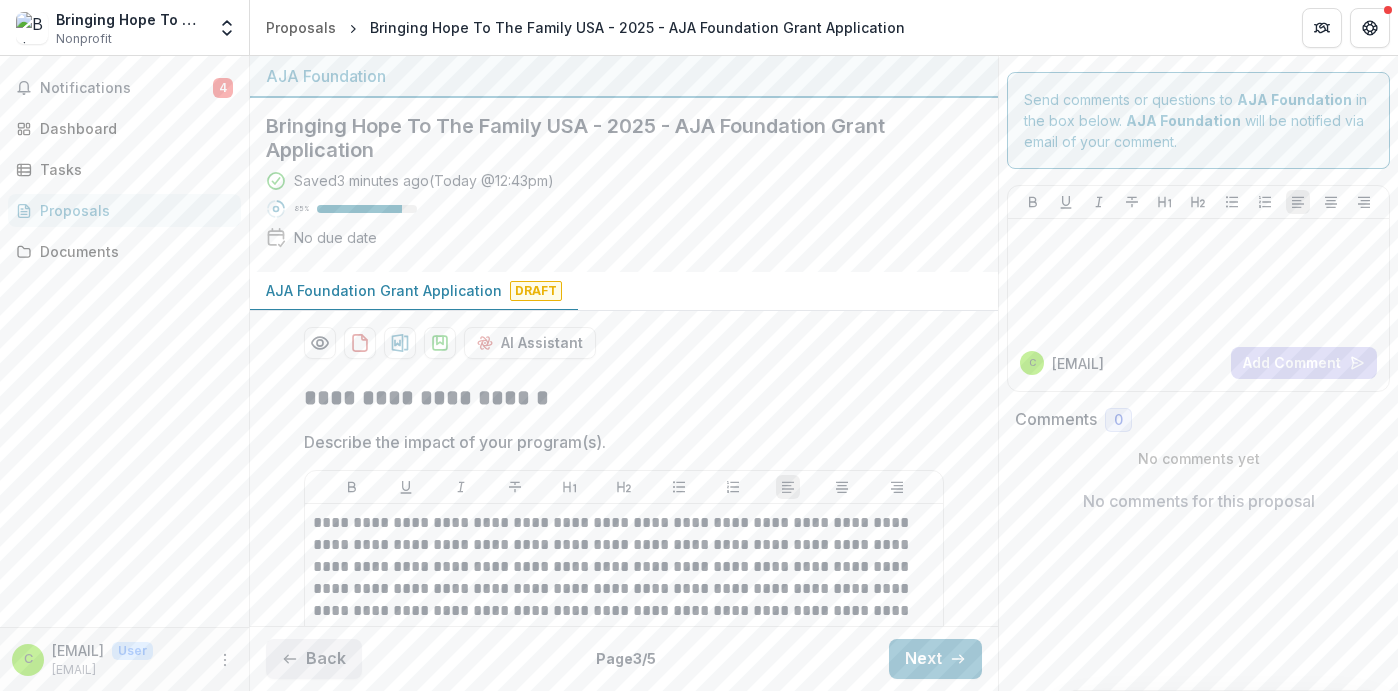 click on "Back" at bounding box center [314, 659] 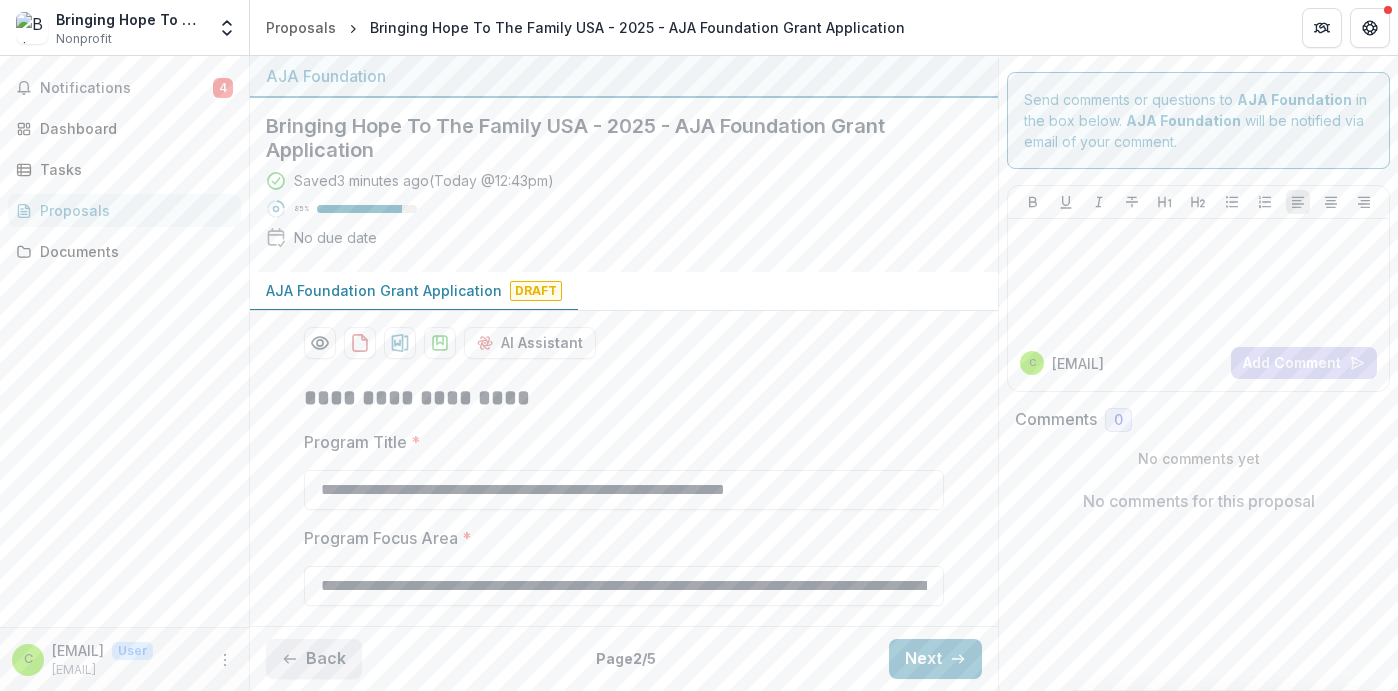 click on "Back" at bounding box center [314, 659] 